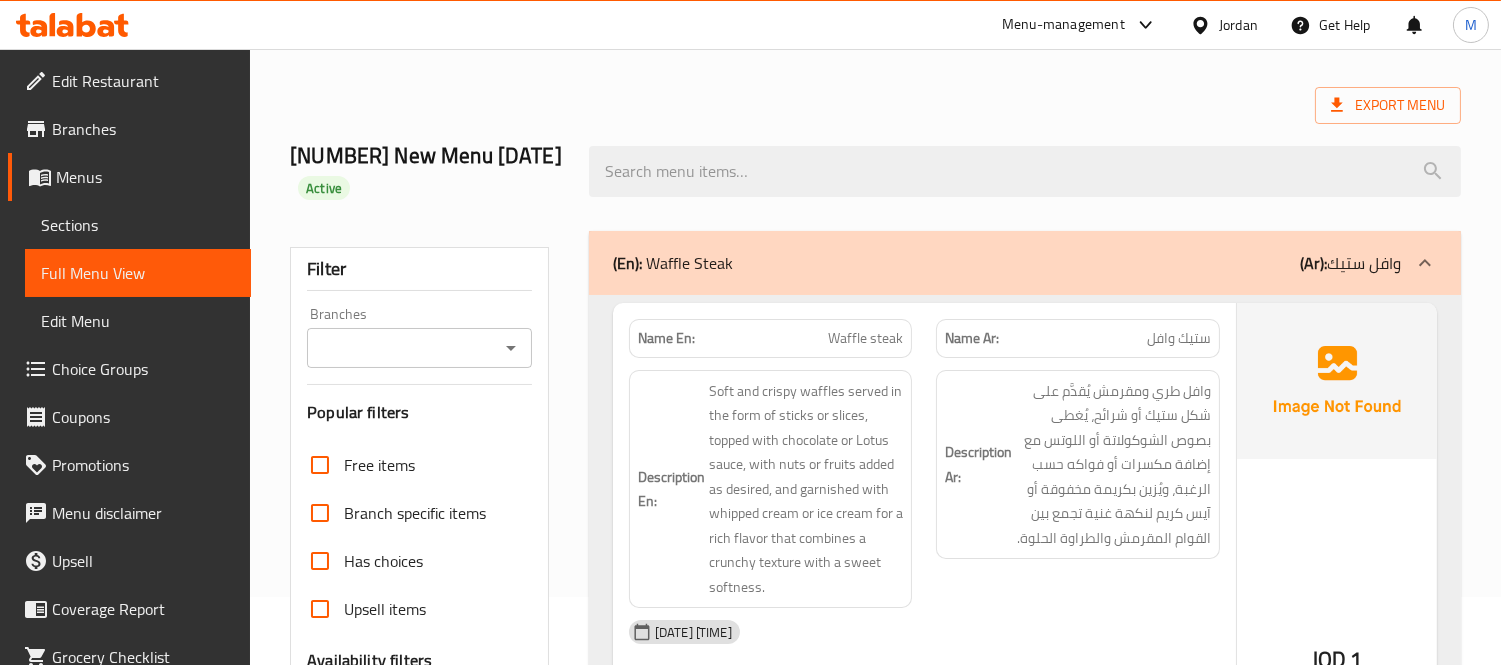 scroll, scrollTop: 0, scrollLeft: 0, axis: both 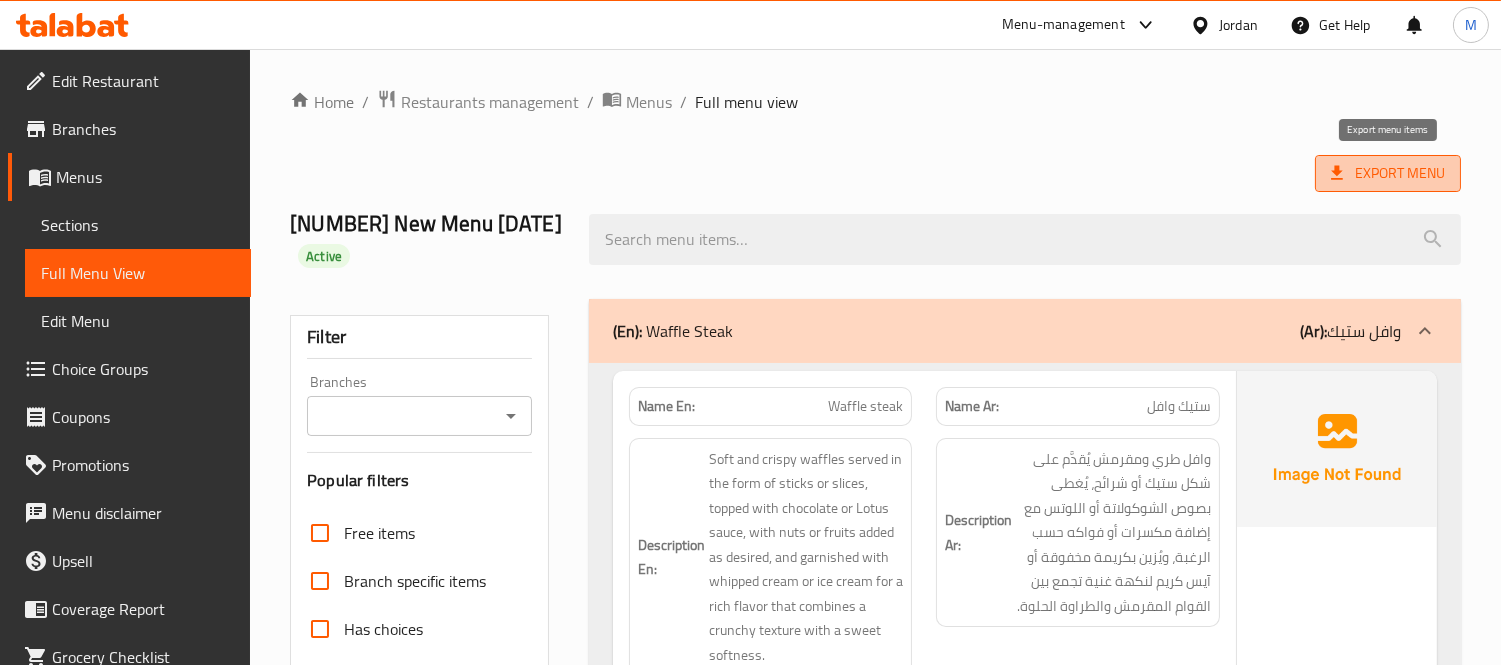 click on "Export Menu" at bounding box center (1388, 173) 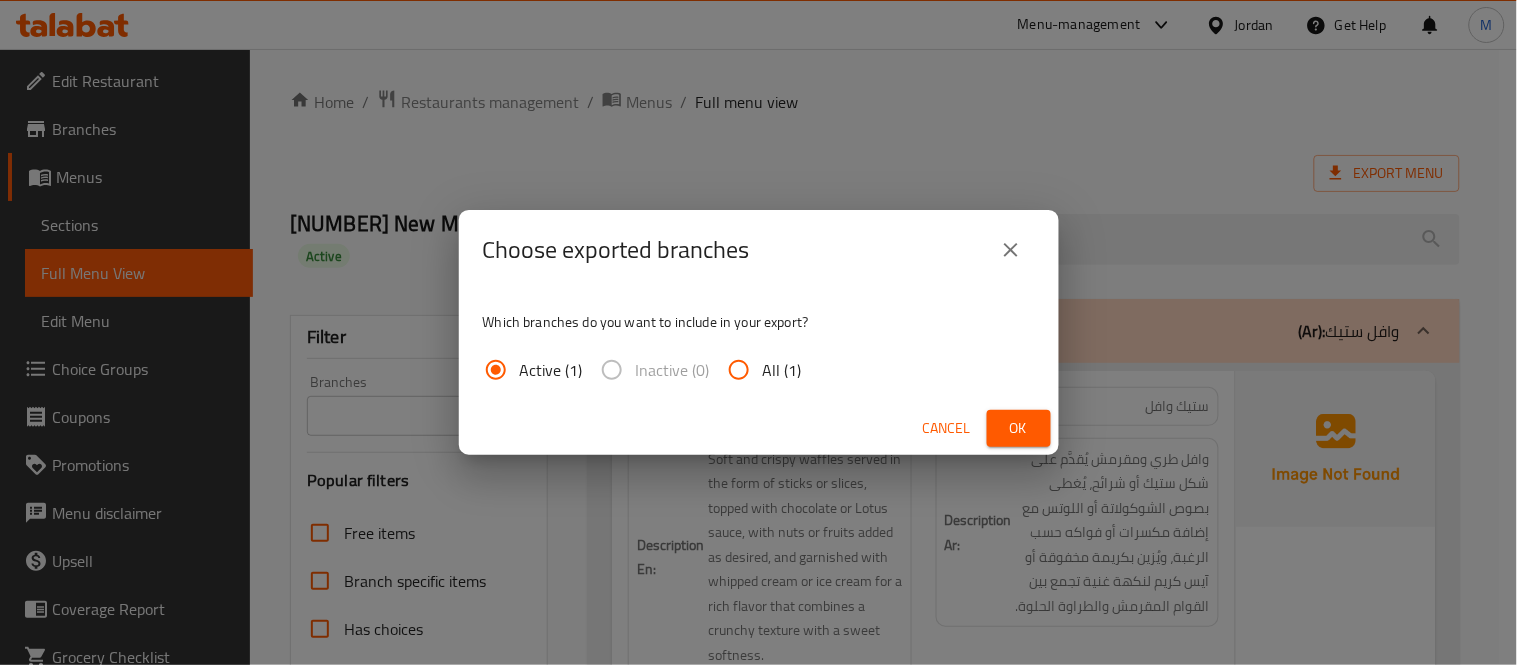 click on "Ok" at bounding box center [1019, 428] 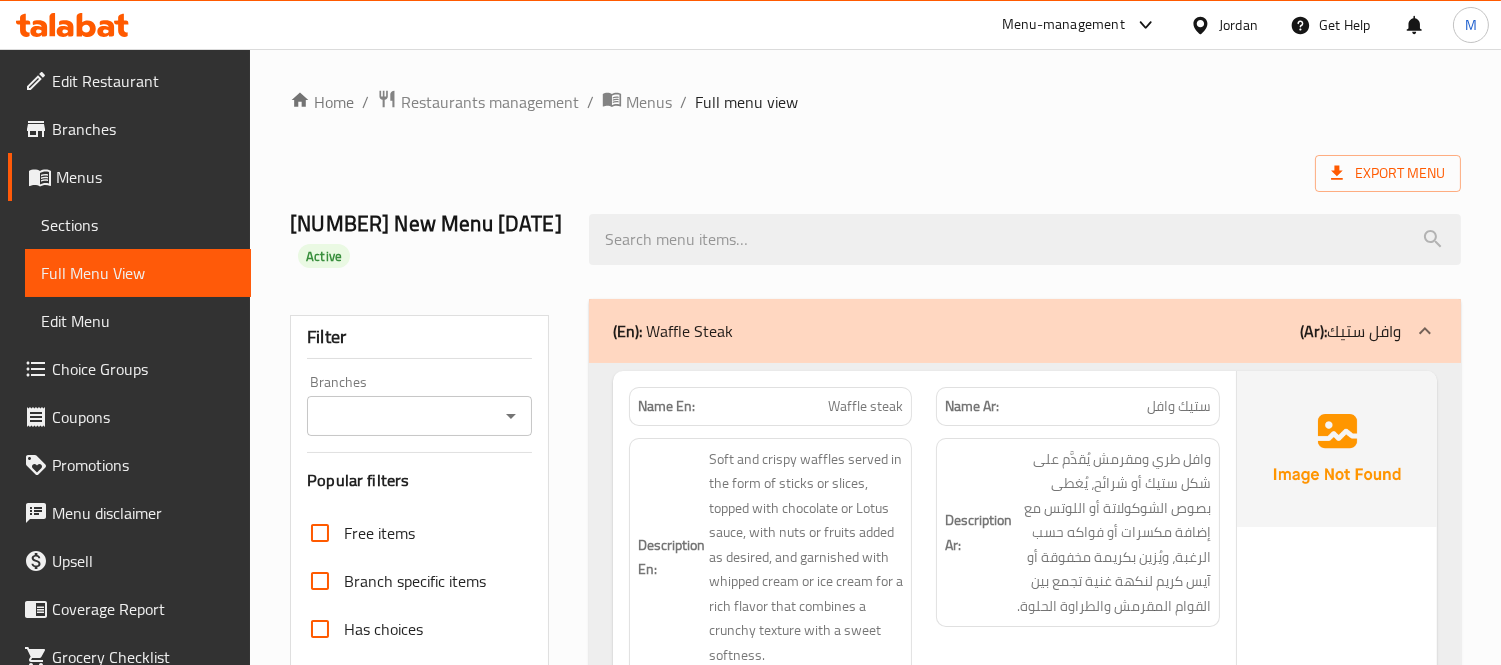 click on "Jordan" at bounding box center [1224, 25] 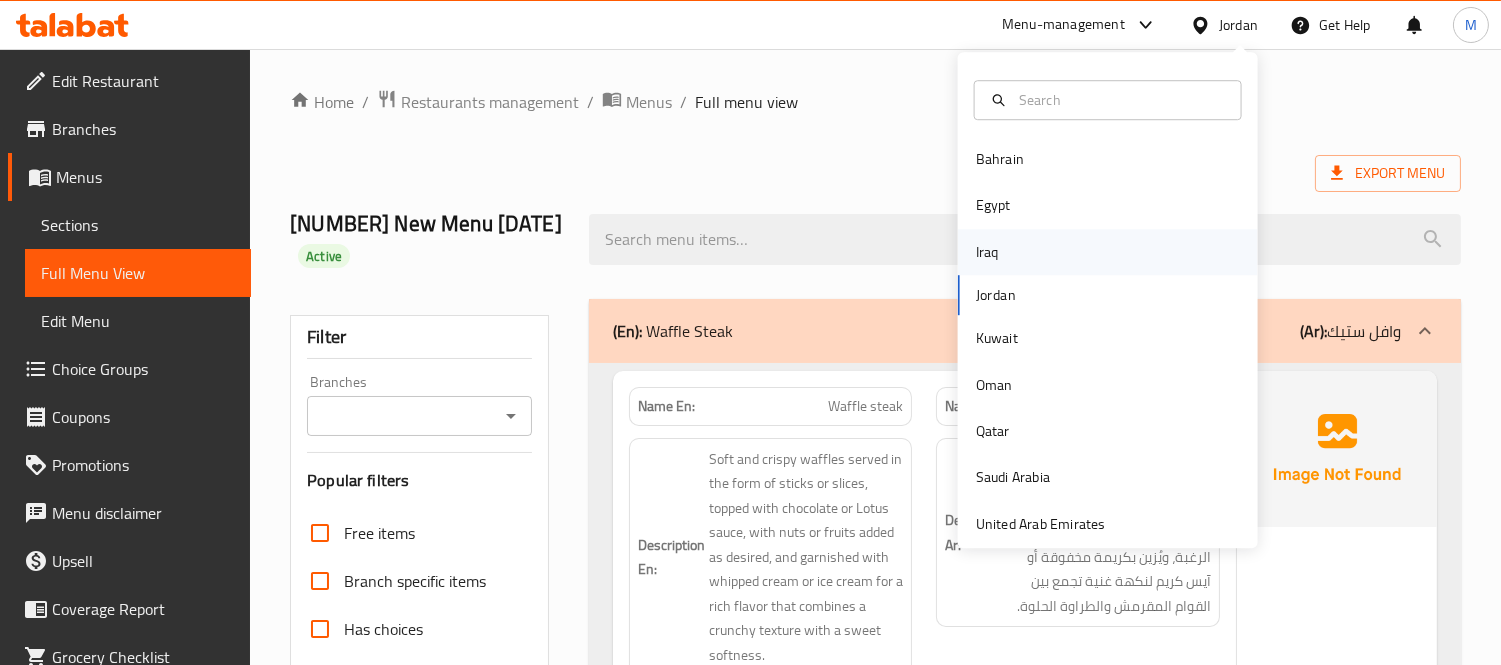 click on "Iraq" at bounding box center [1108, 252] 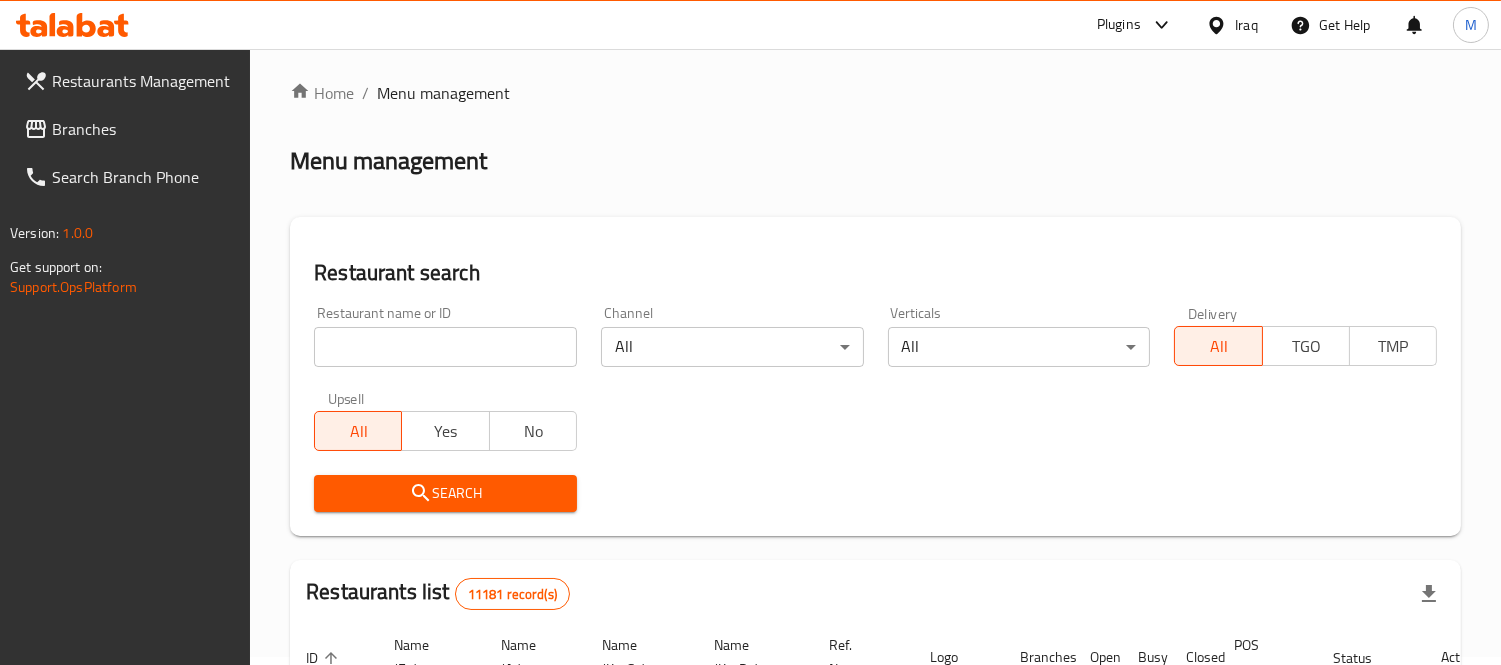 scroll, scrollTop: 0, scrollLeft: 0, axis: both 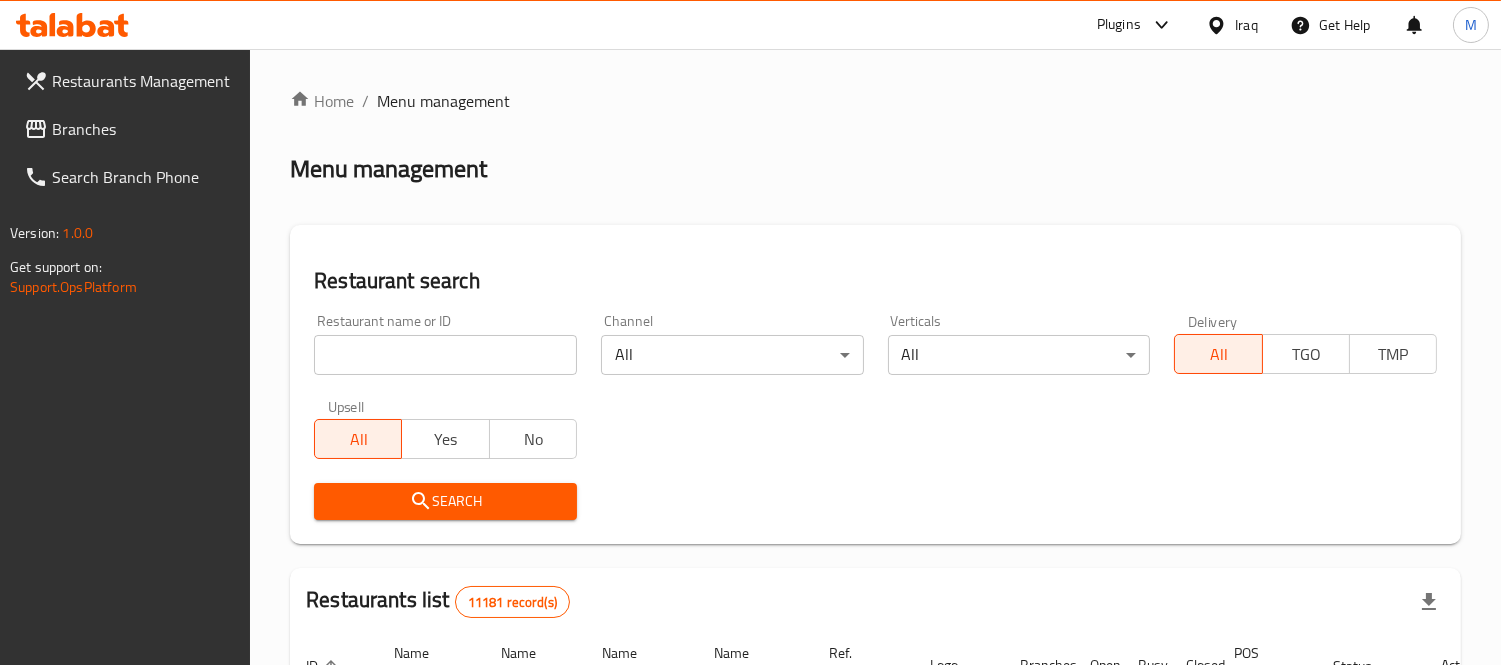 click at bounding box center [445, 355] 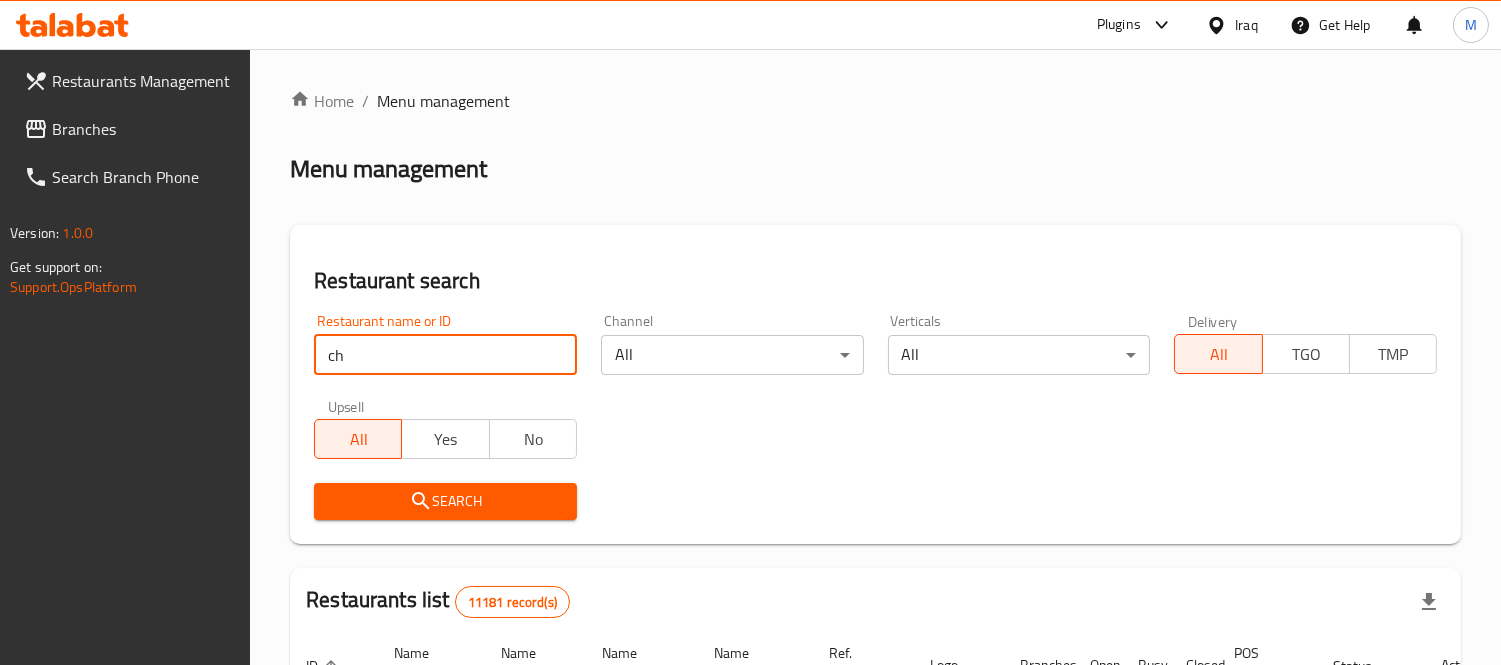 type on "Cha i Enjoy" 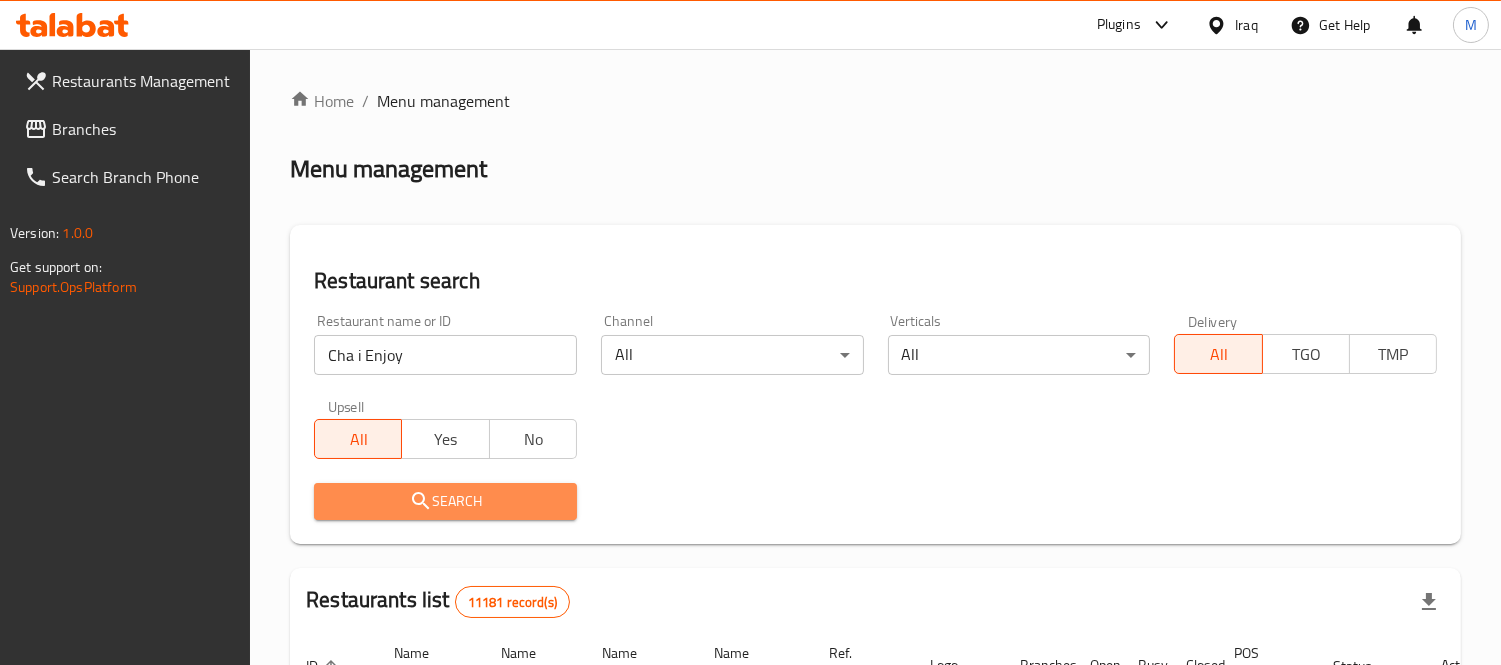 click on "Search" at bounding box center [445, 501] 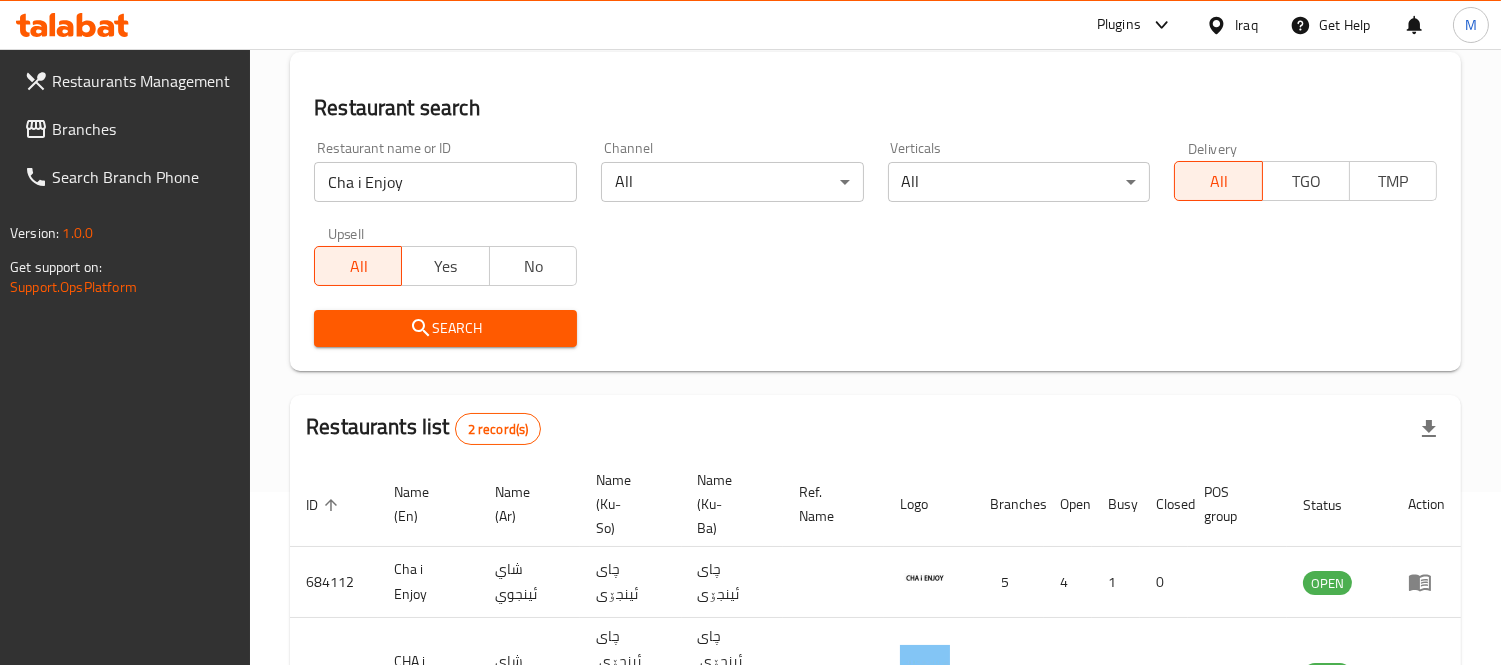 scroll, scrollTop: 322, scrollLeft: 0, axis: vertical 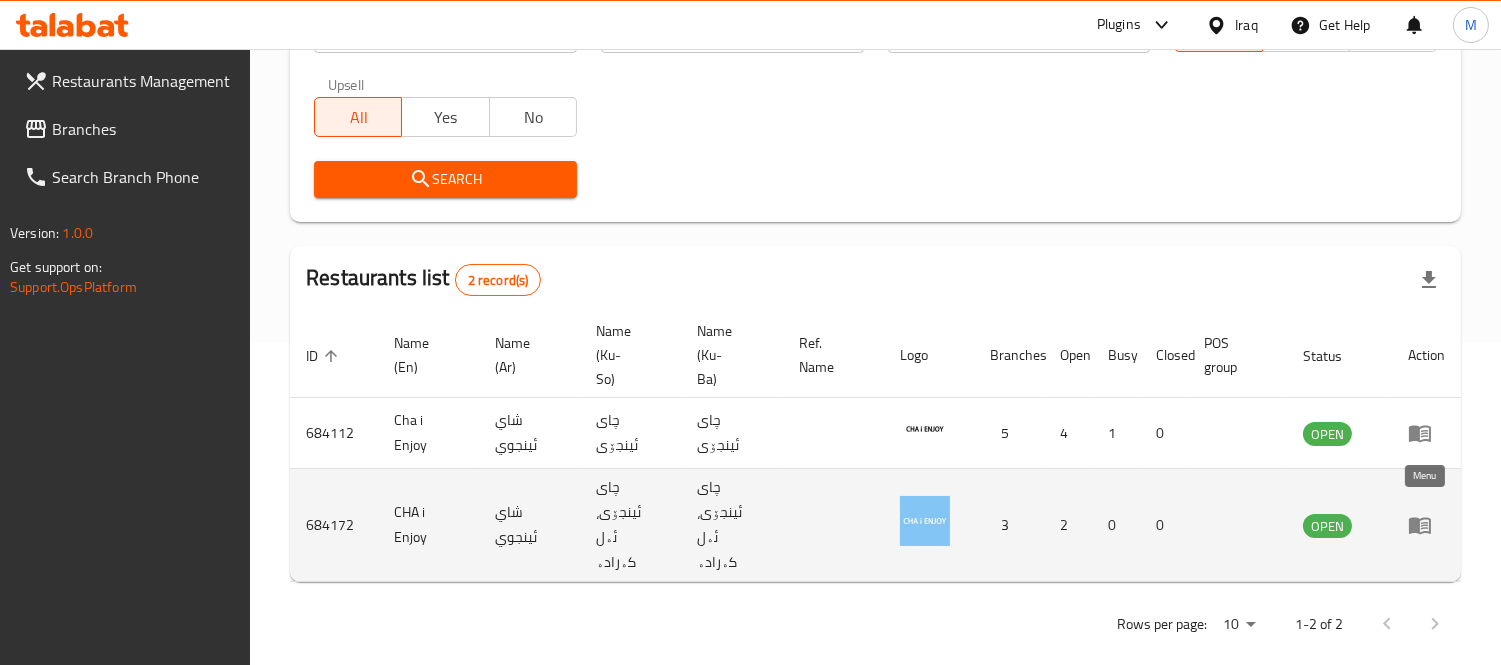 click 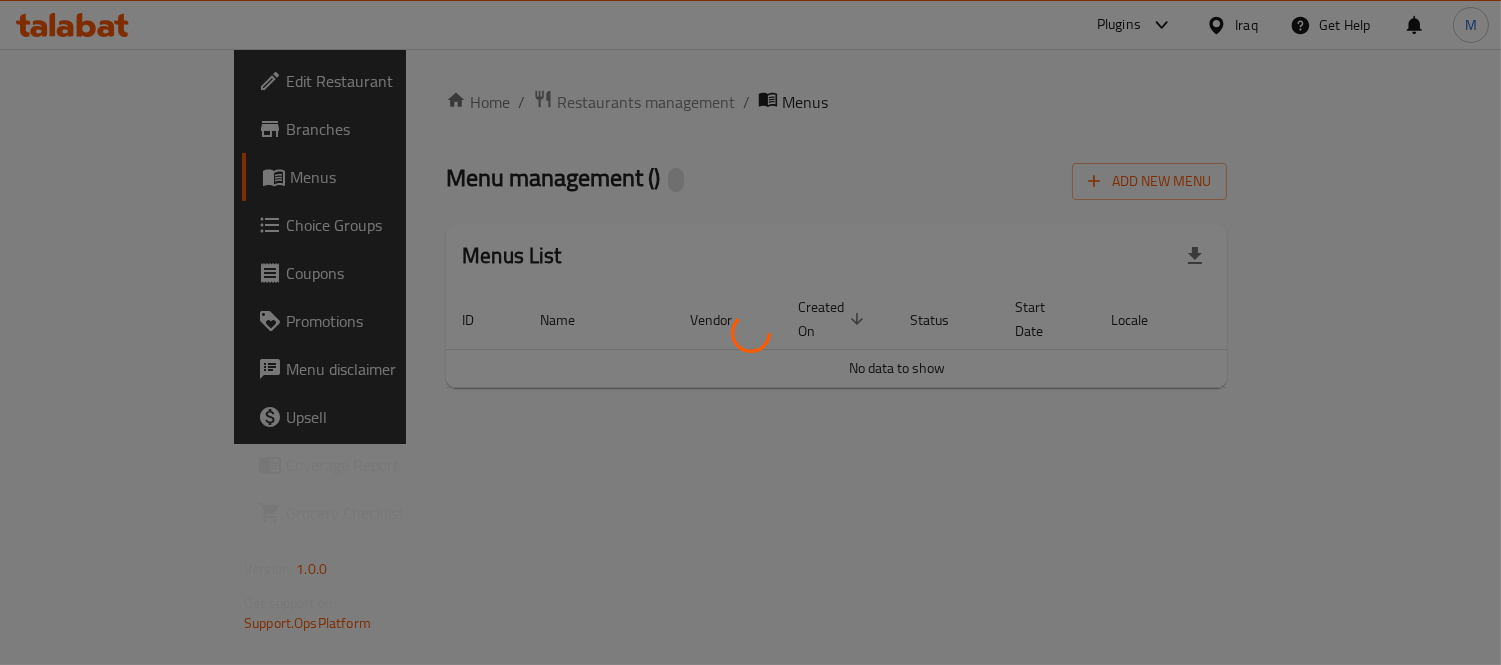 scroll, scrollTop: 0, scrollLeft: 0, axis: both 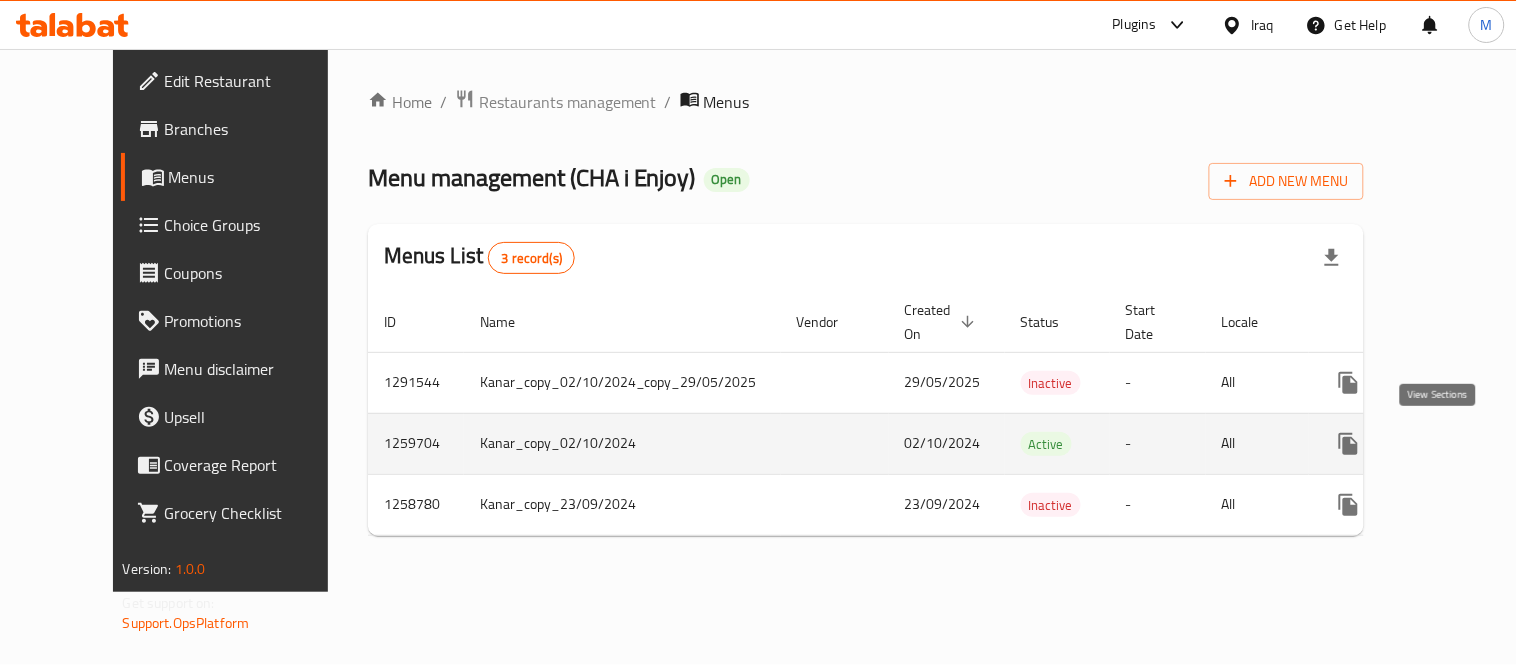 click 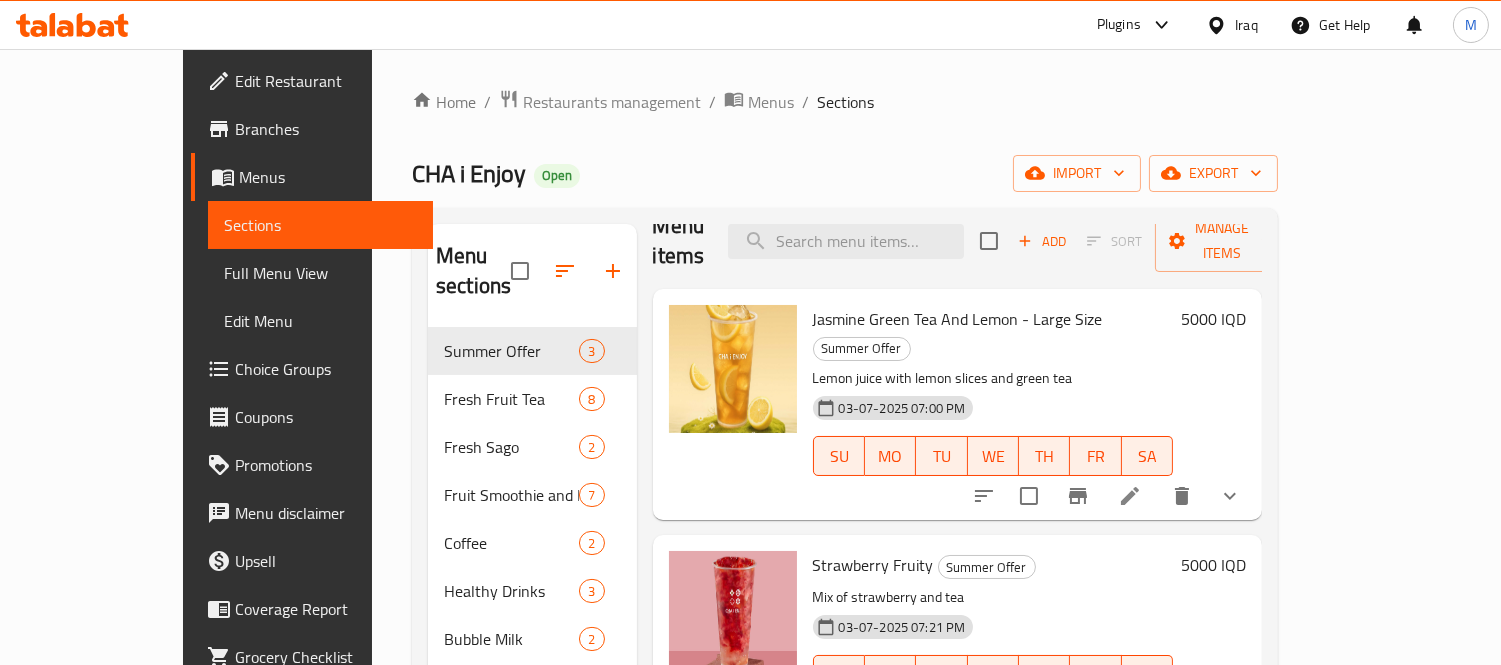 scroll, scrollTop: 38, scrollLeft: 0, axis: vertical 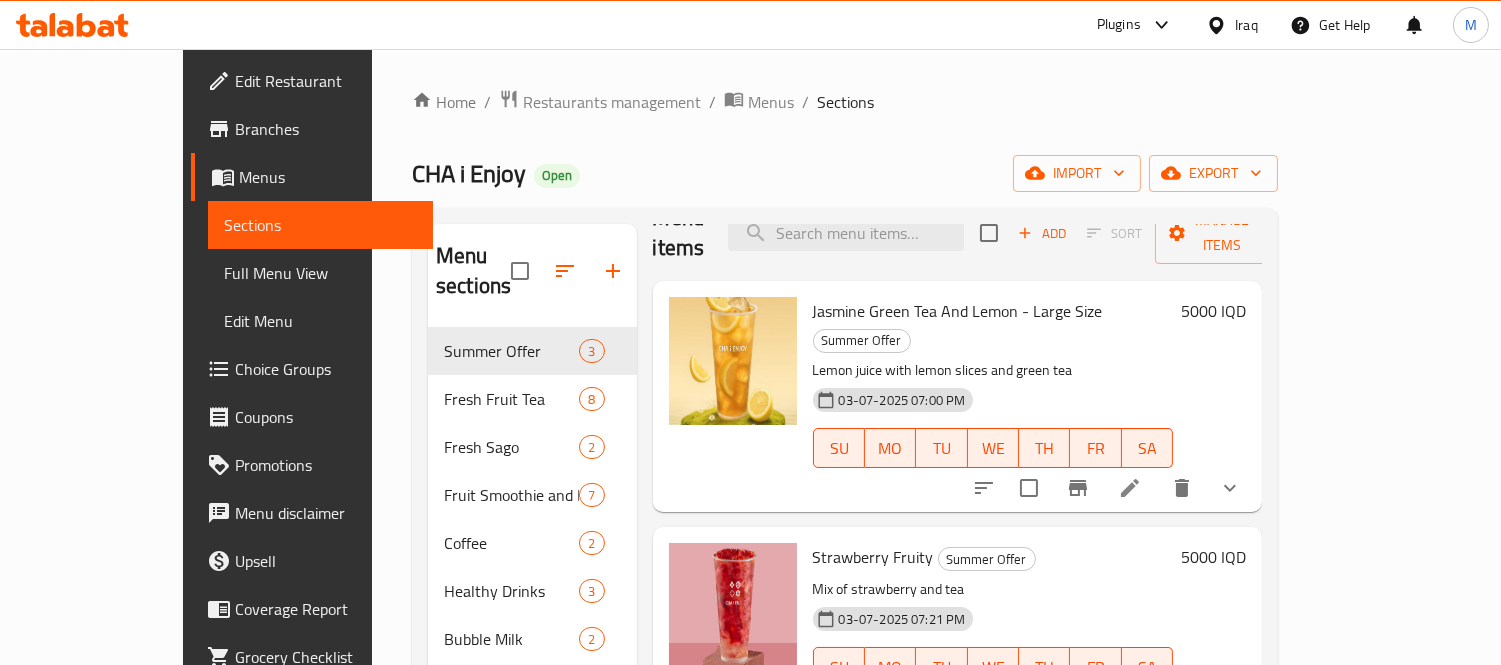click on "[DATE] [TIME] SU MO TU WE TH FR SA" at bounding box center [993, 396] 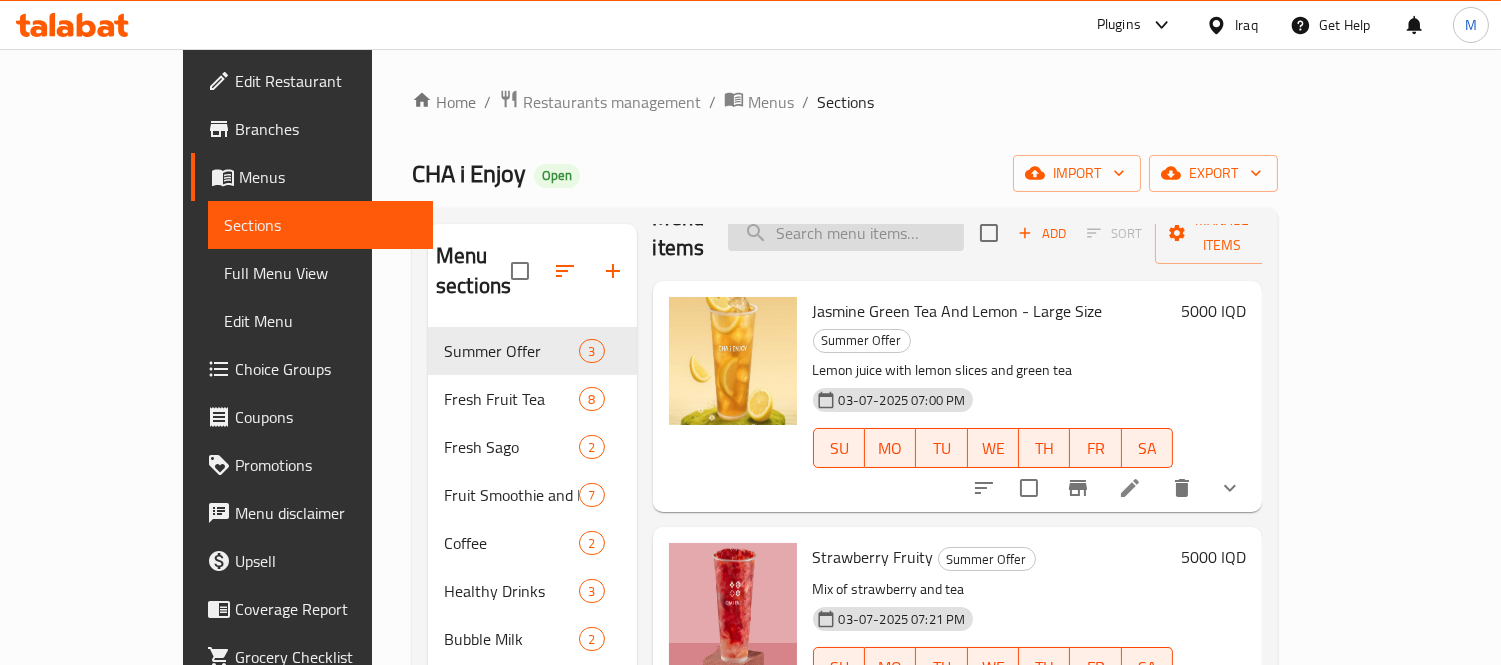 click at bounding box center [846, 233] 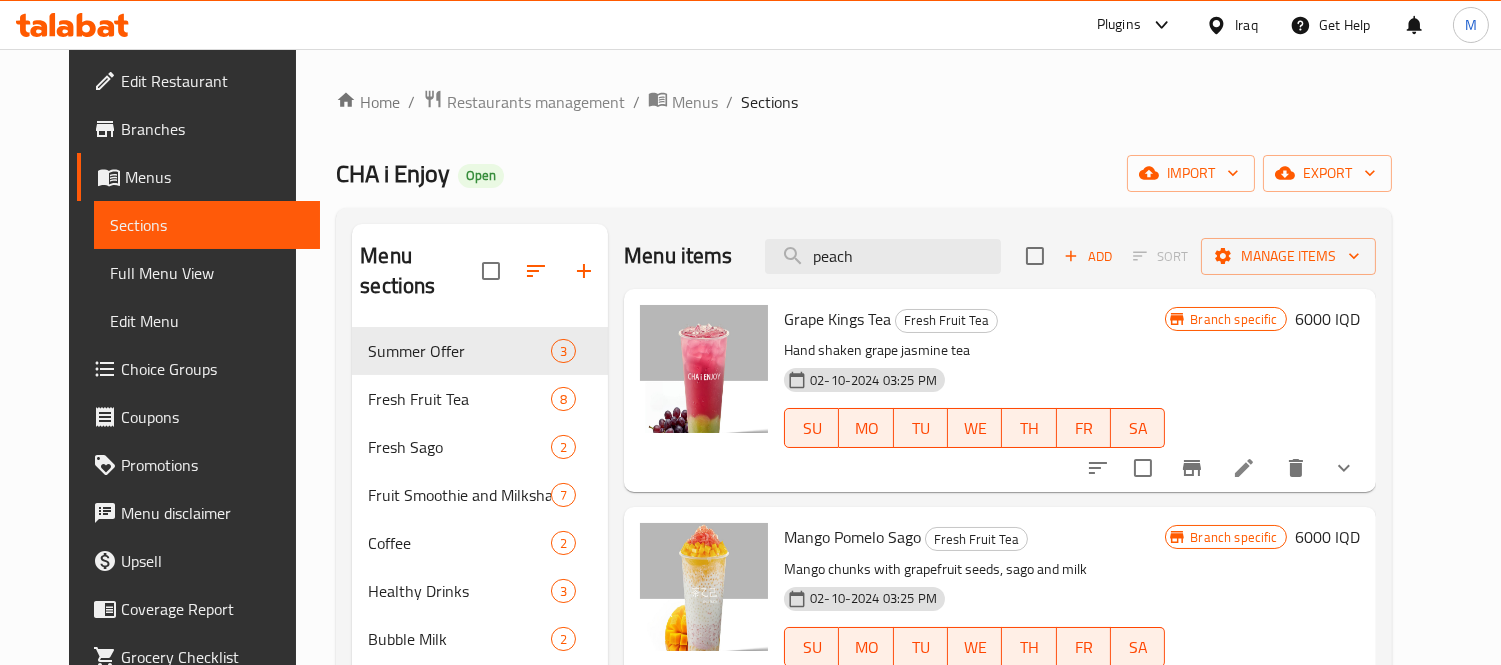 scroll, scrollTop: 38, scrollLeft: 0, axis: vertical 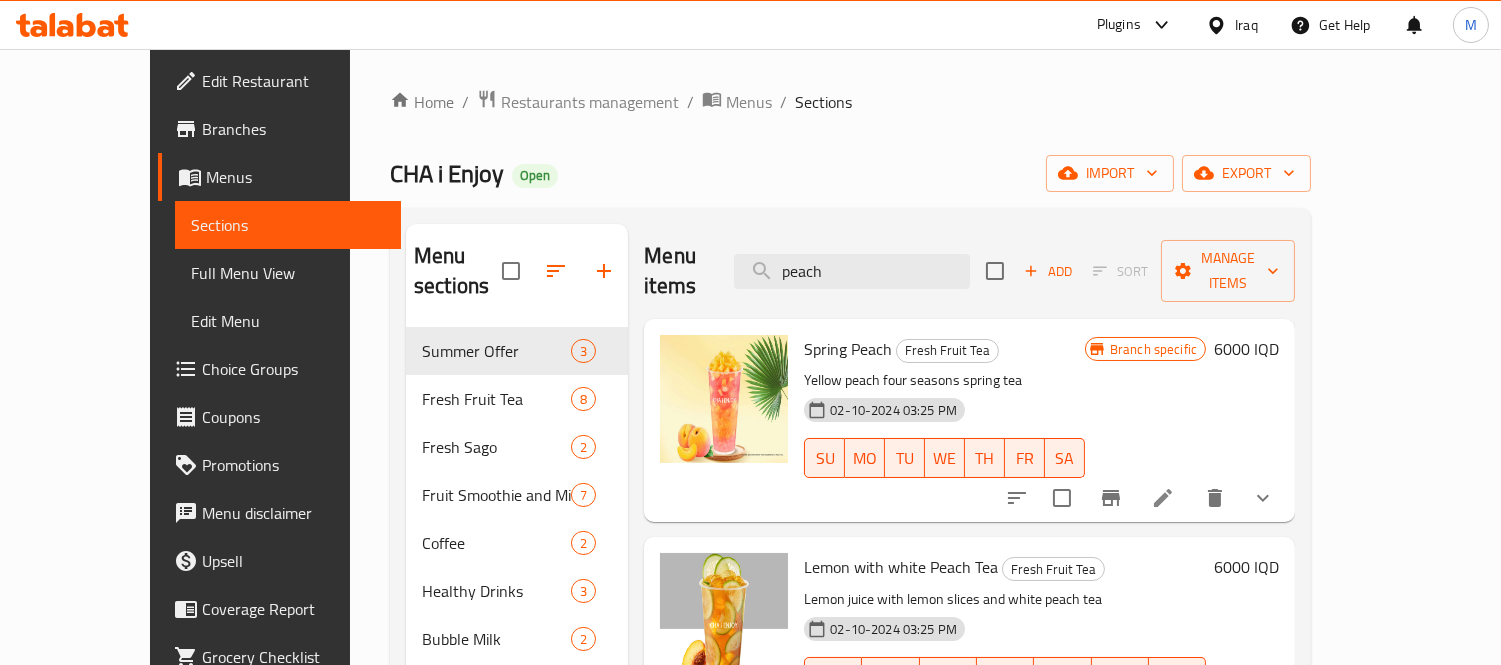 type on "peach" 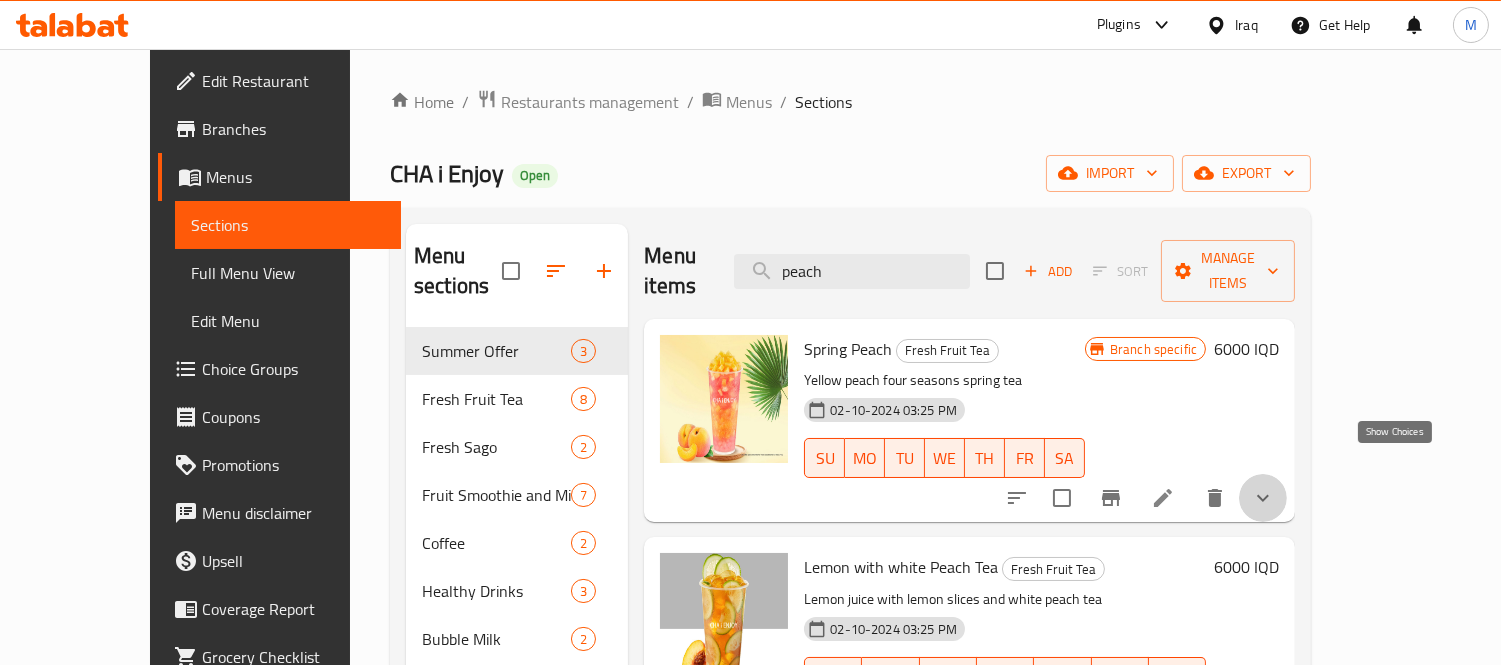 click 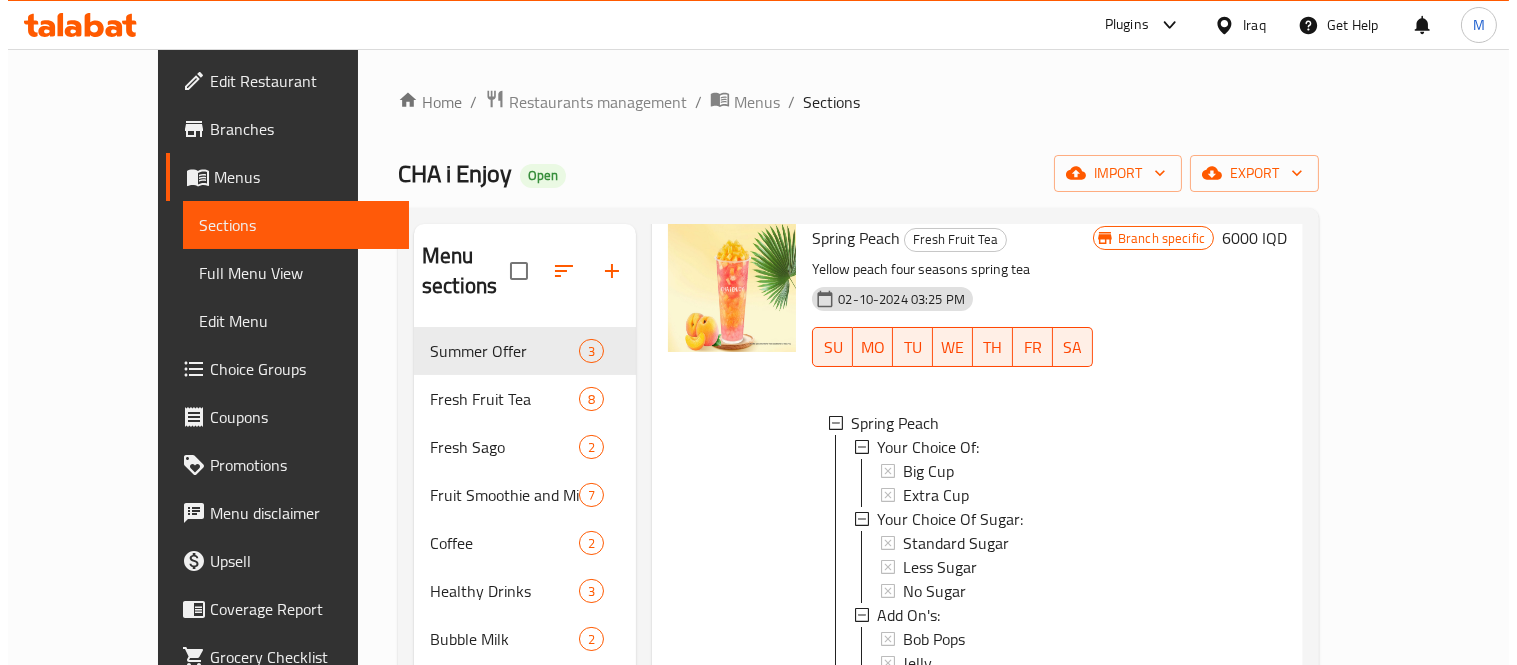 scroll, scrollTop: 0, scrollLeft: 0, axis: both 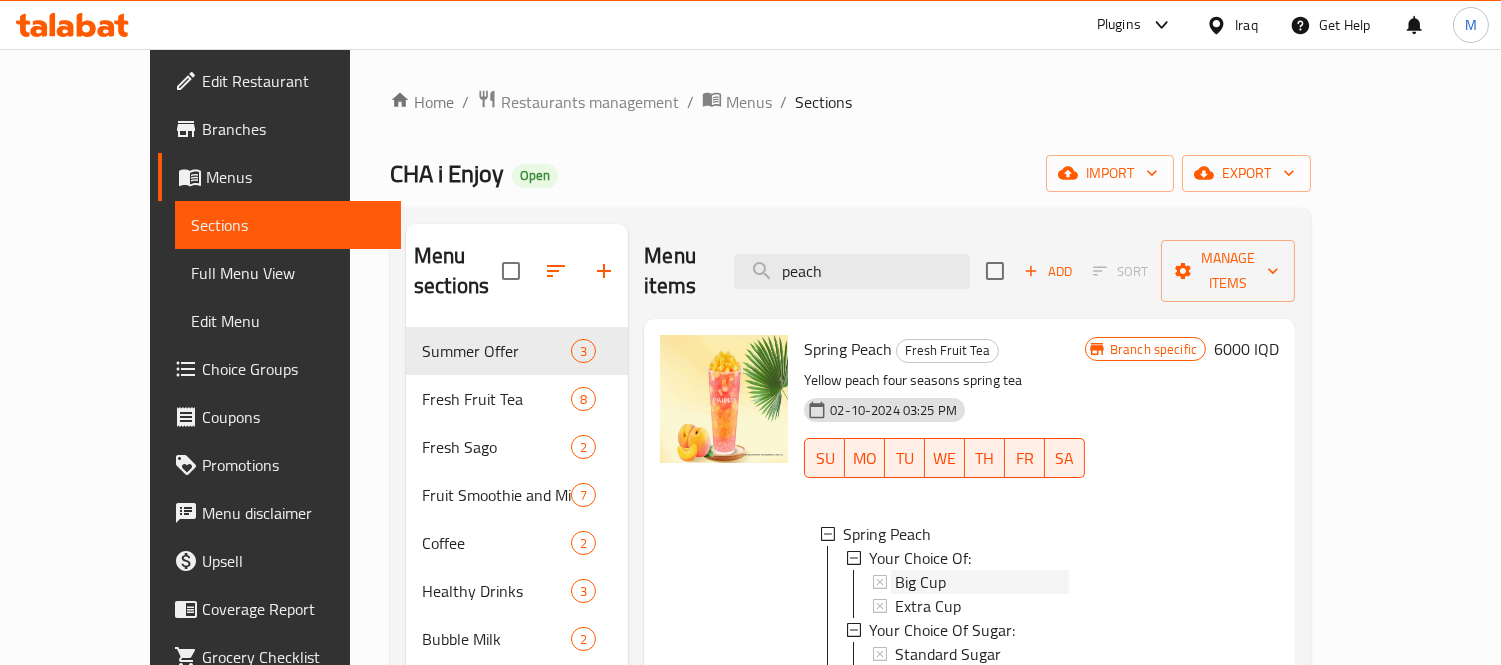 click on "Big Cup" at bounding box center [982, 582] 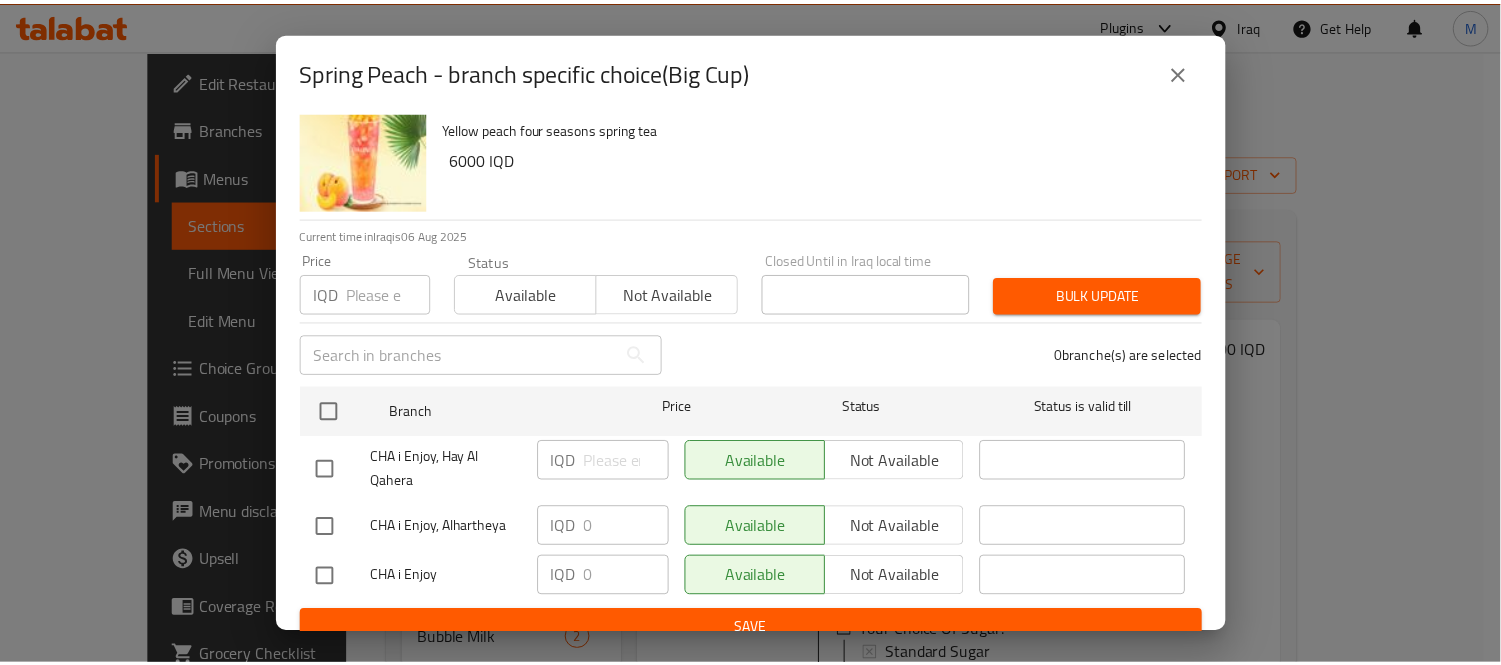 scroll, scrollTop: 60, scrollLeft: 0, axis: vertical 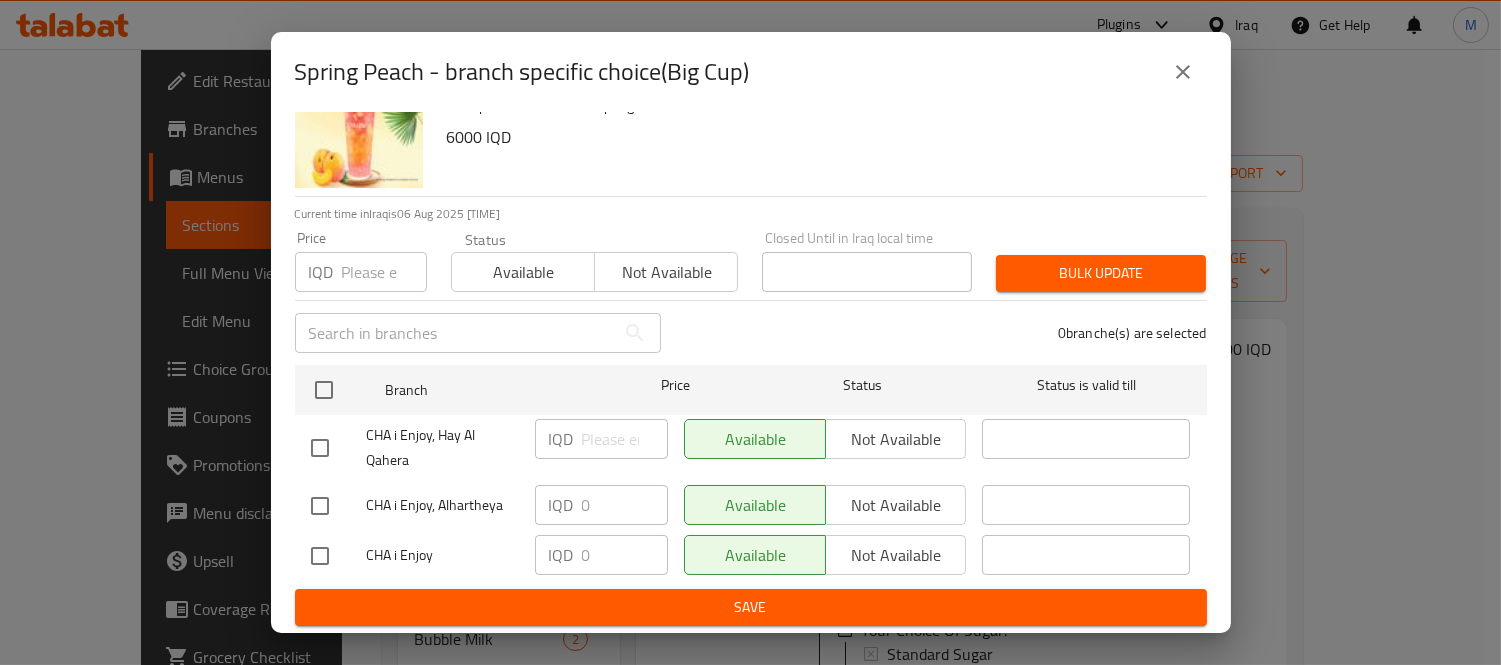 type 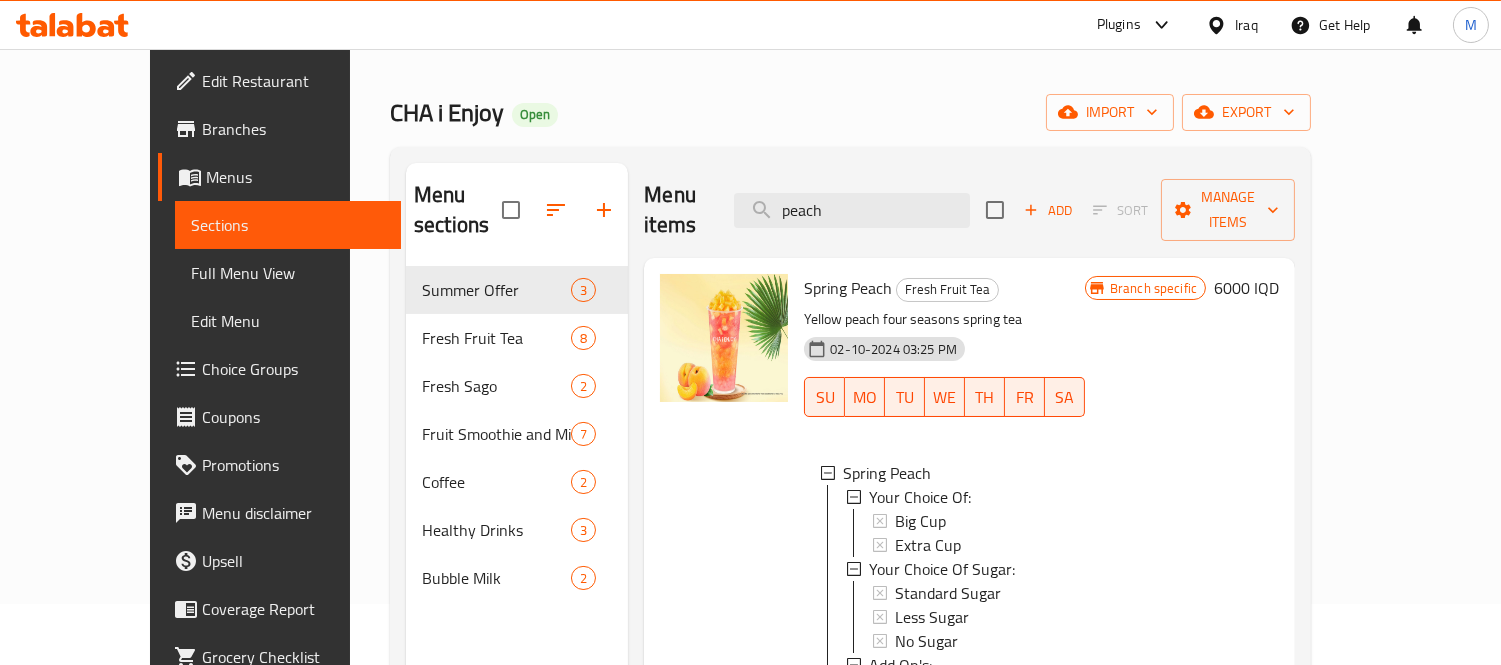 scroll, scrollTop: 111, scrollLeft: 0, axis: vertical 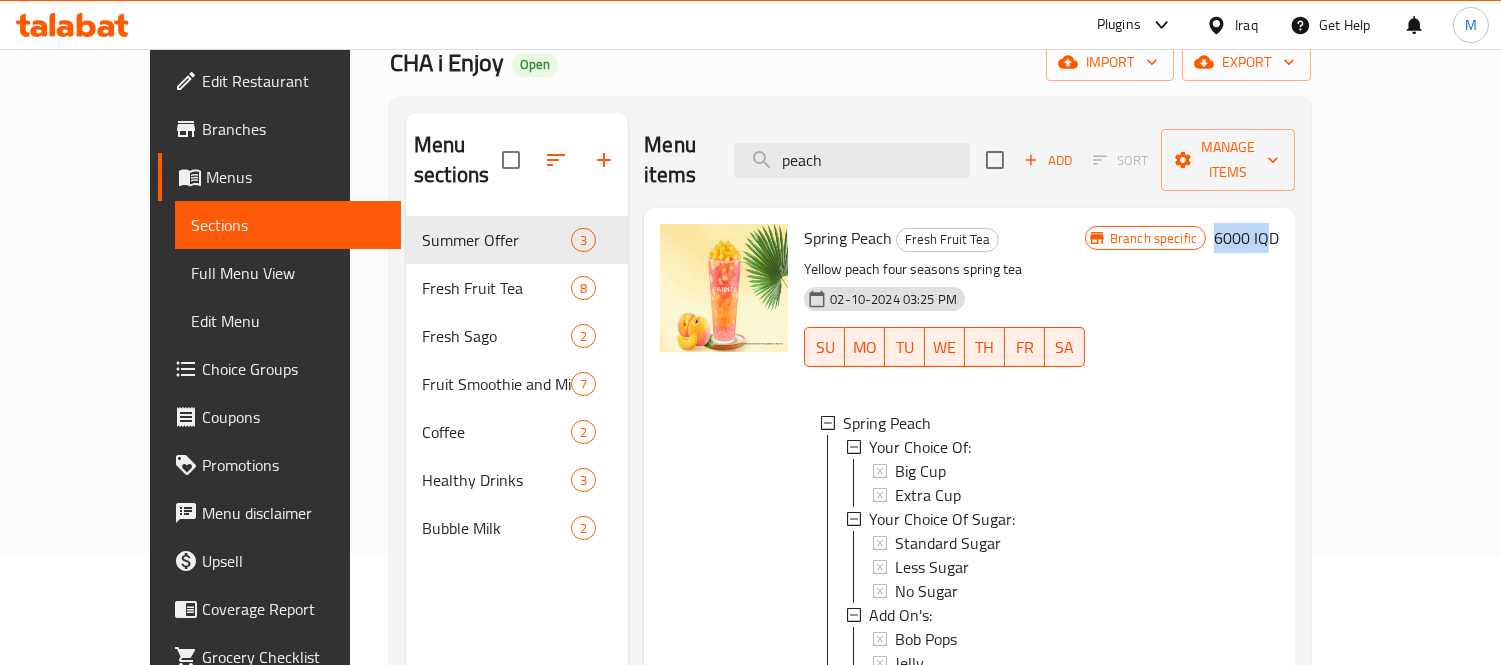 drag, startPoint x: 1347, startPoint y: 204, endPoint x: 1398, endPoint y: 213, distance: 51.78803 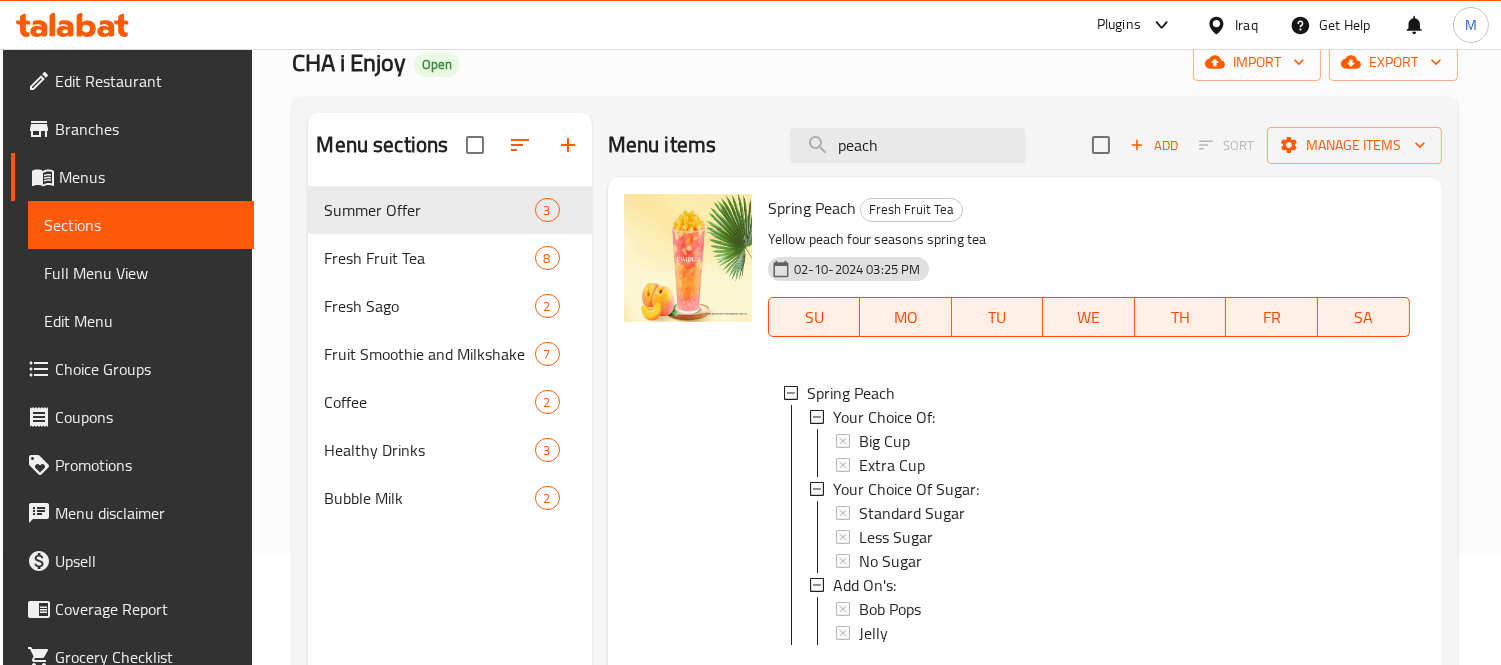 scroll, scrollTop: 111, scrollLeft: 0, axis: vertical 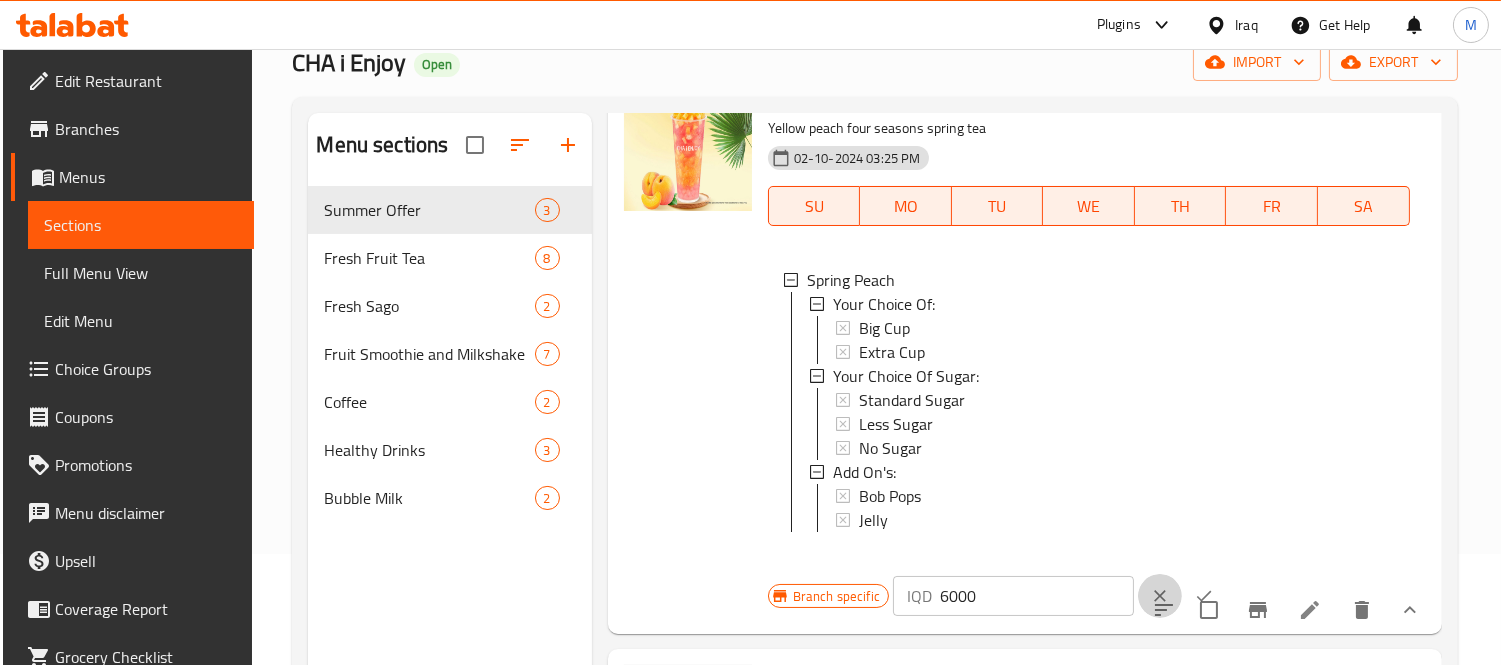 click 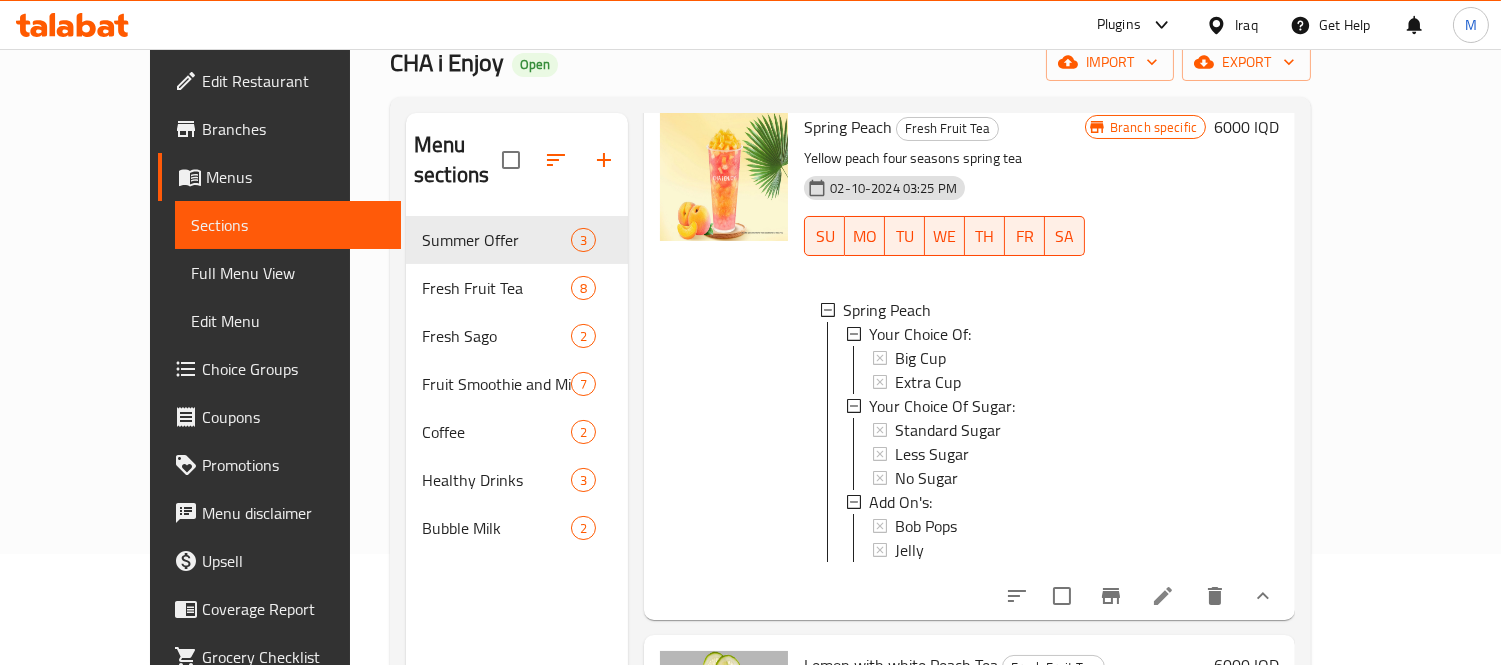 scroll, scrollTop: 0, scrollLeft: 0, axis: both 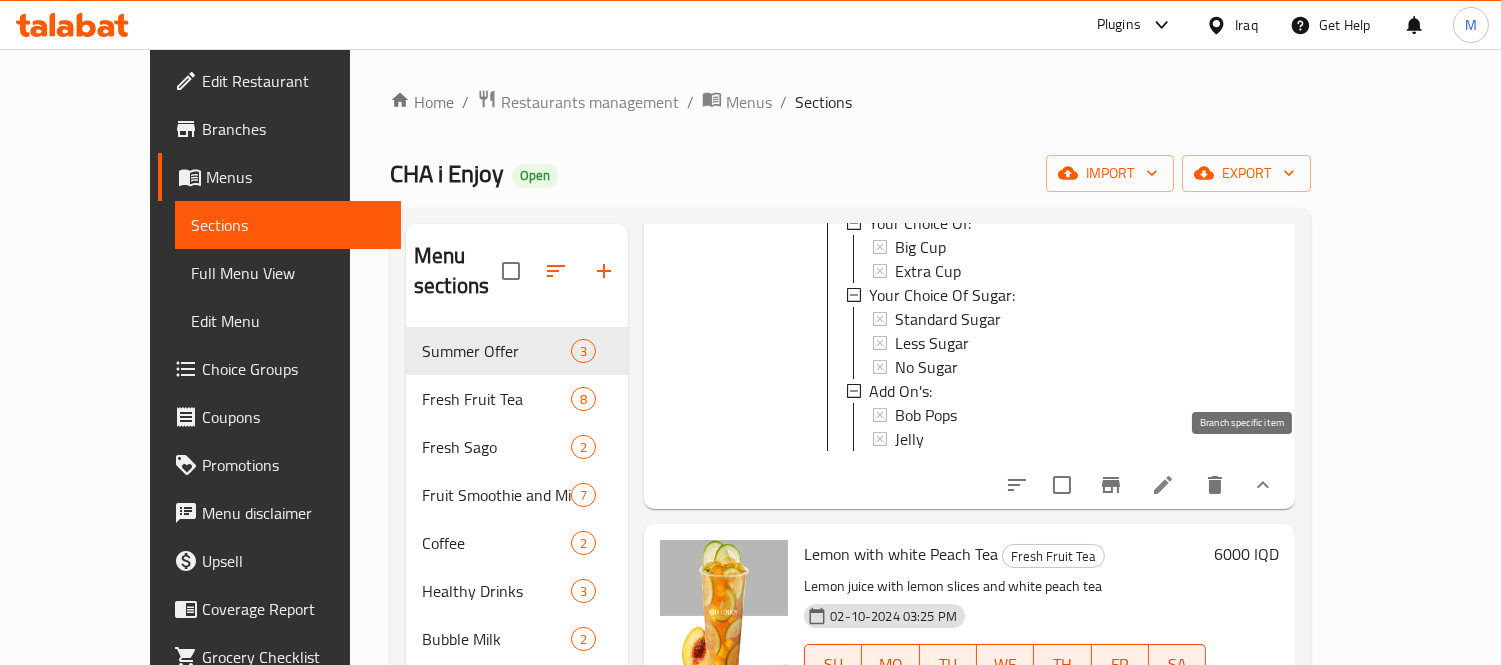 click 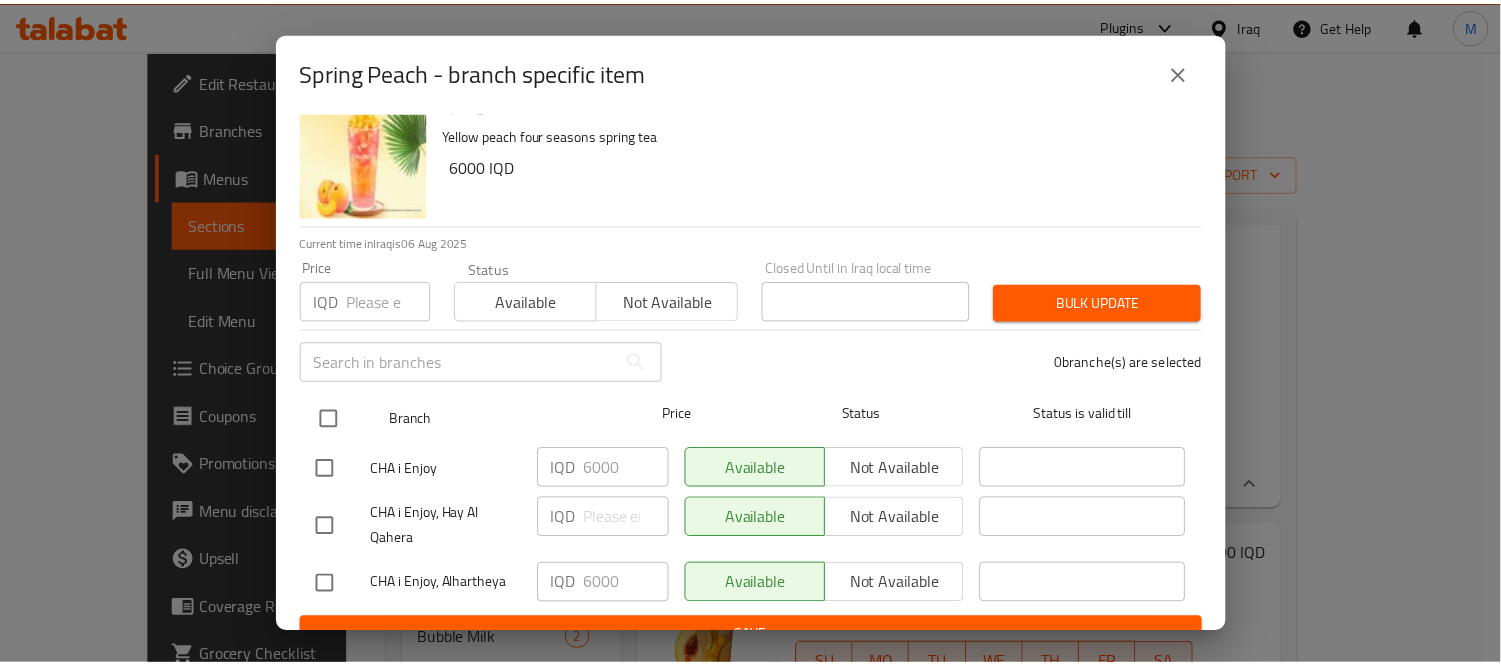 scroll, scrollTop: 60, scrollLeft: 0, axis: vertical 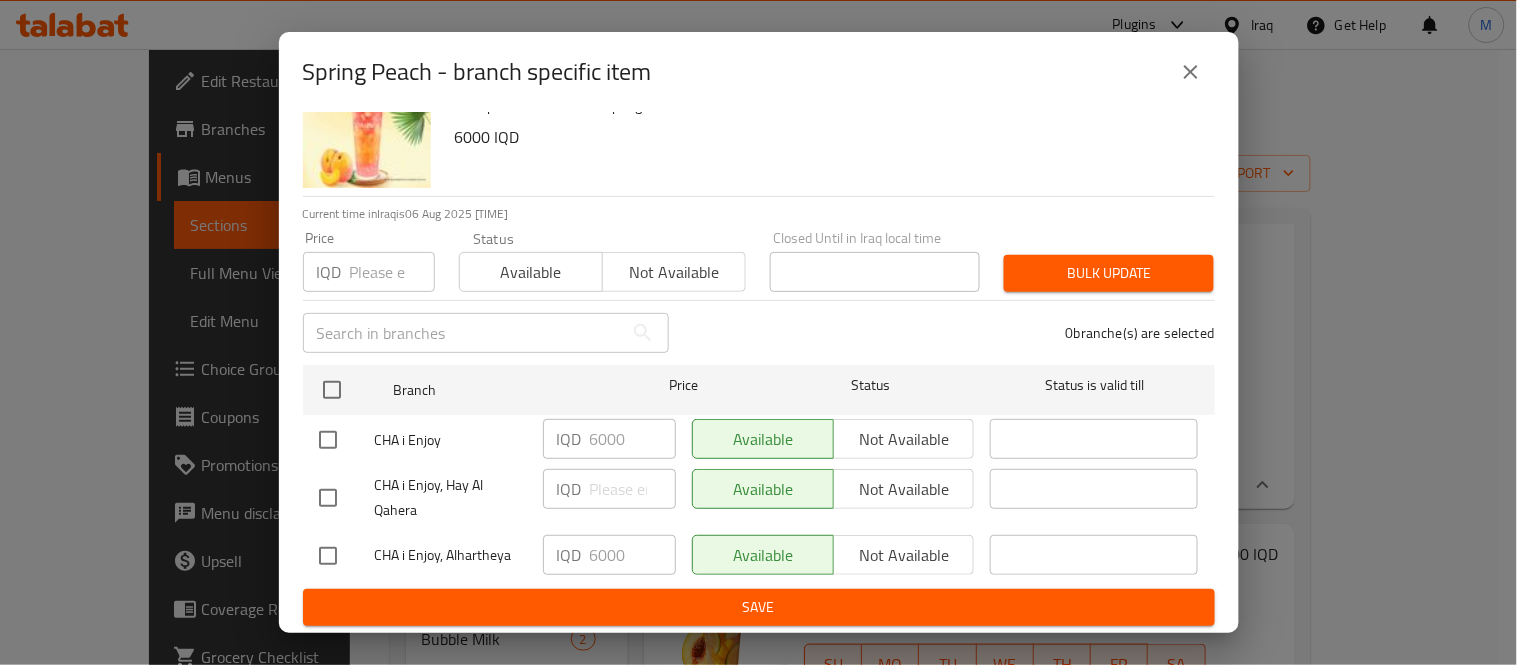 type 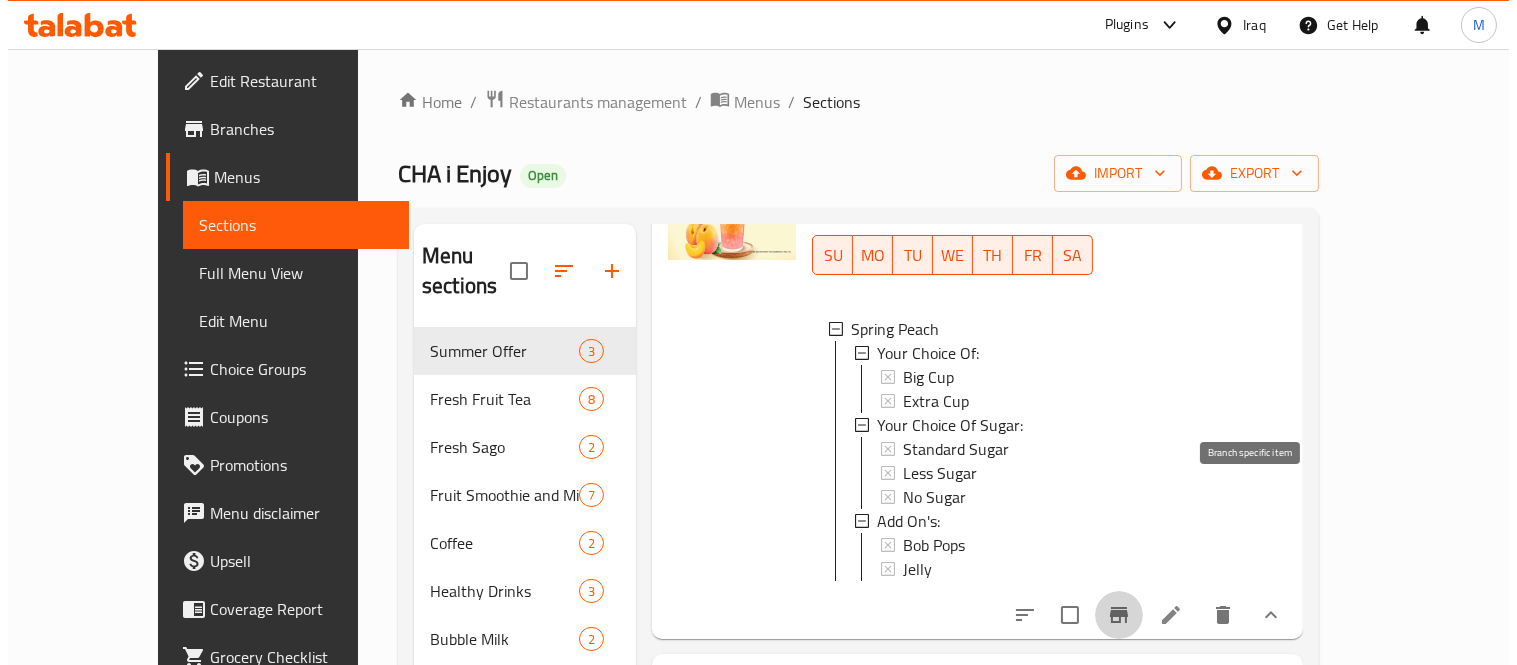 scroll, scrollTop: 0, scrollLeft: 0, axis: both 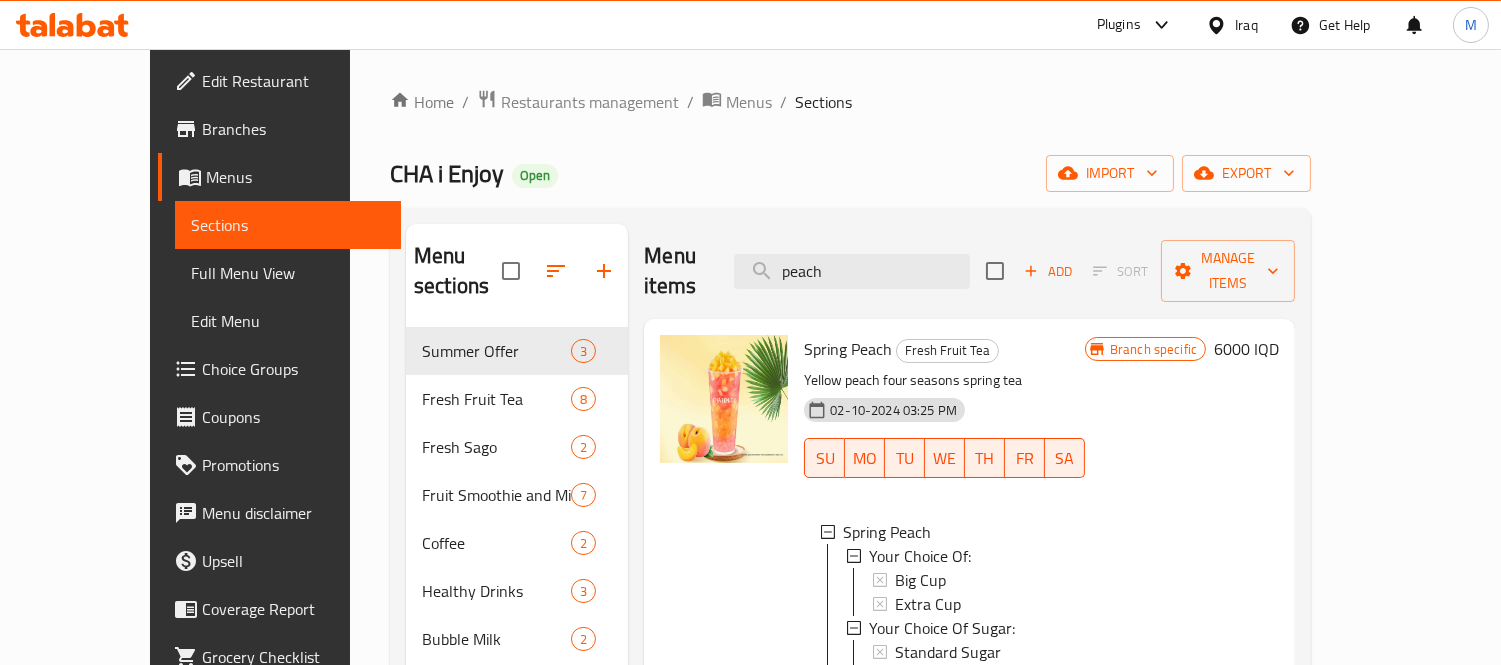 click on "Big Cup" at bounding box center [920, 580] 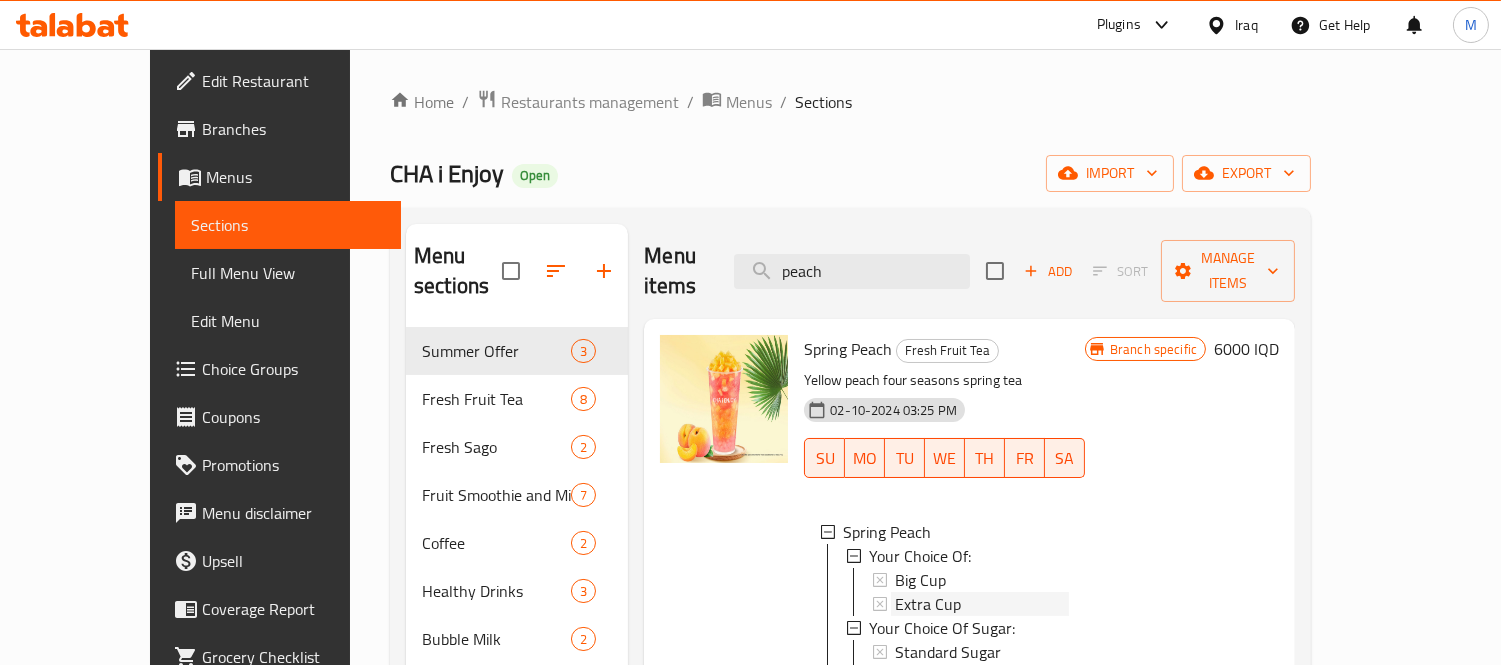 click on "Extra Cup" at bounding box center [982, 604] 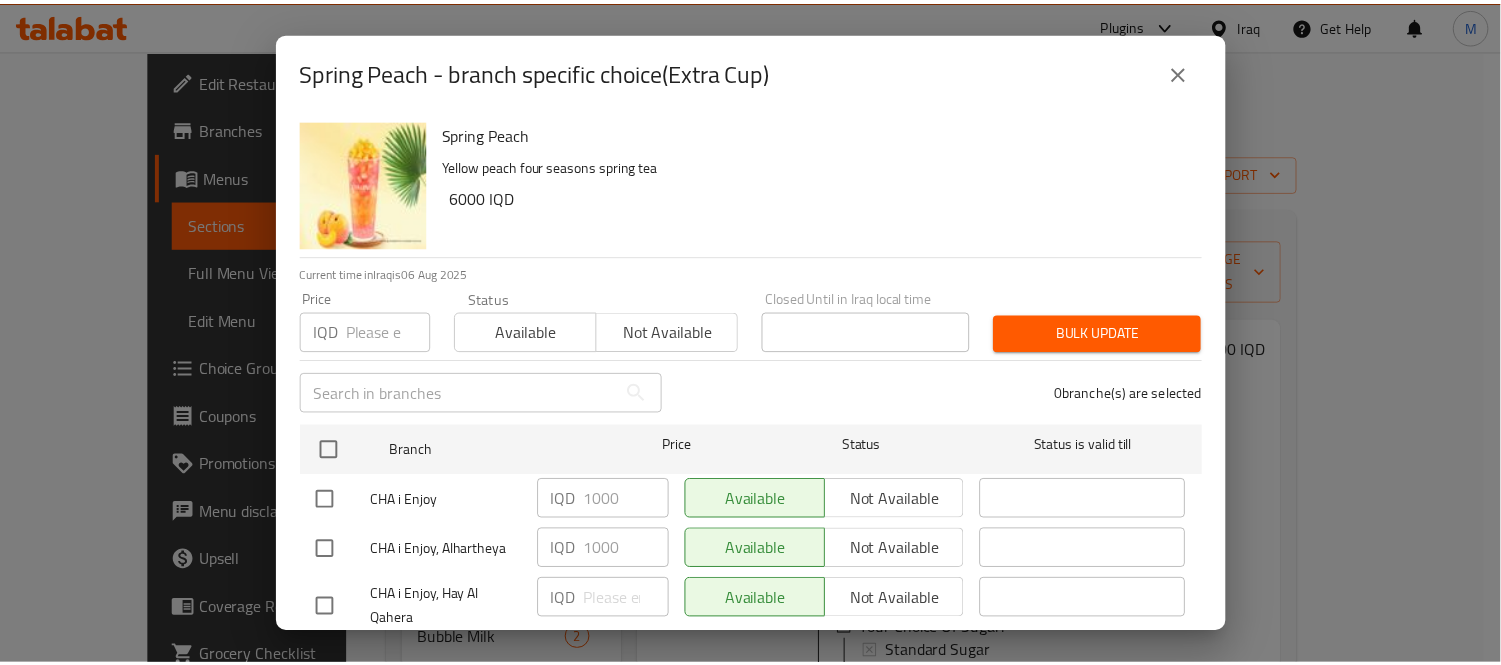 scroll, scrollTop: 60, scrollLeft: 0, axis: vertical 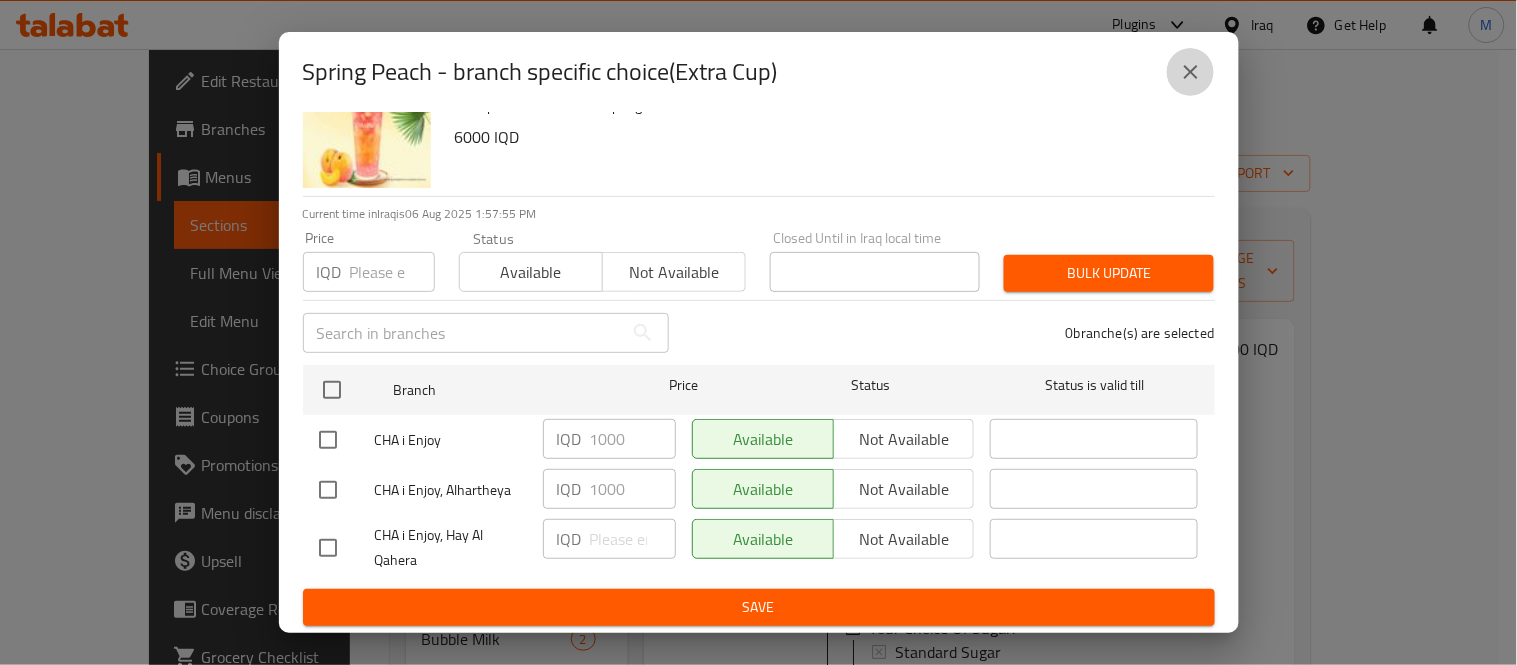 click 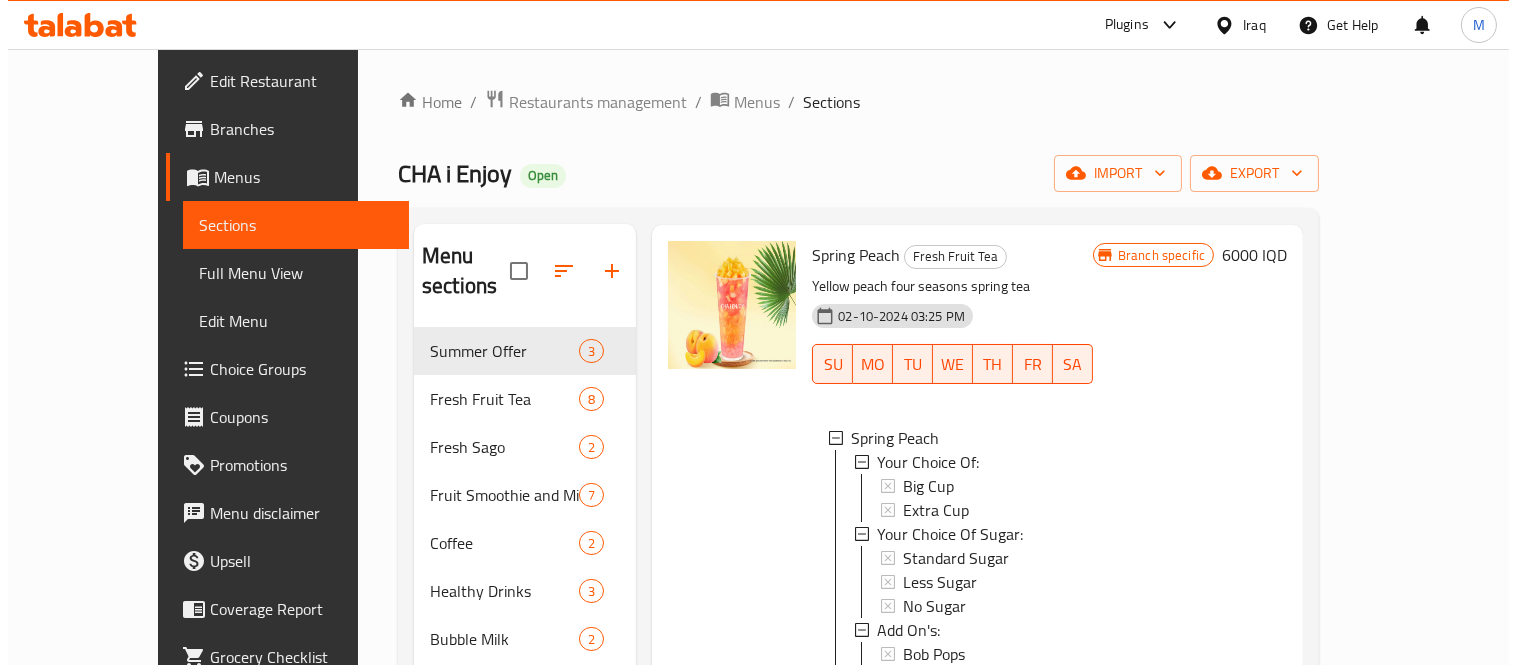 scroll, scrollTop: 222, scrollLeft: 0, axis: vertical 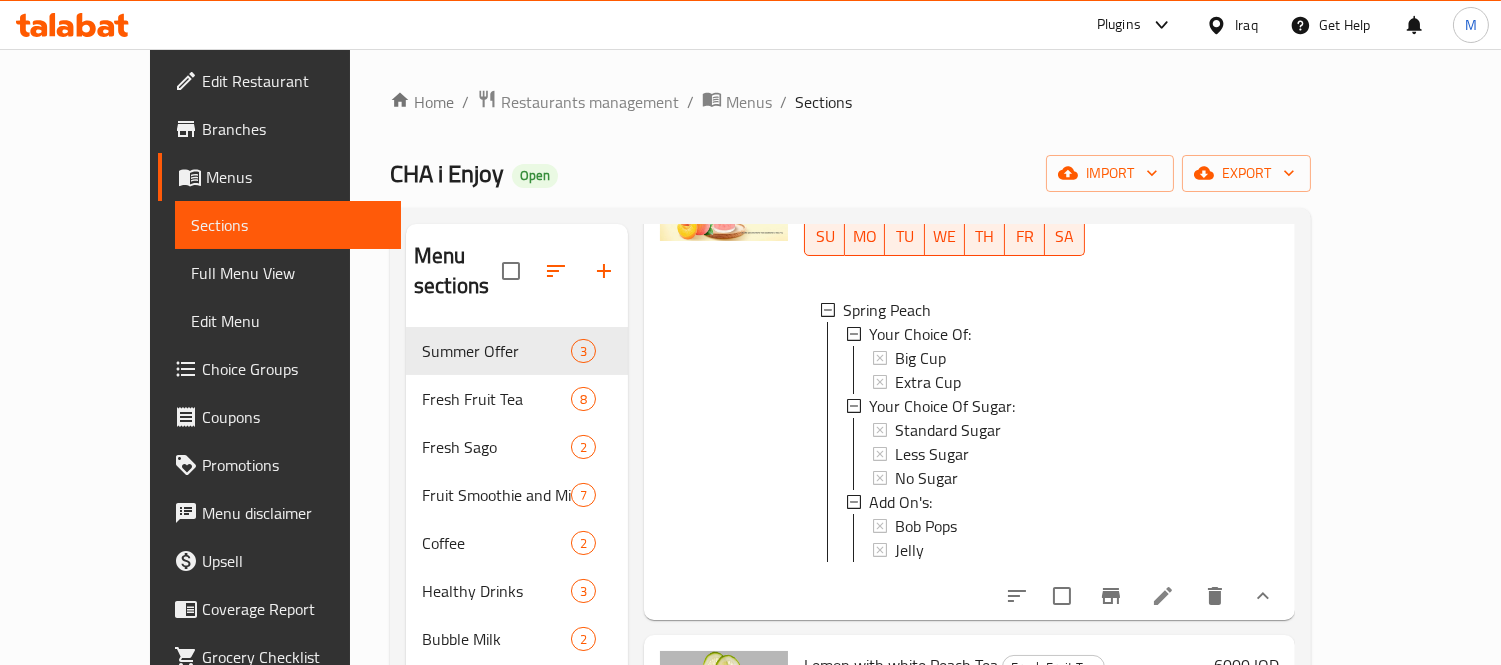 click on "Extra Cup" at bounding box center (928, 382) 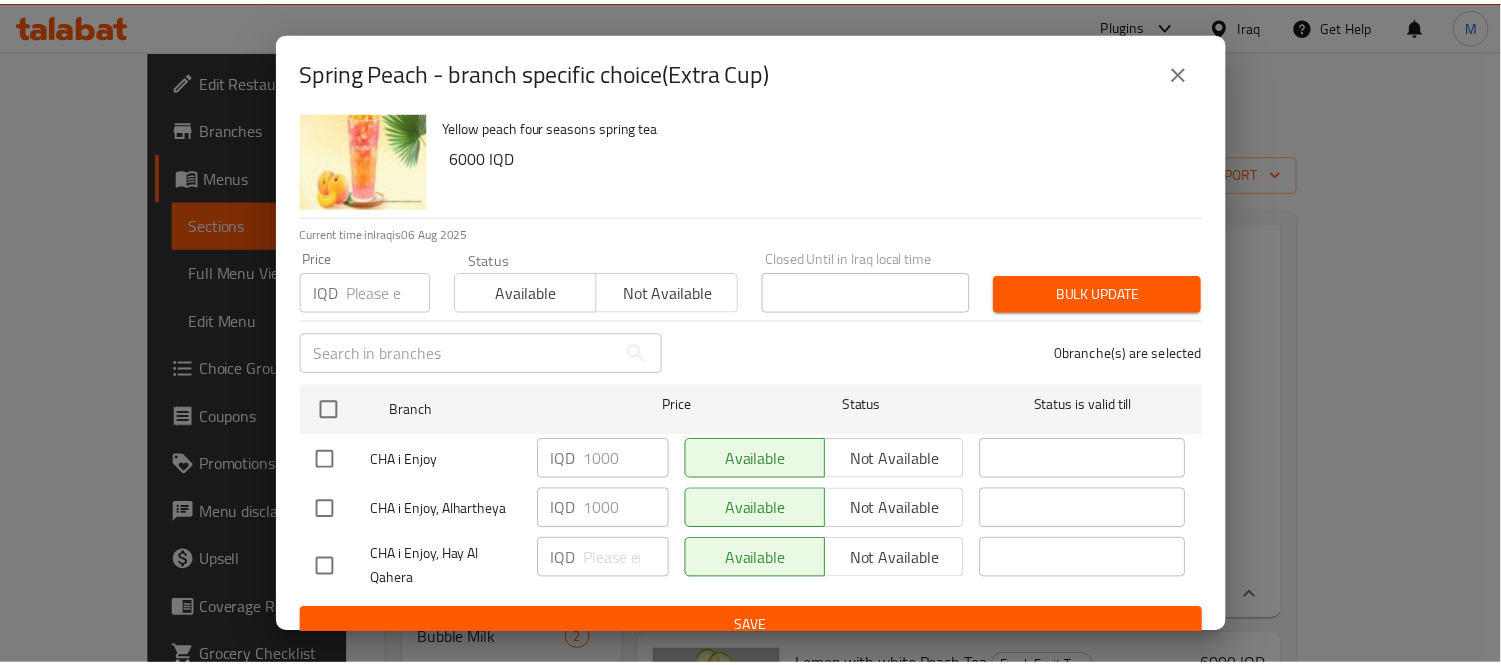 scroll, scrollTop: 60, scrollLeft: 0, axis: vertical 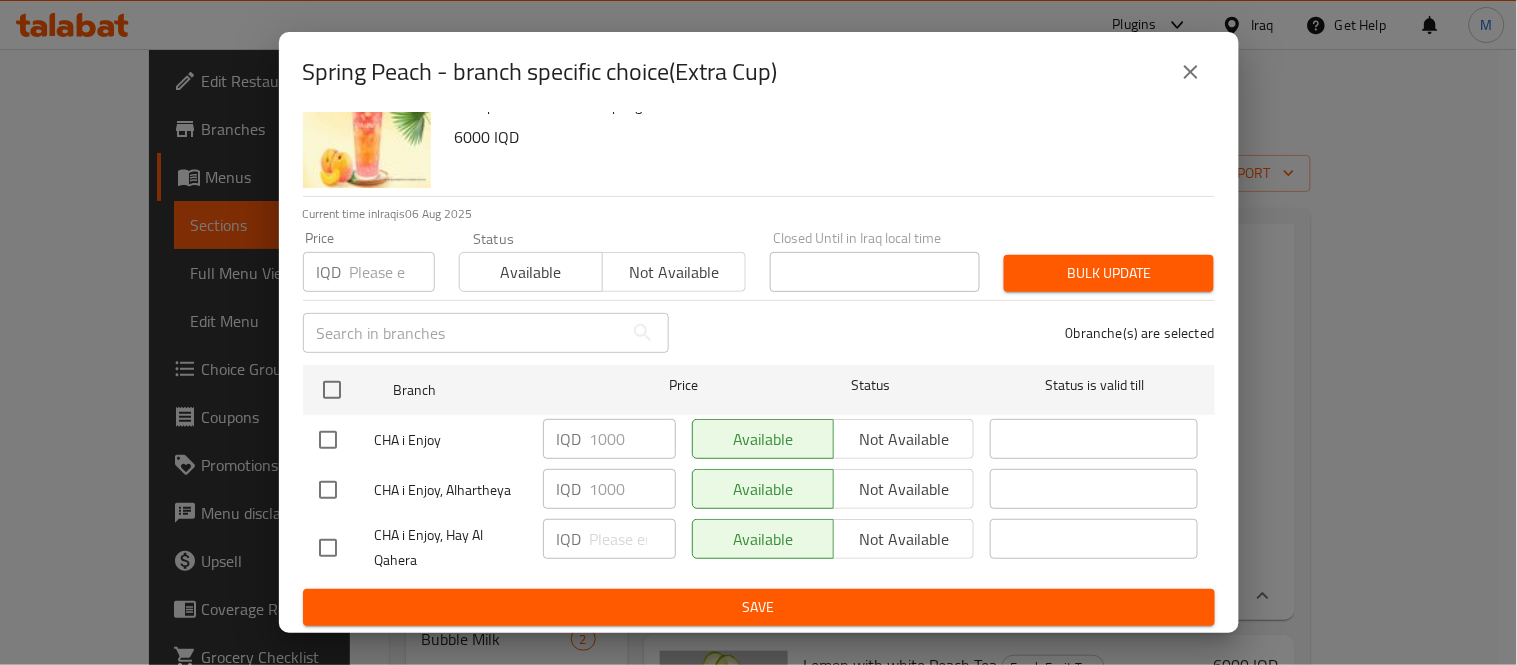 type 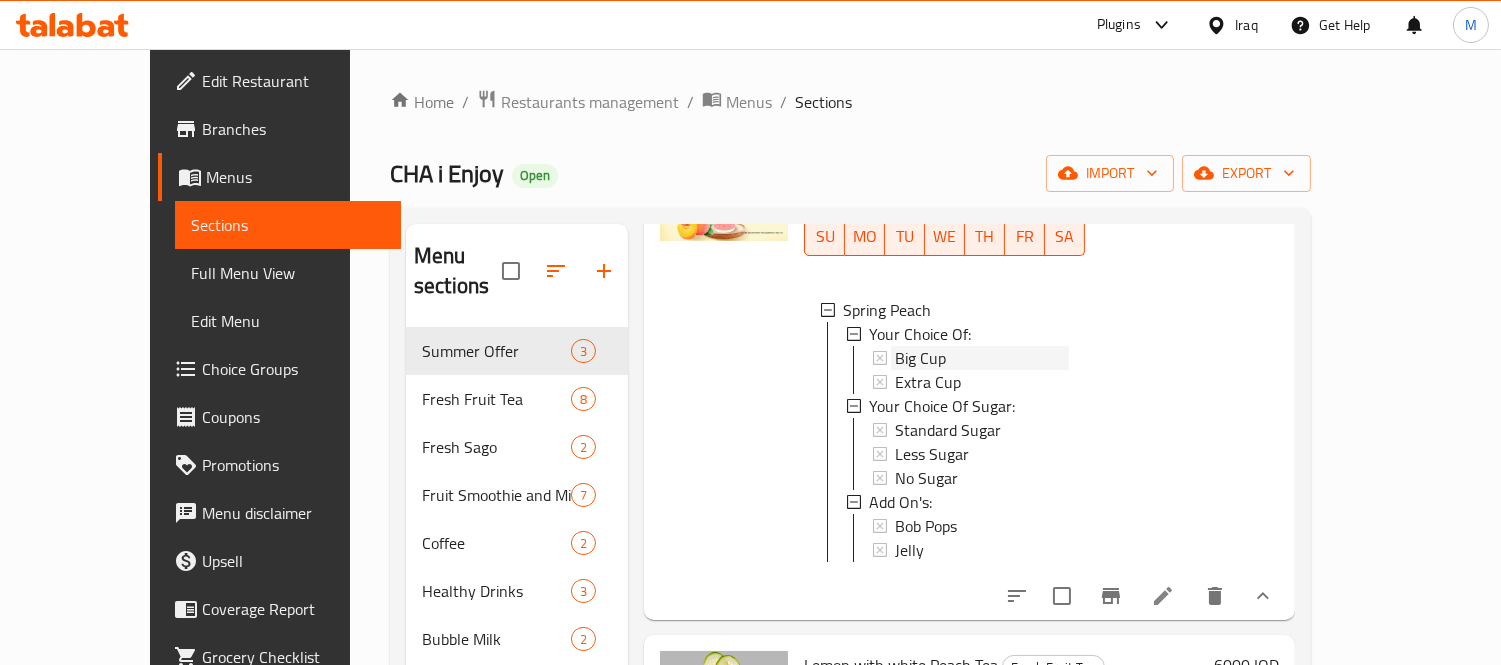 click on "Big Cup" at bounding box center (982, 358) 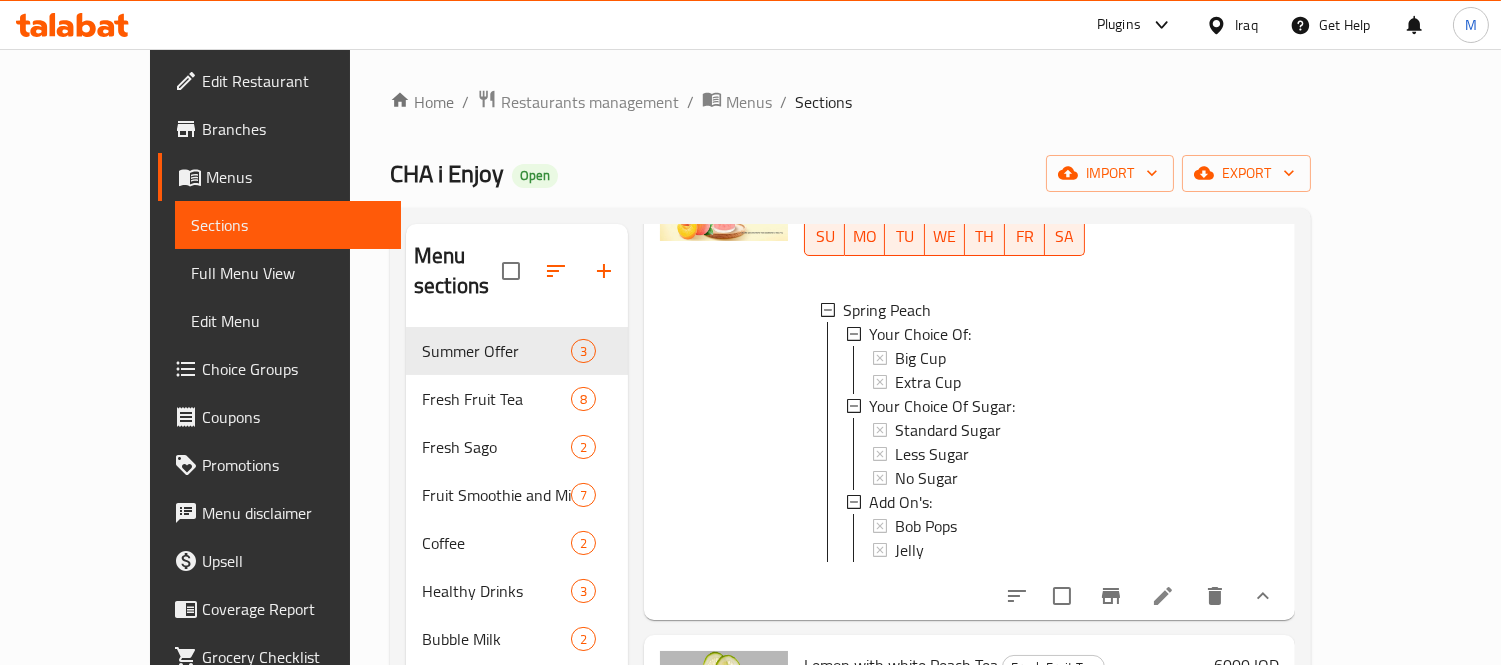 scroll, scrollTop: 0, scrollLeft: 0, axis: both 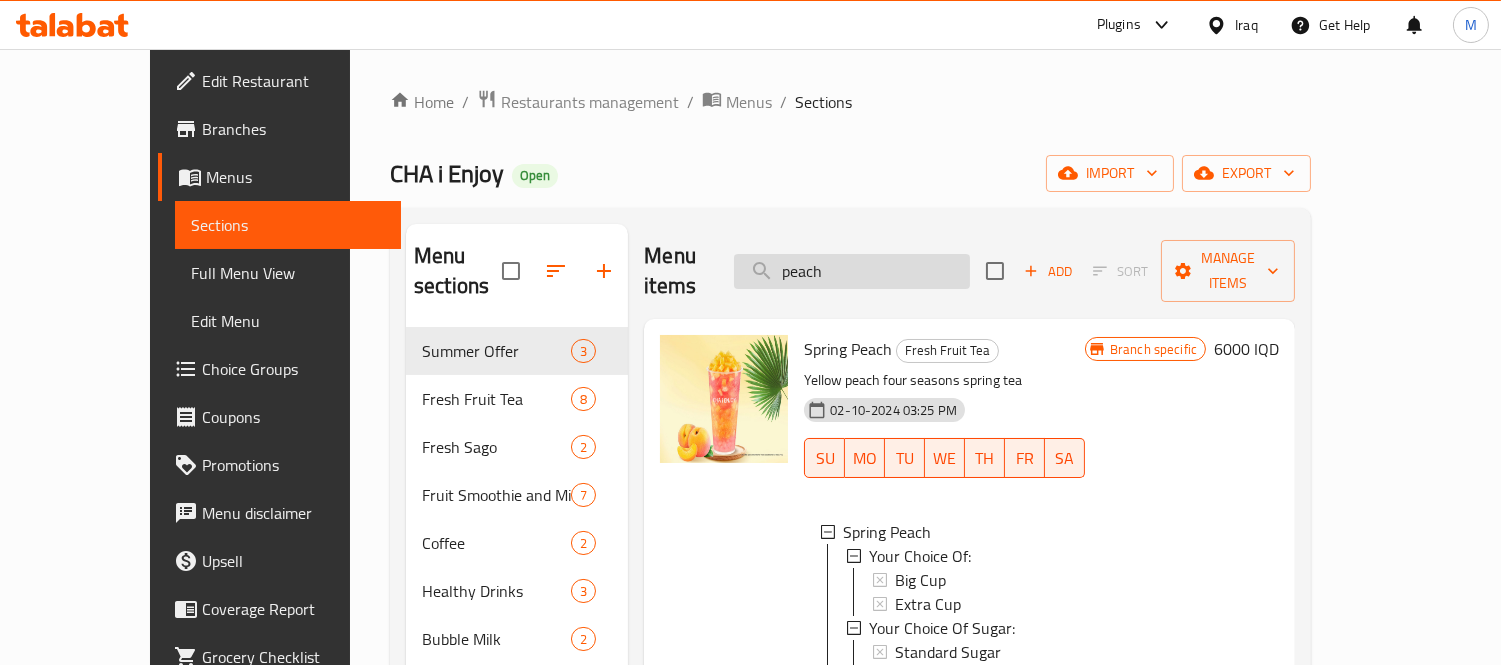 click on "peach" at bounding box center (852, 271) 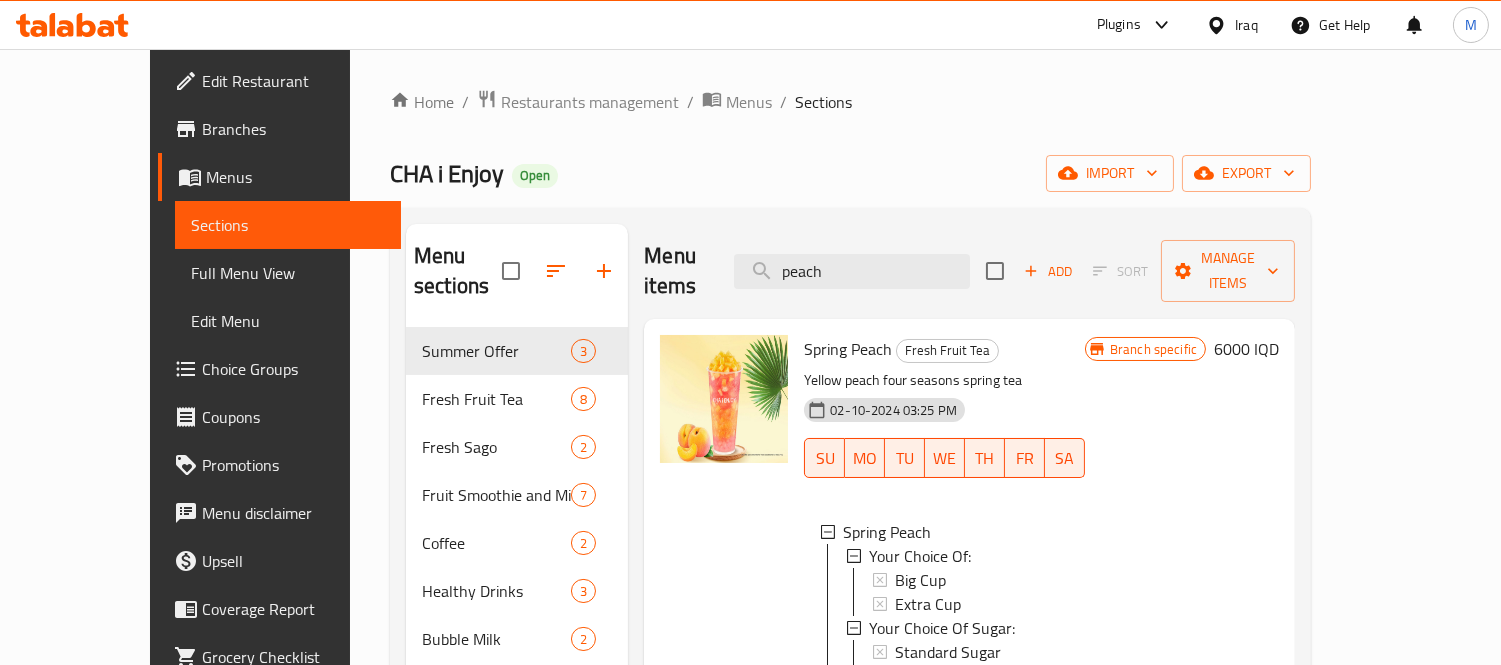 click on "[DATE] [TIME] SU MO TU WE TH FR SA" at bounding box center (850, 556) 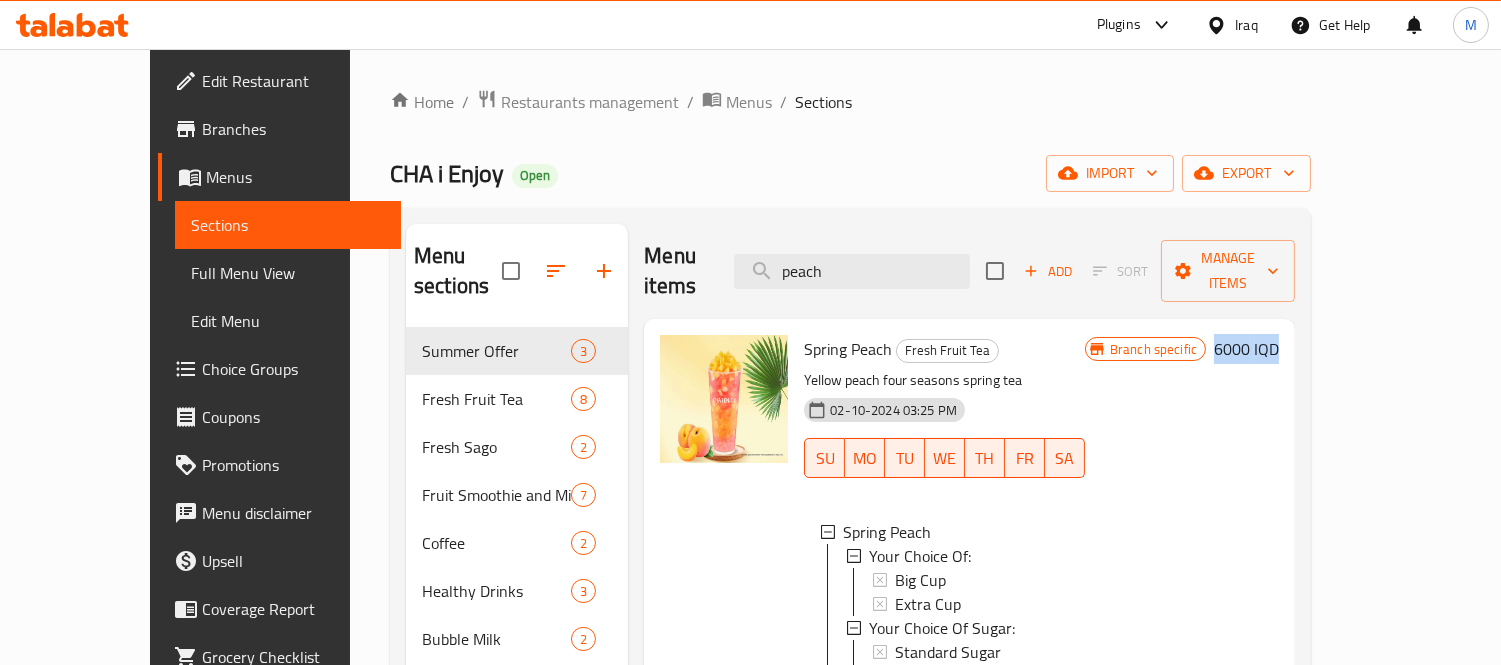 drag, startPoint x: 1352, startPoint y: 318, endPoint x: 1427, endPoint y: 324, distance: 75.23962 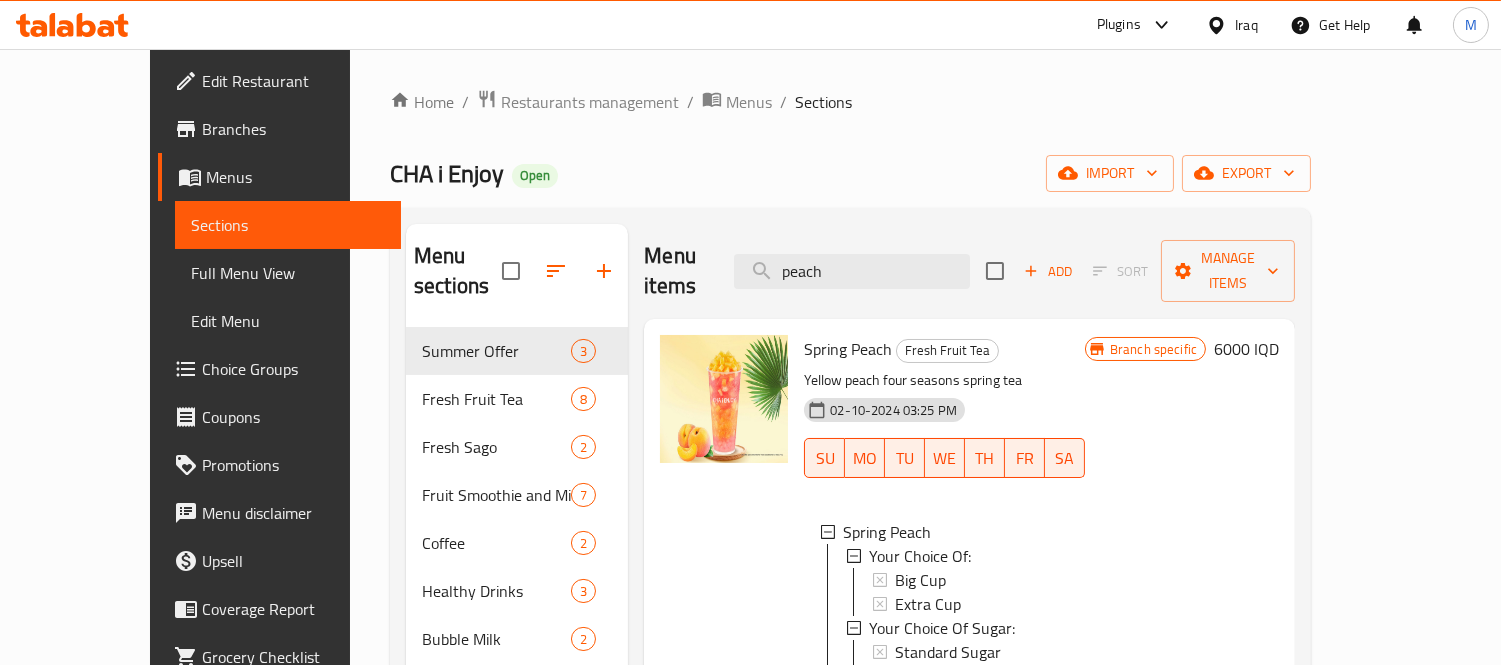 click on "CHA i Enjoy Open import export" at bounding box center [850, 173] 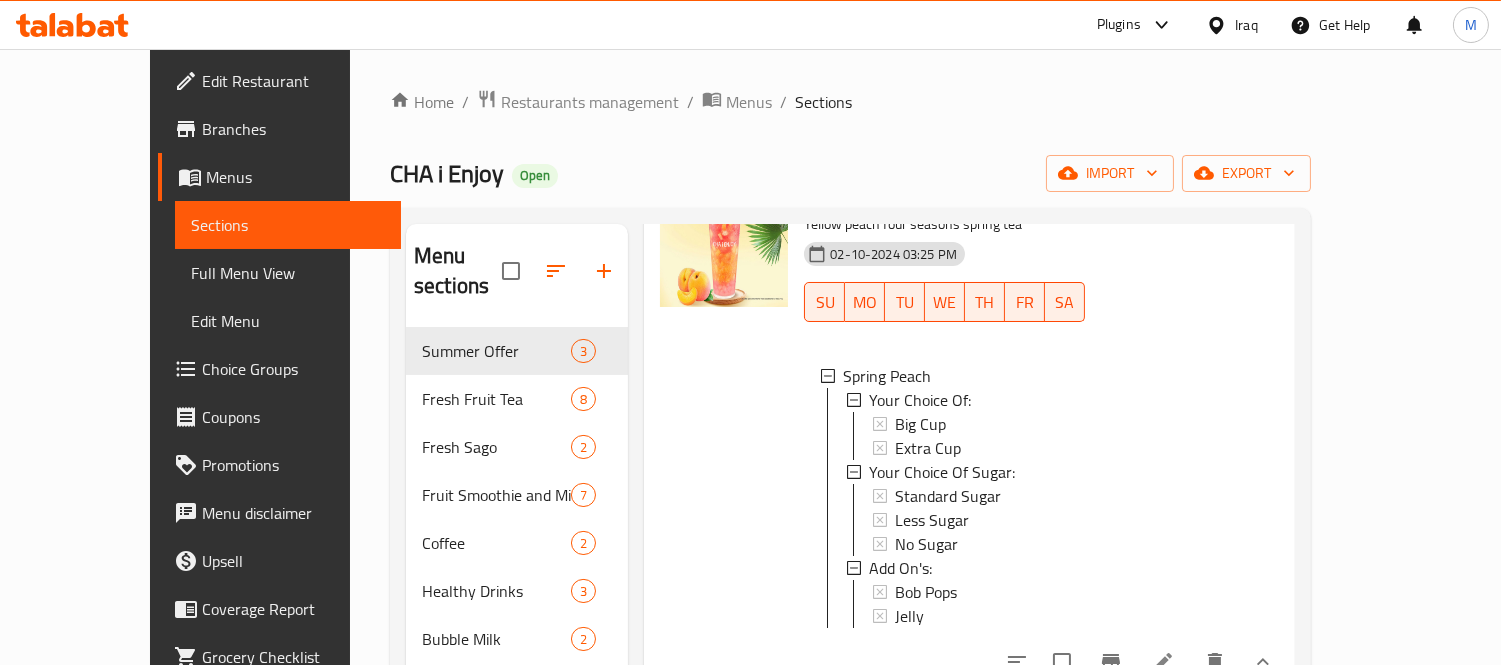 scroll, scrollTop: 265, scrollLeft: 0, axis: vertical 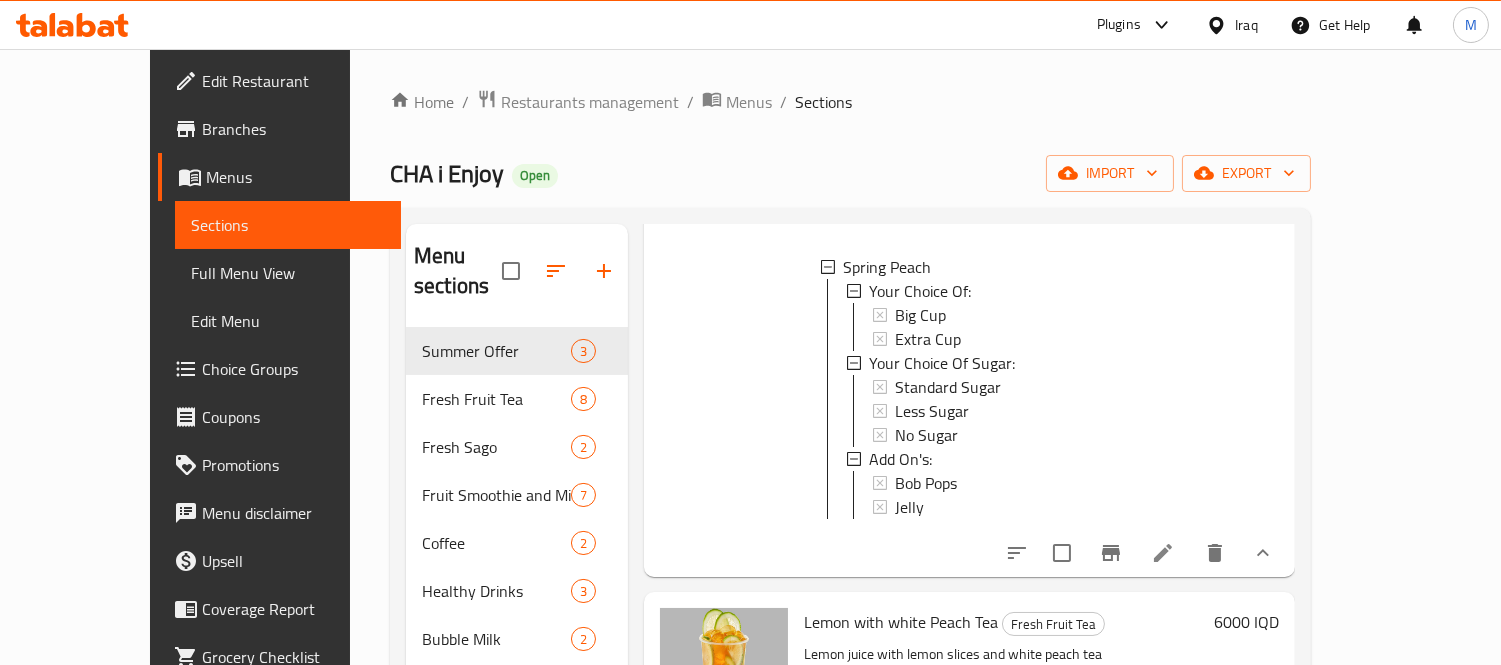 click at bounding box center [1163, 553] 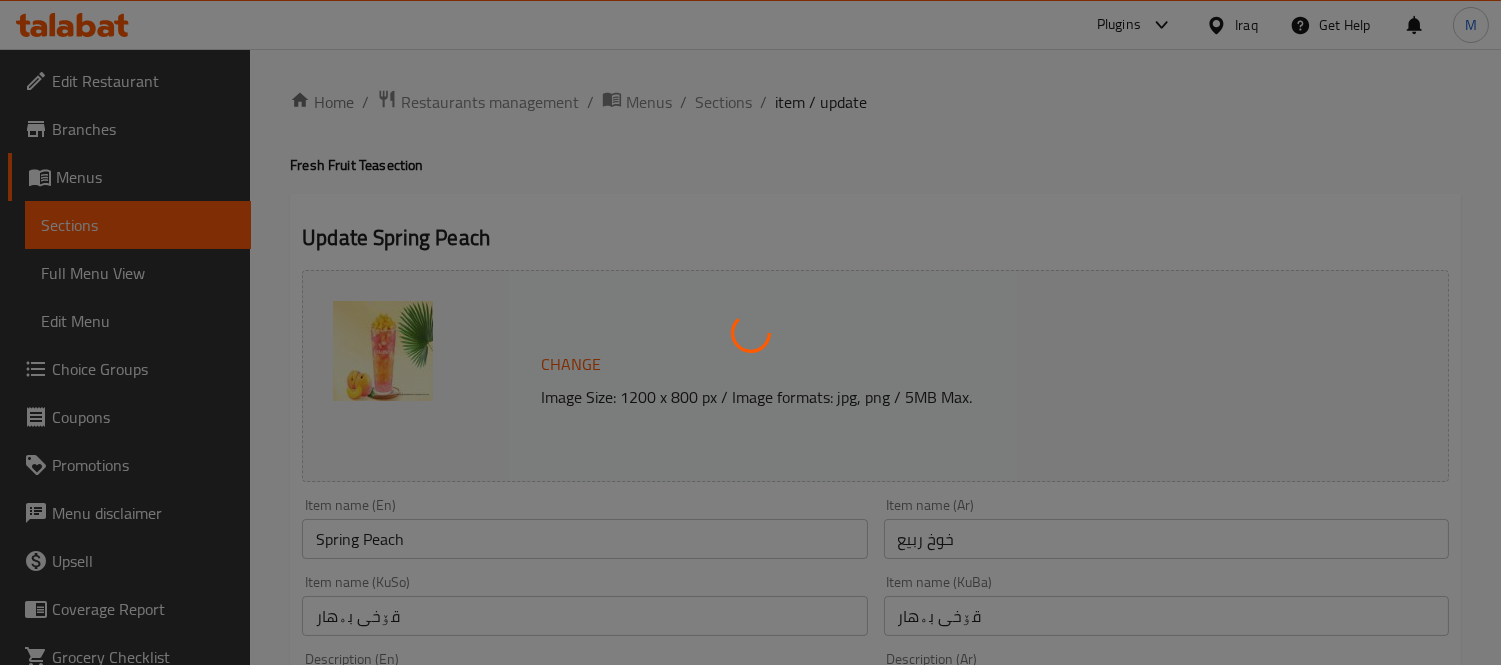 type on "إختيارك من:" 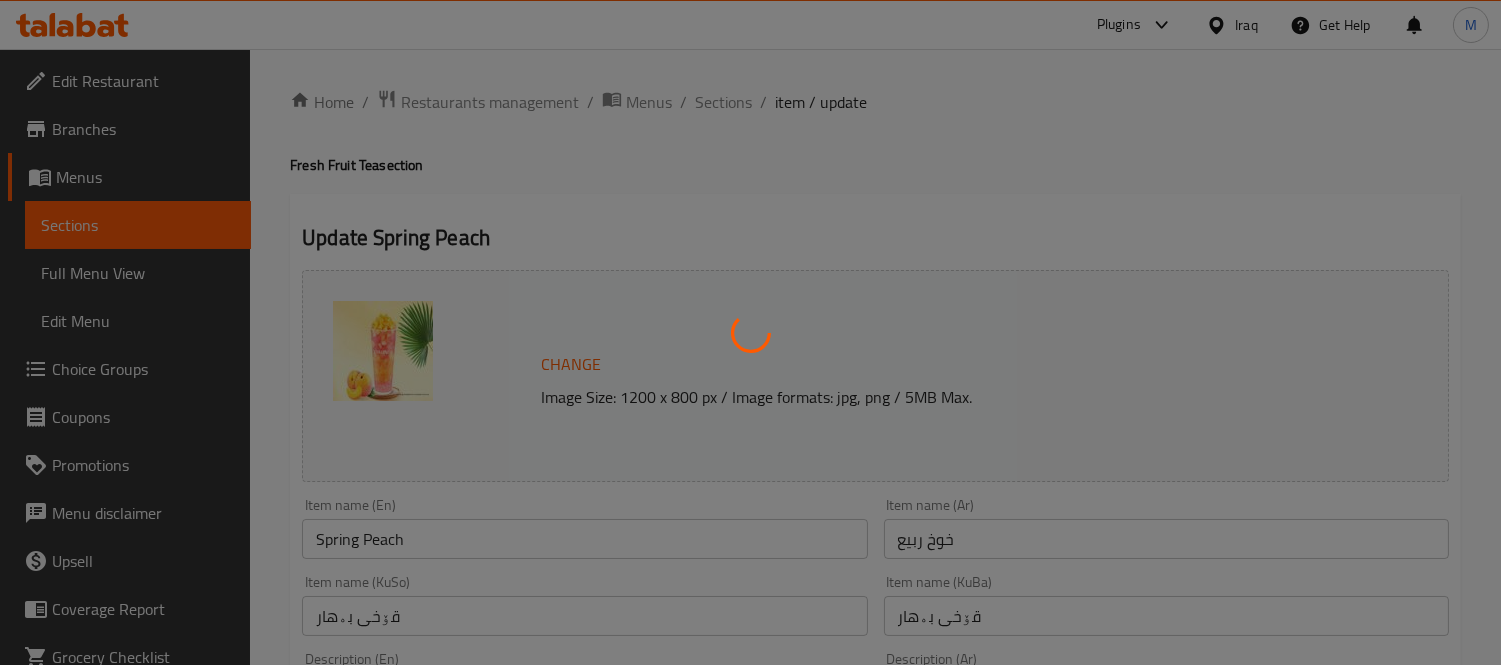 type on "هەڵبژاردنت لە:" 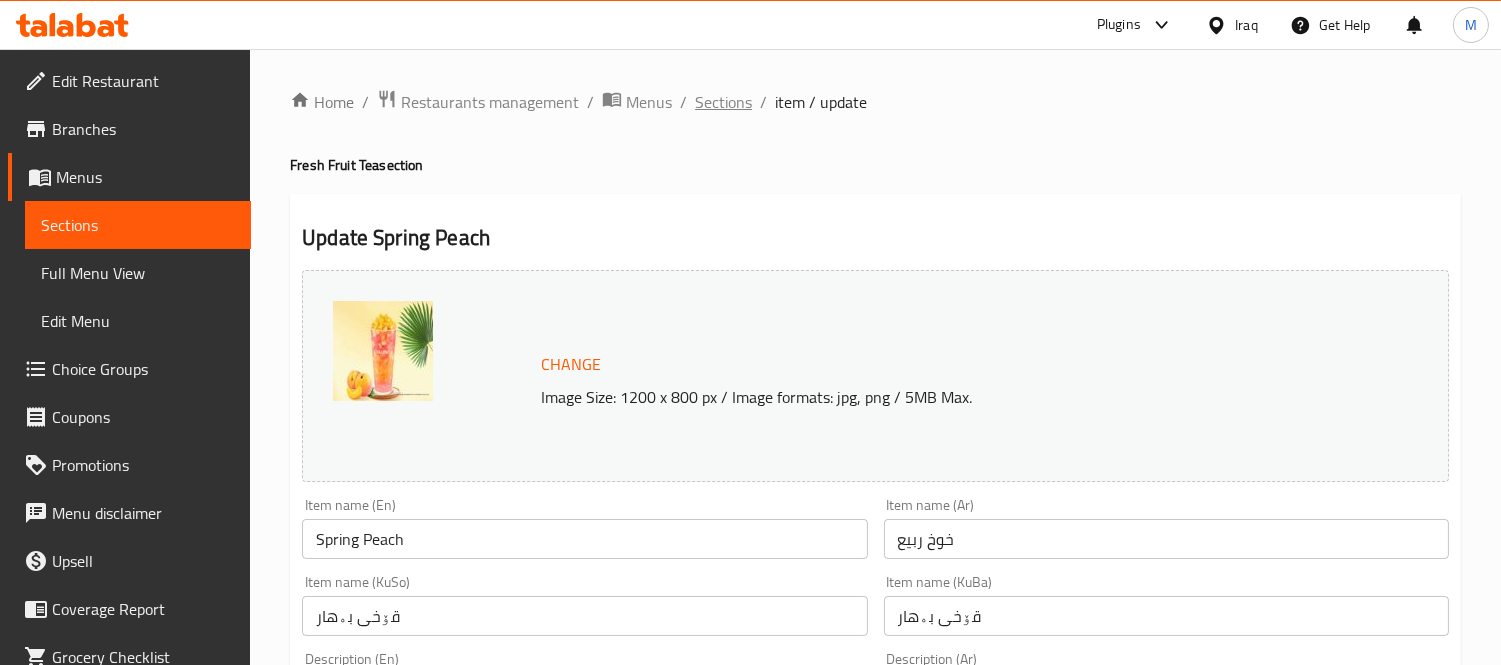 click on "Sections" at bounding box center [723, 102] 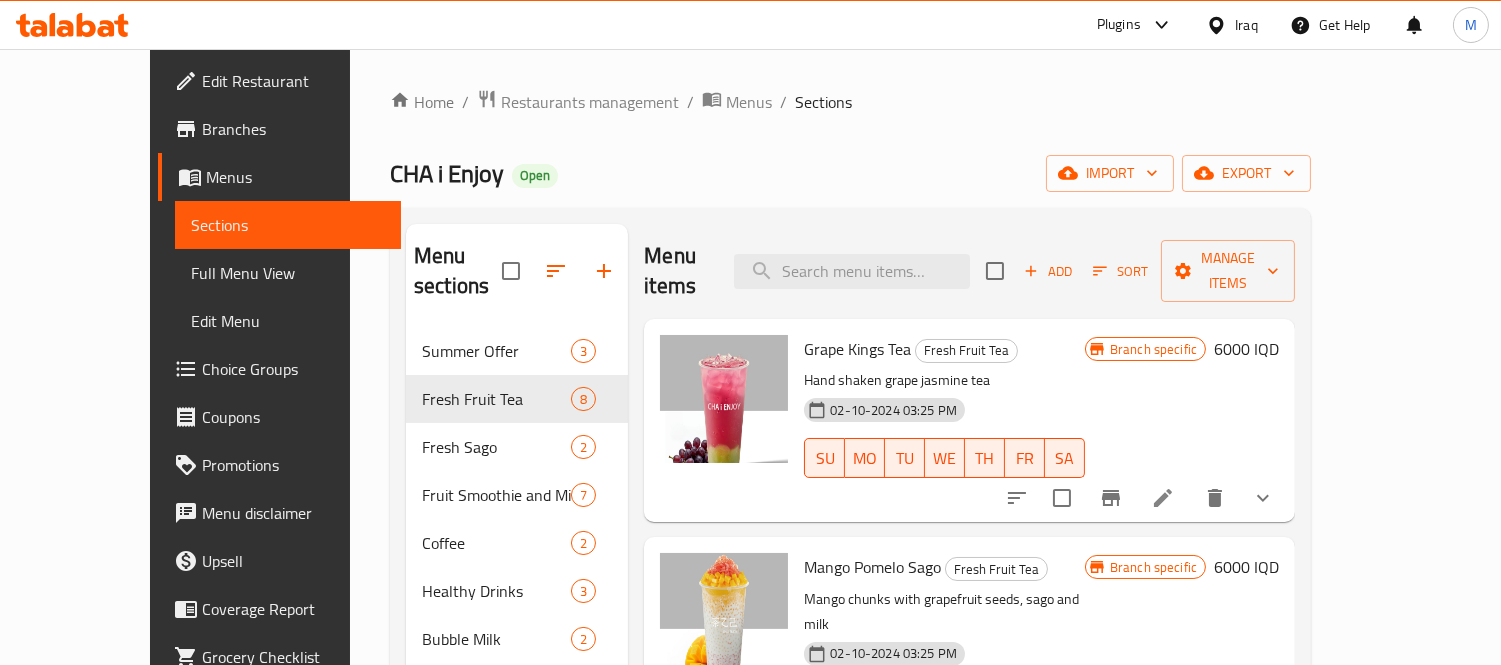 click on "Branch specific [PRICE] IQD" at bounding box center [850, 497] 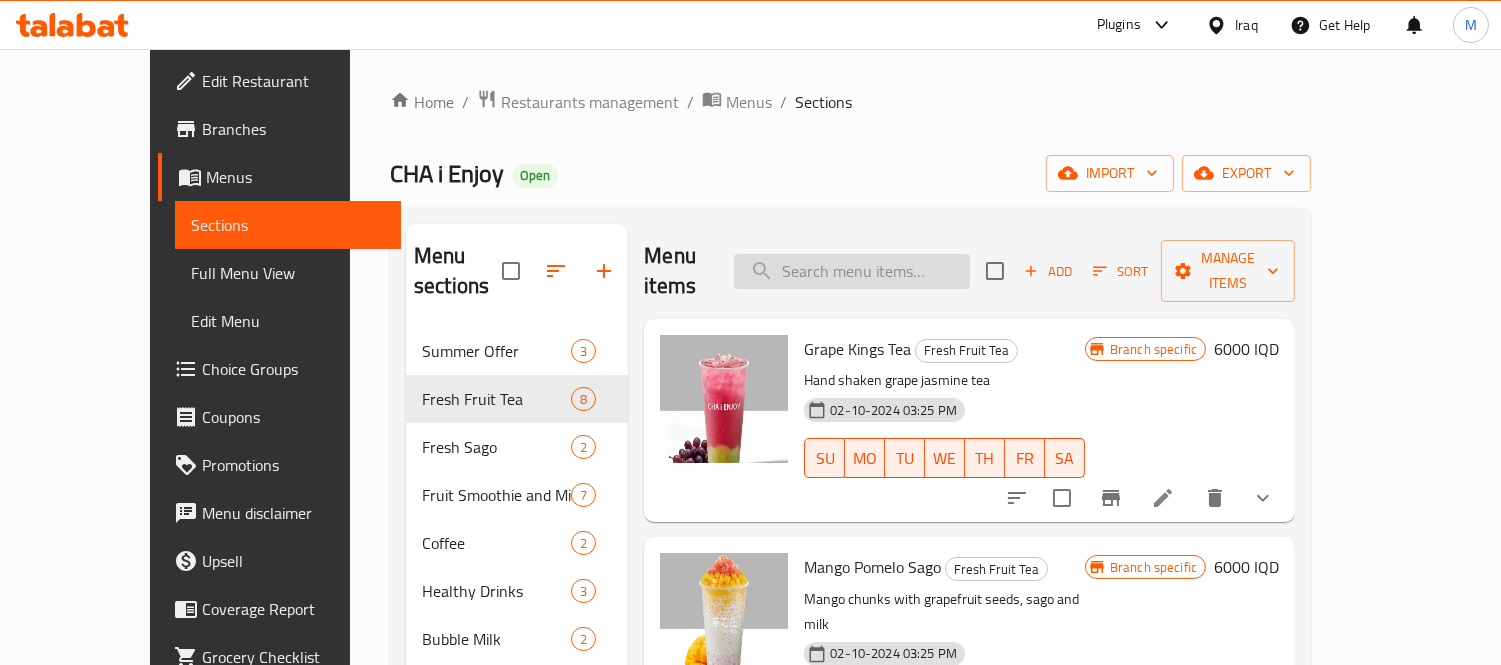 click at bounding box center [852, 271] 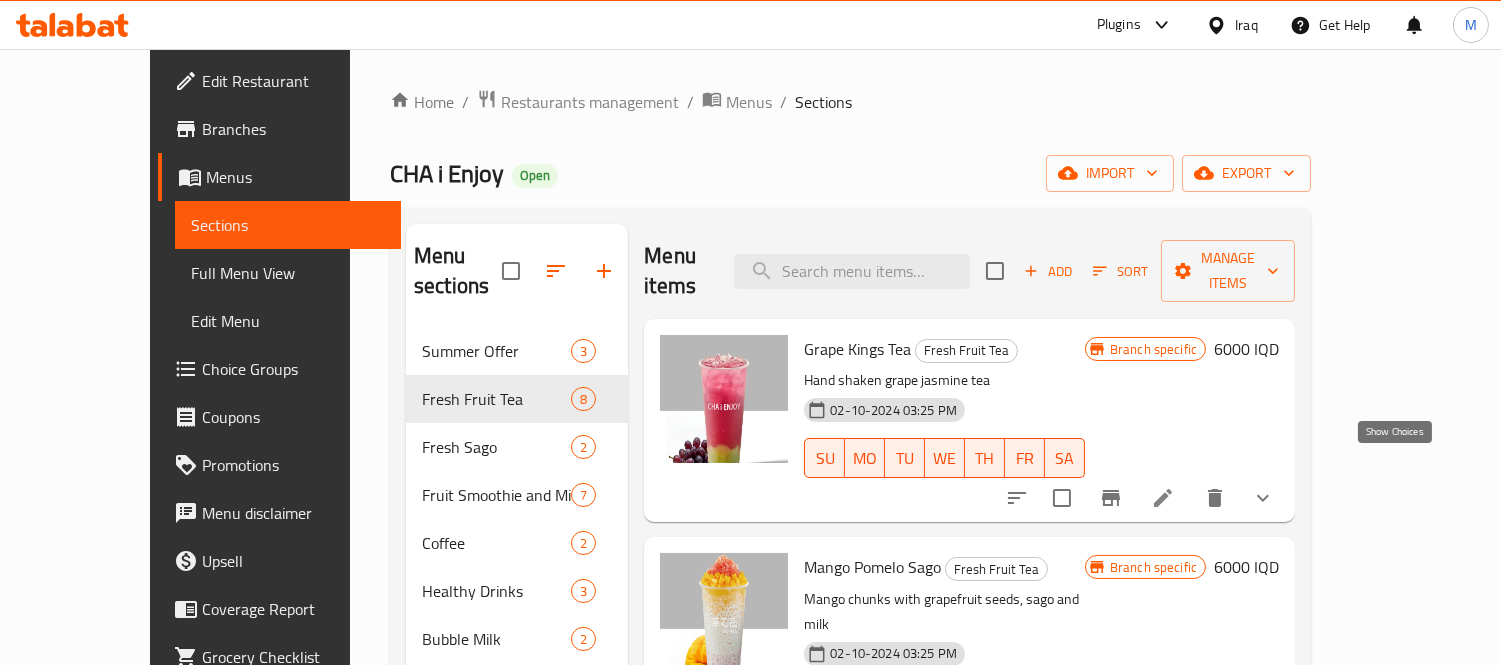 click 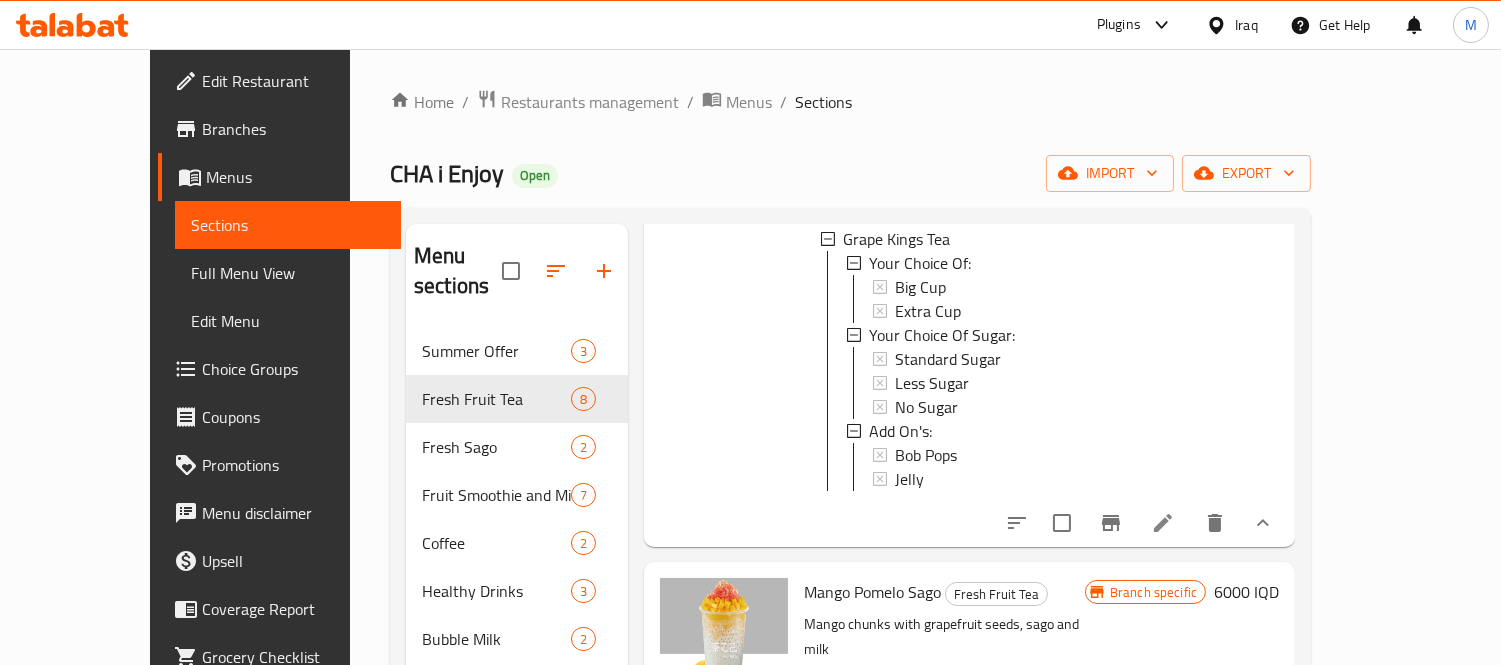 scroll, scrollTop: 333, scrollLeft: 0, axis: vertical 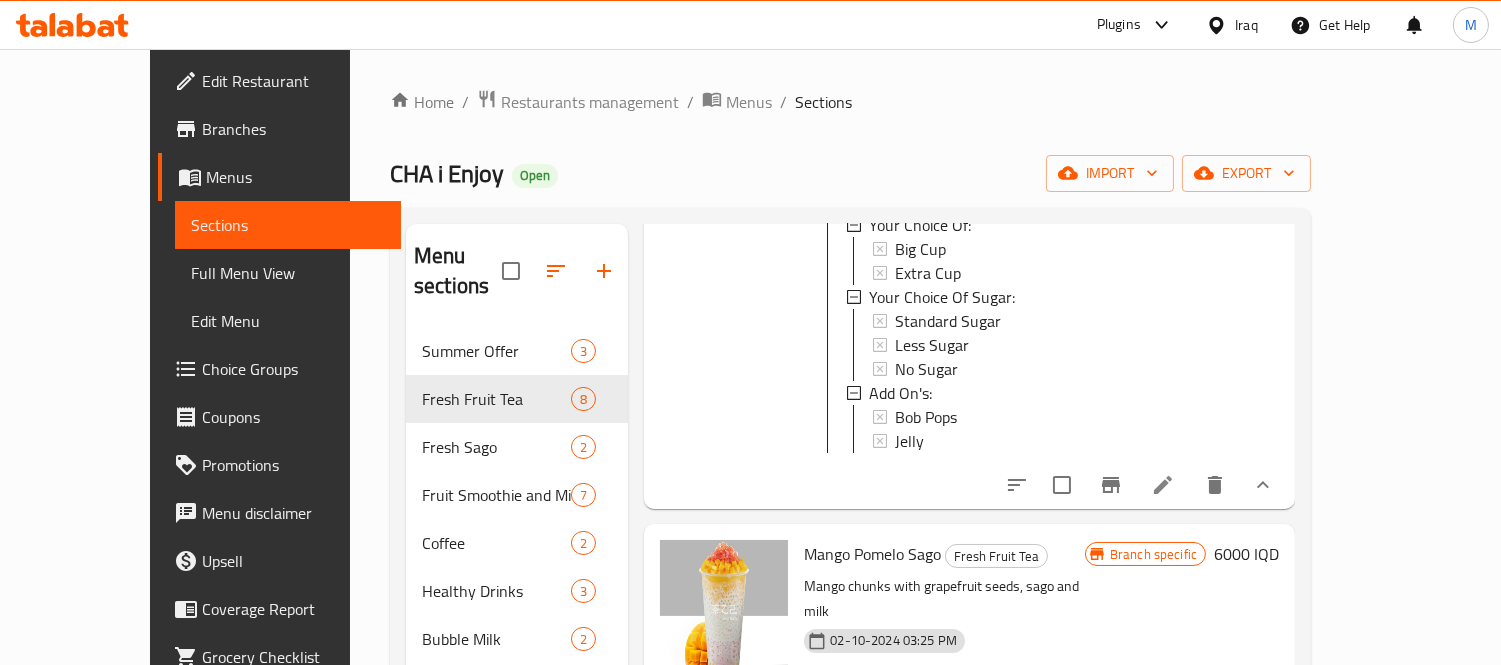 click 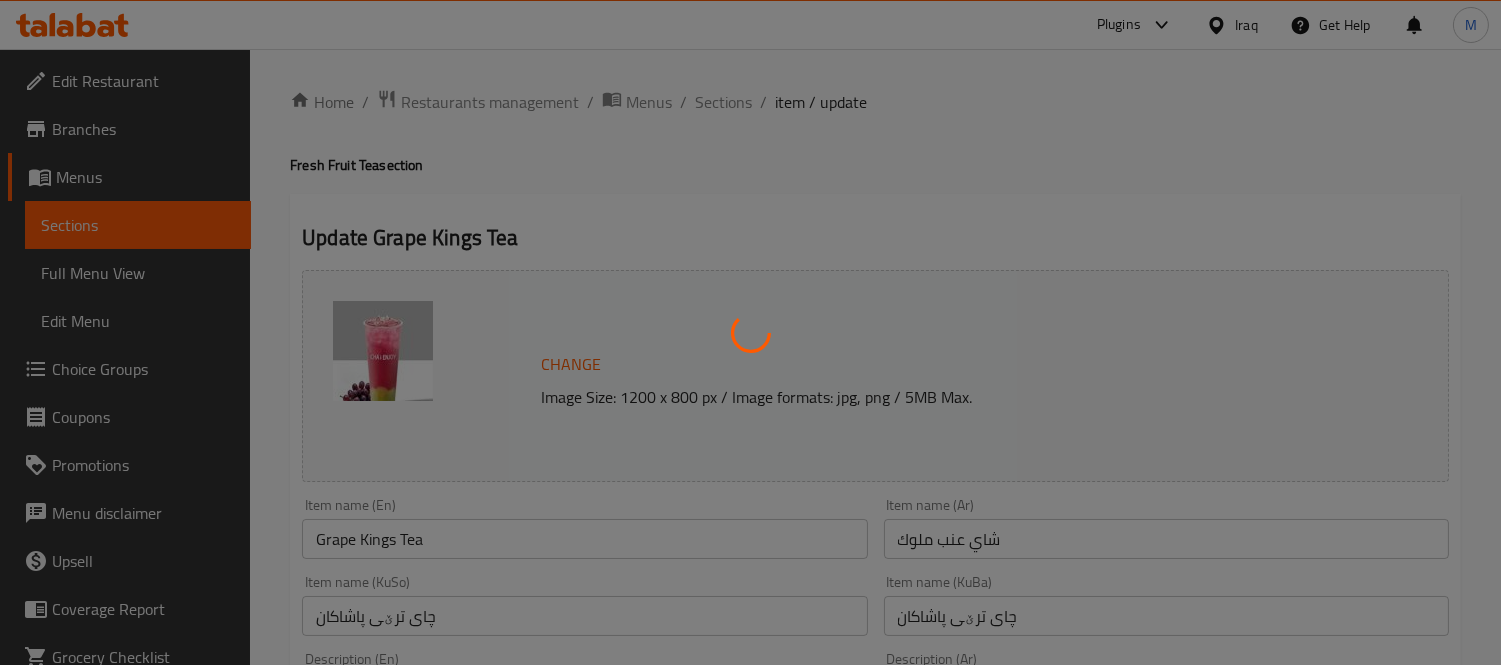 type on "إختيارك من:" 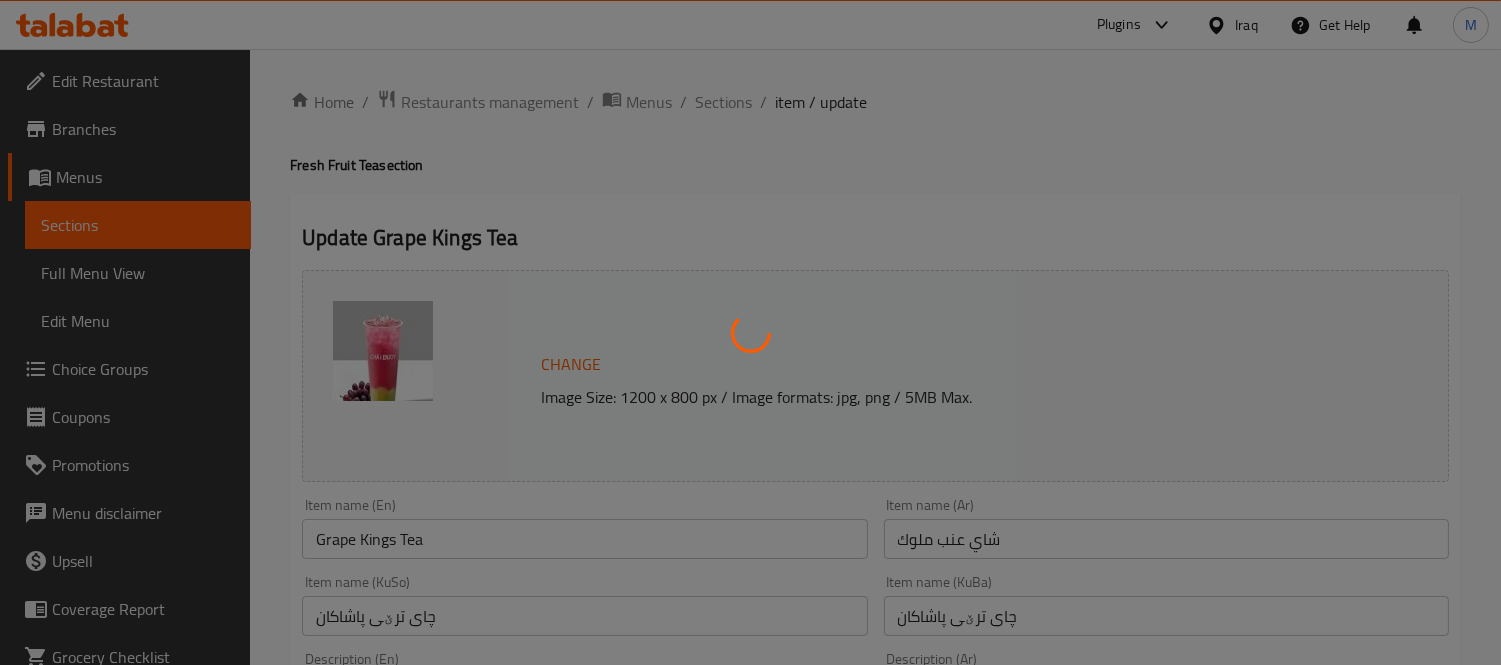 type on "هەڵبژاردنت لە:" 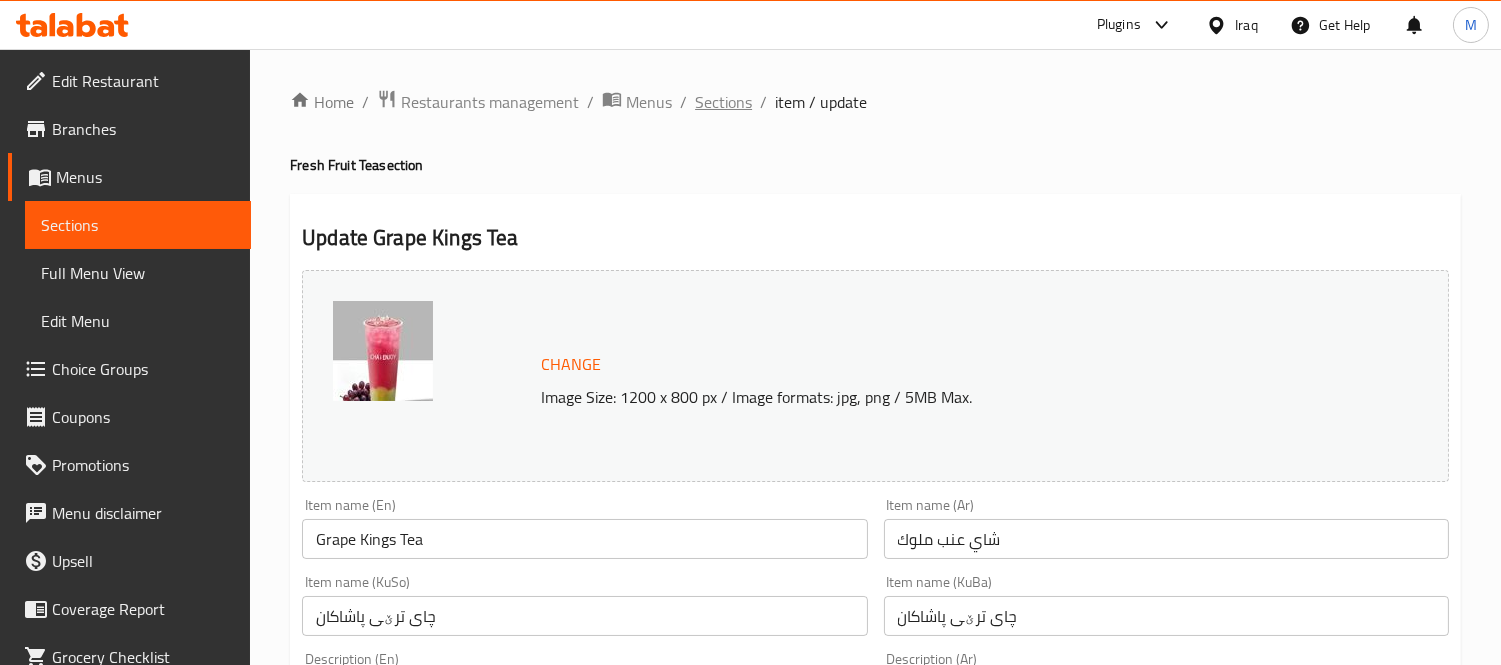 click on "Sections" at bounding box center [723, 102] 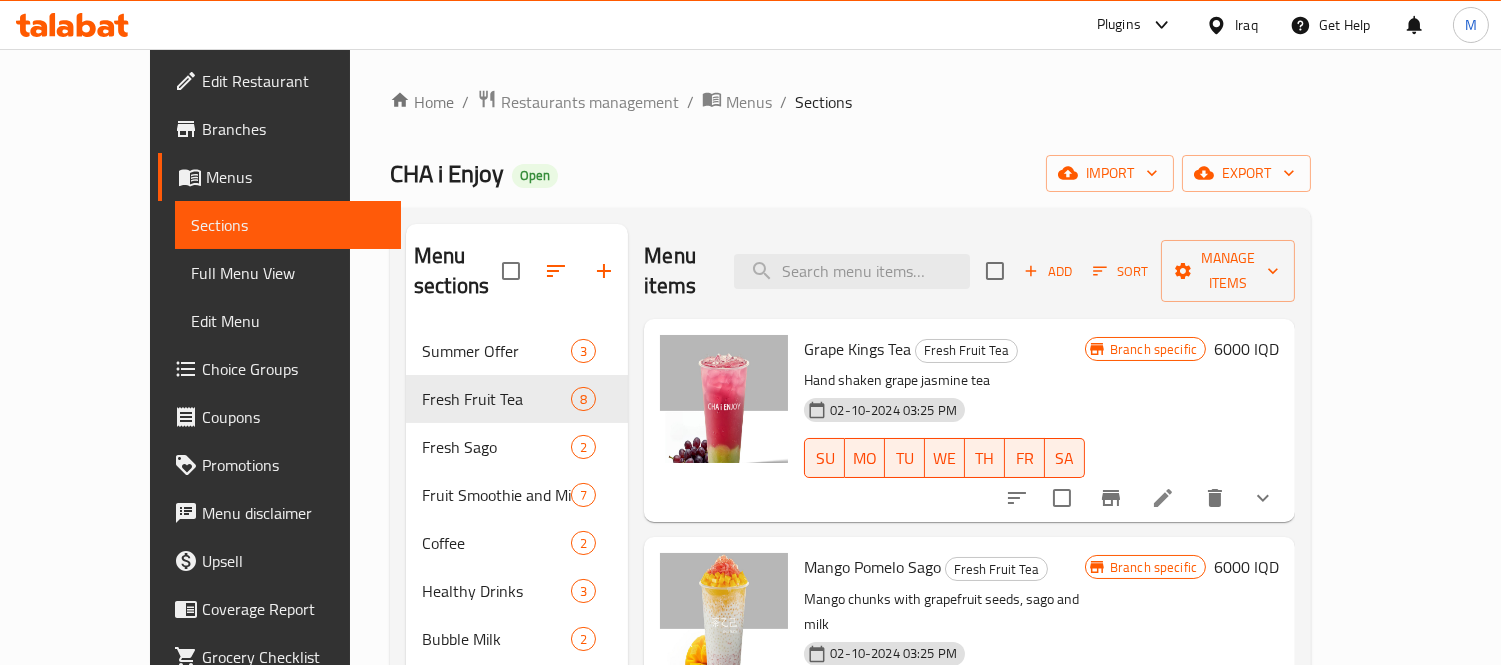 click on "CHA i Enjoy" at bounding box center [447, 173] 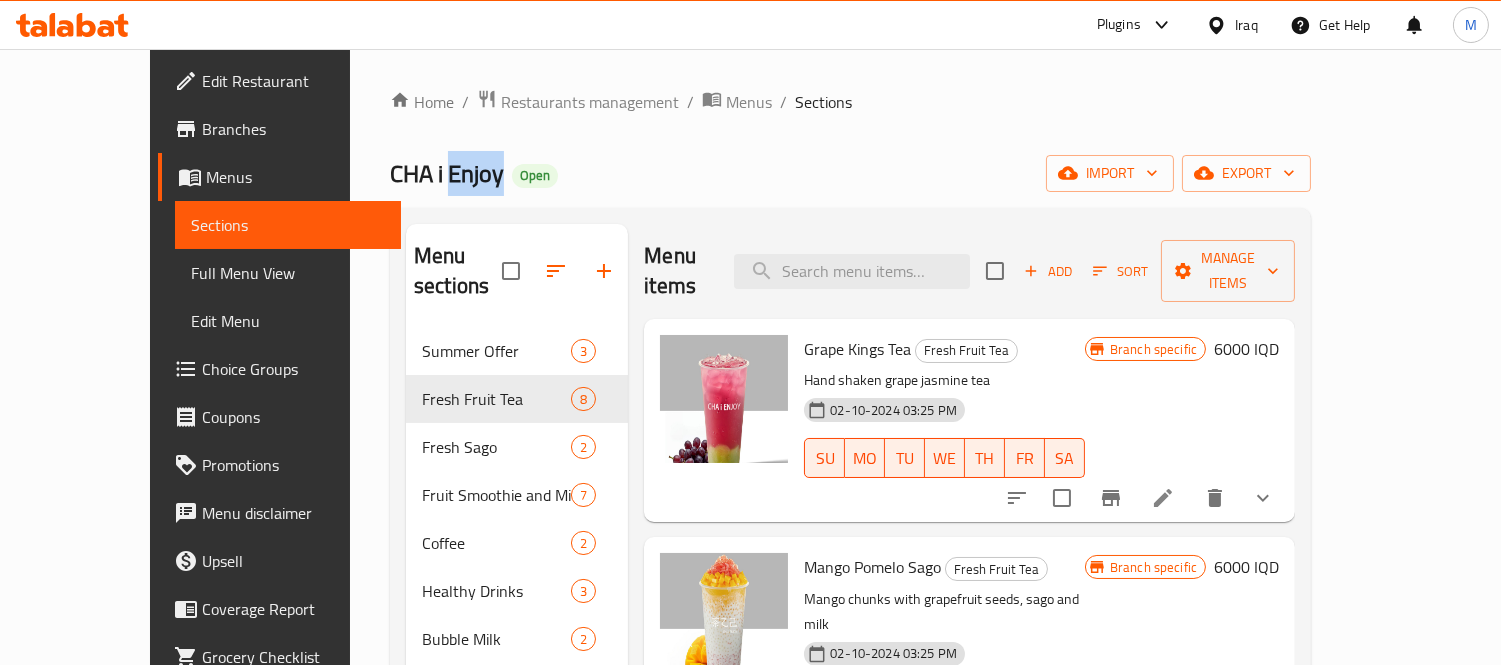click on "CHA i Enjoy" at bounding box center [447, 173] 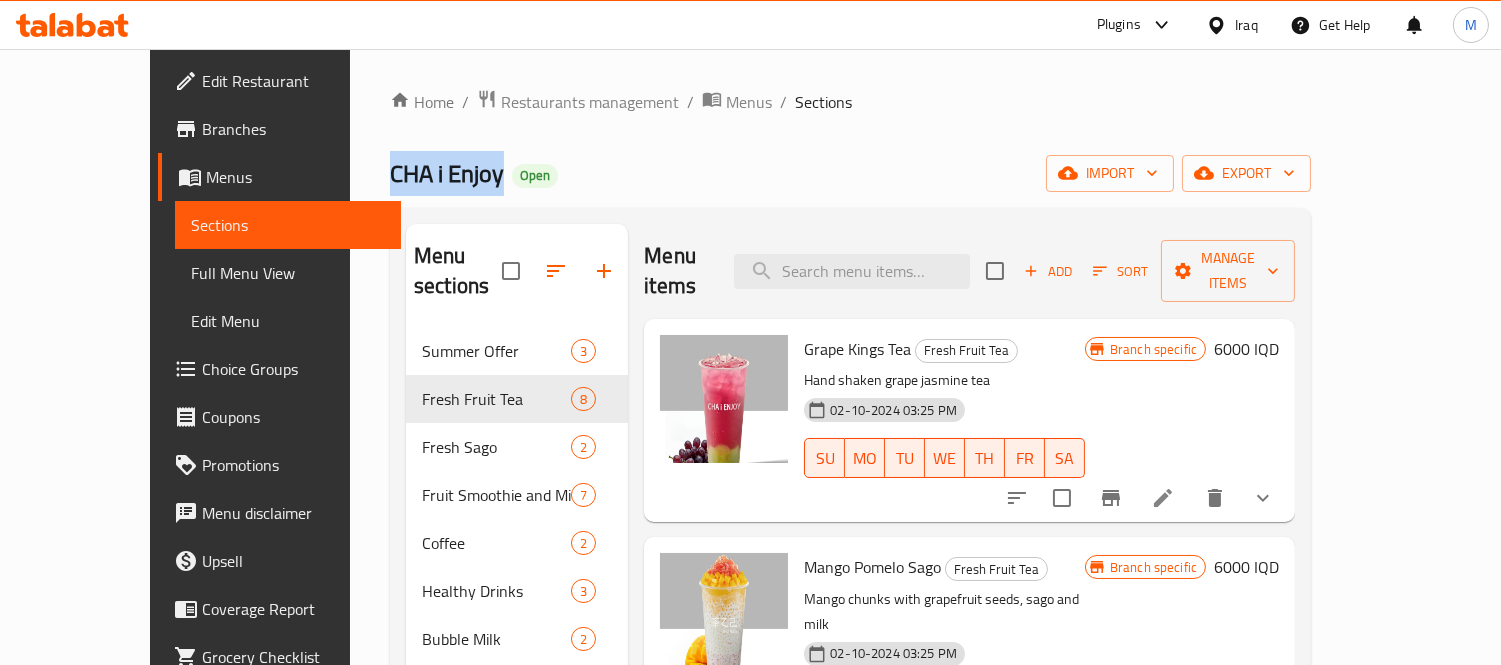 click on "CHA i Enjoy" at bounding box center (447, 173) 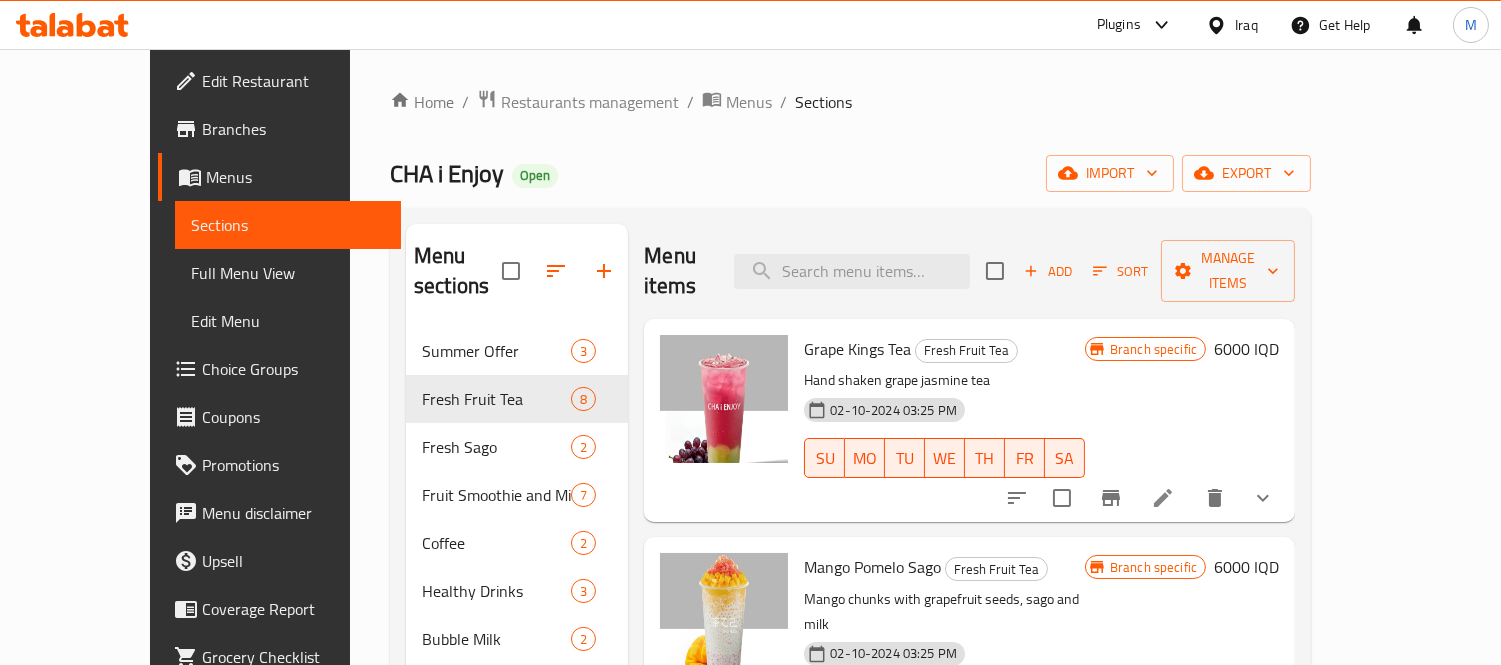 click on "Branch specific [PRICE] IQD" at bounding box center [850, 497] 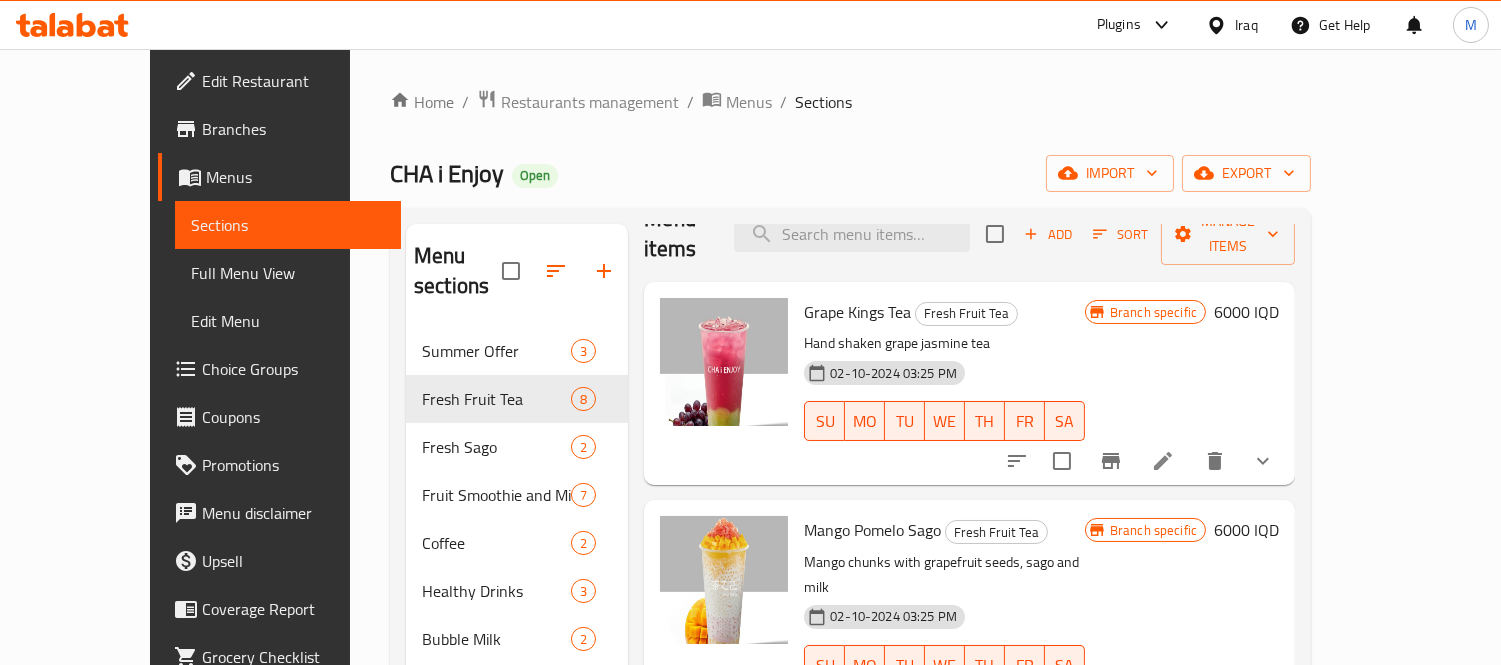 scroll, scrollTop: 0, scrollLeft: 0, axis: both 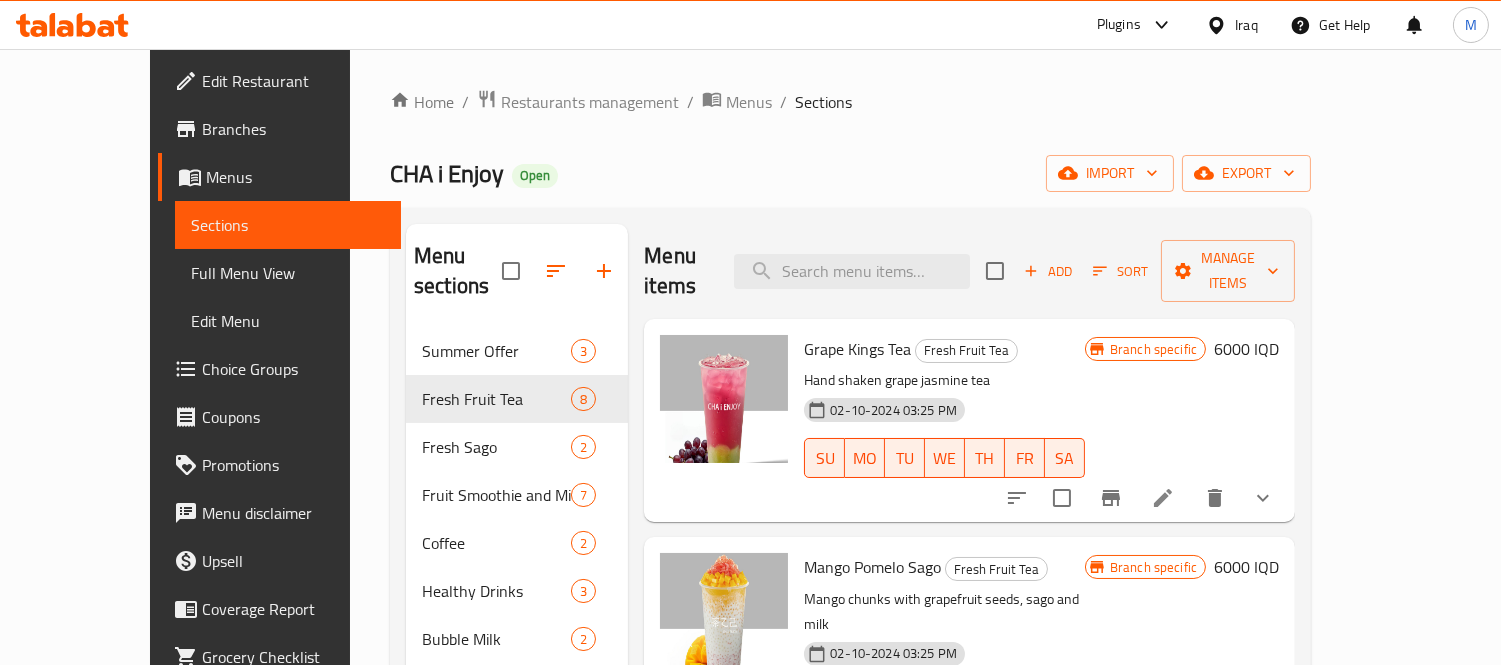 click at bounding box center [1163, 498] 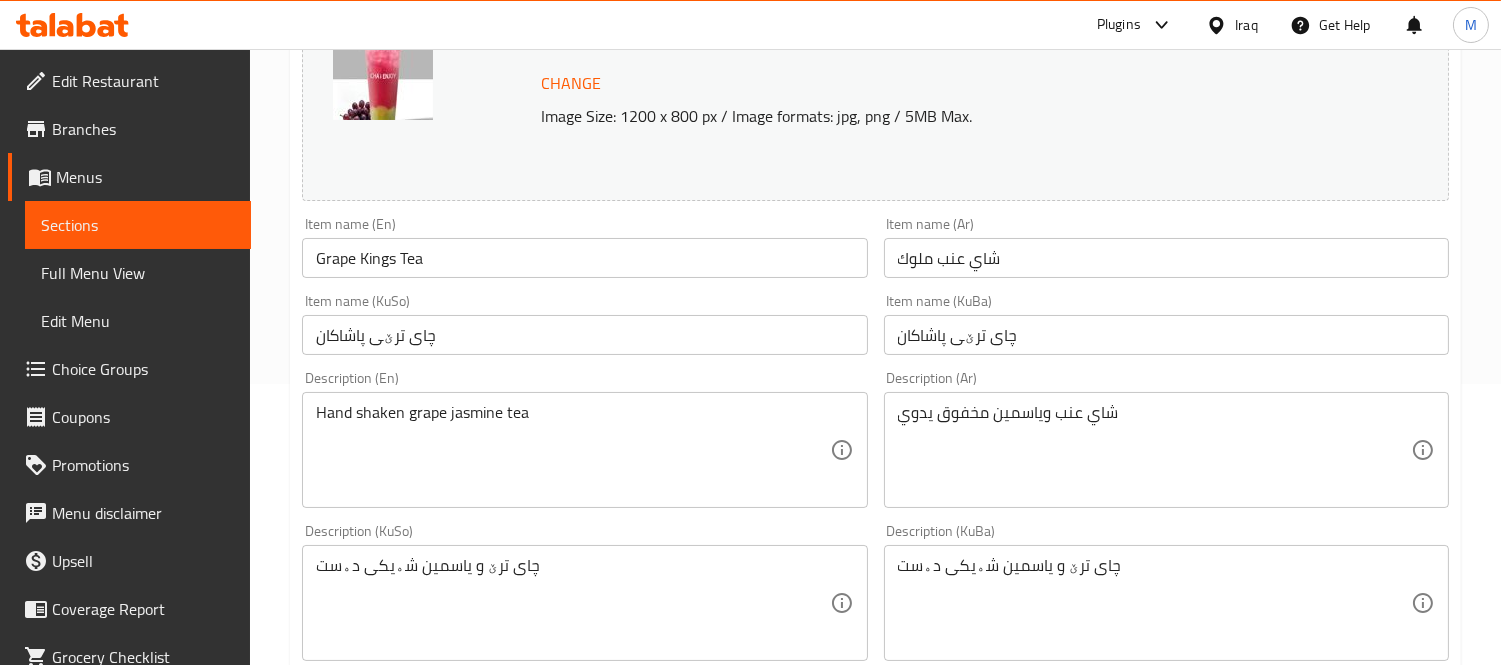 scroll, scrollTop: 0, scrollLeft: 0, axis: both 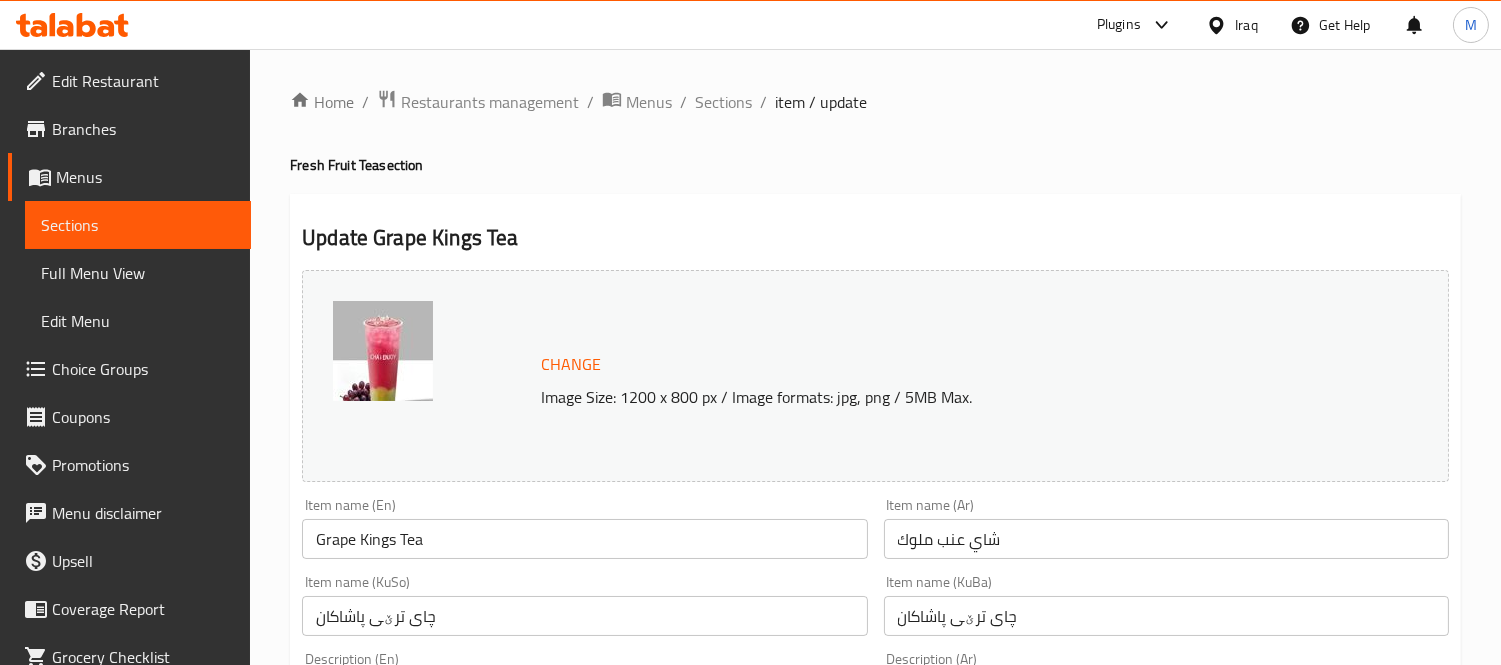click on "Grape Kings Tea" at bounding box center [584, 539] 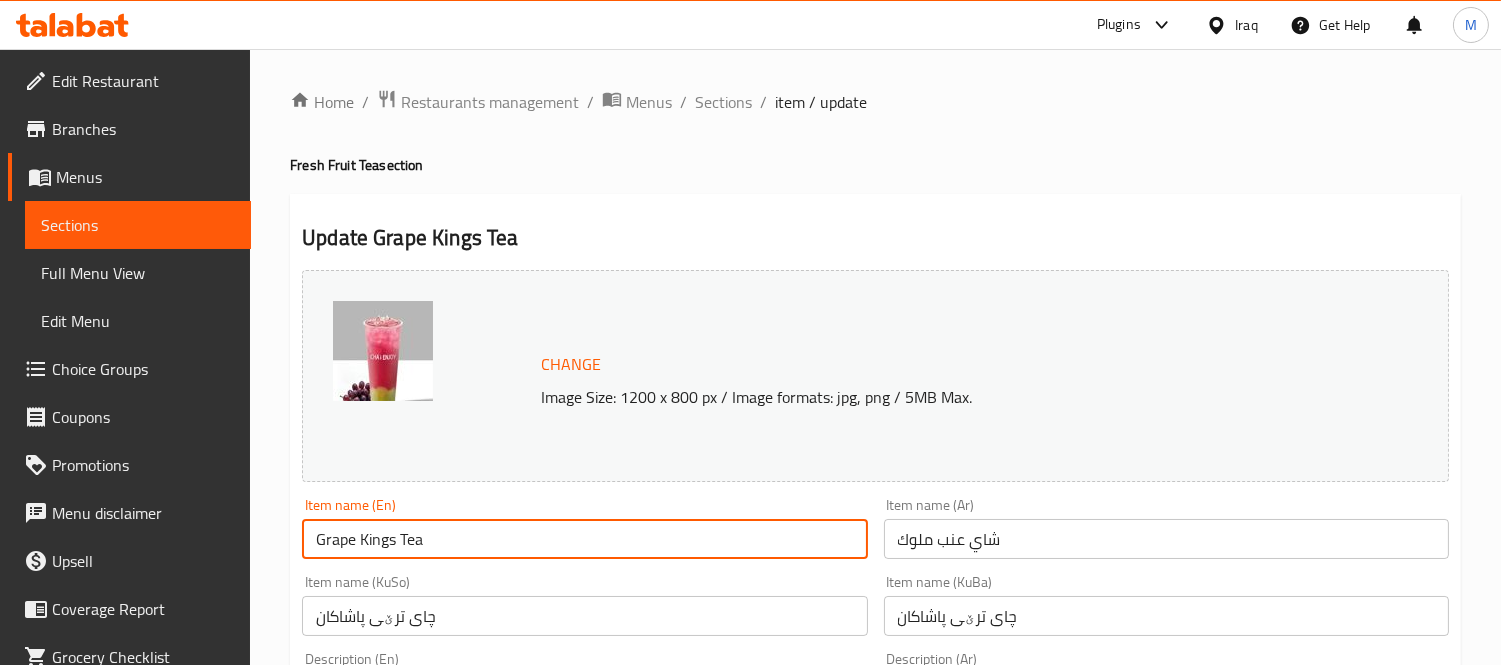 click on "Grape Kings Tea" at bounding box center (584, 539) 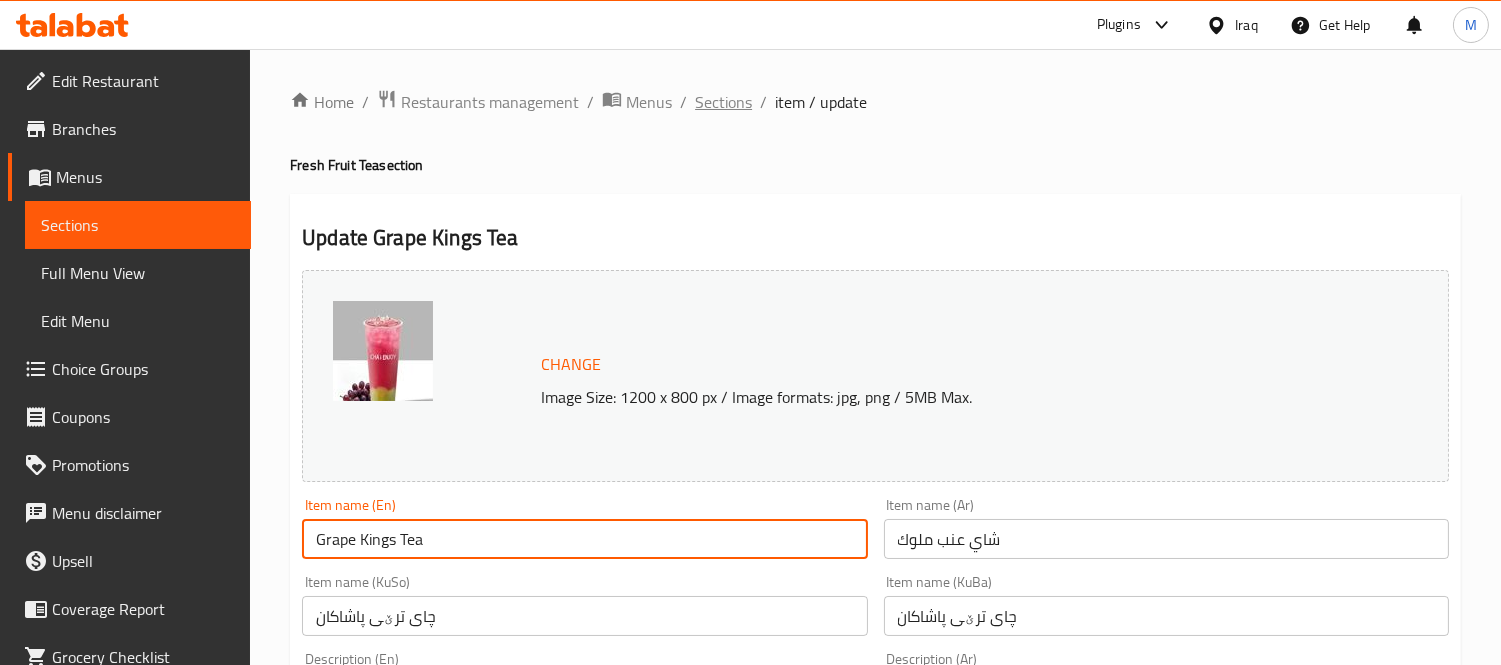 click on "Sections" at bounding box center (723, 102) 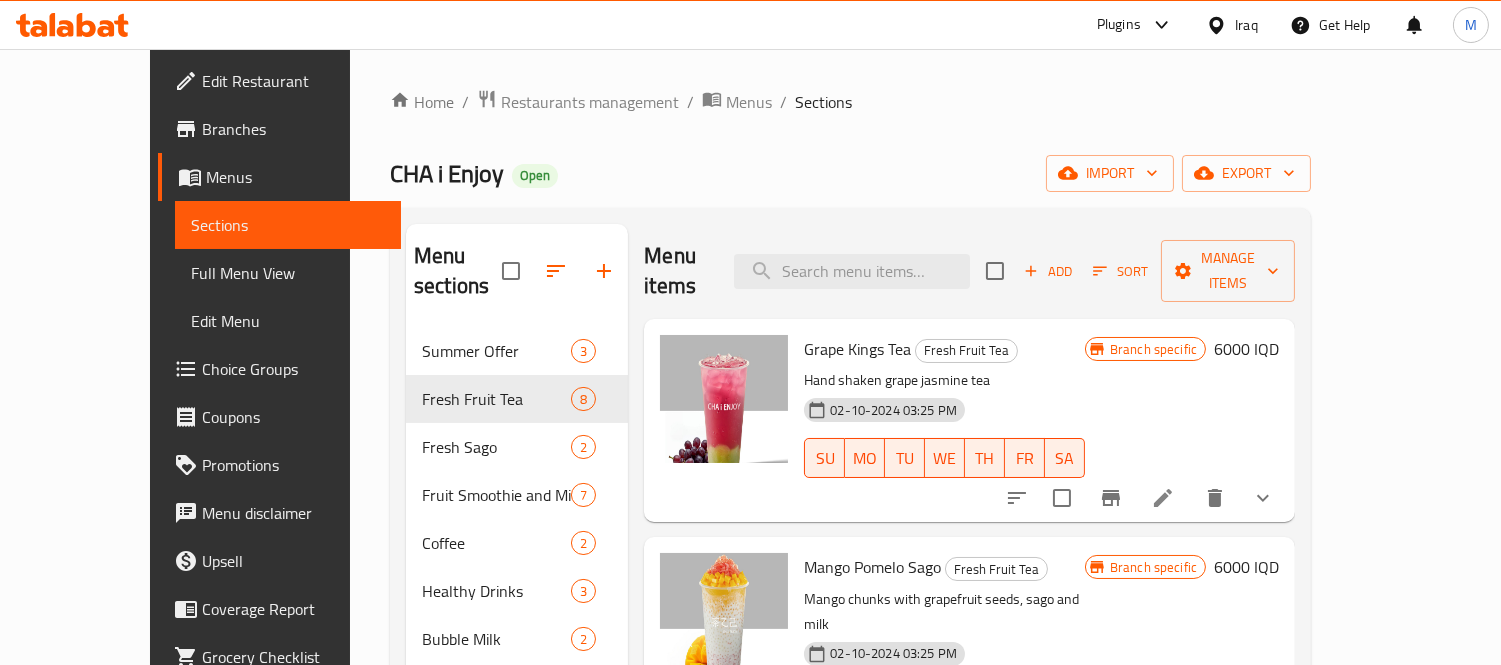 click on "Branch specific [PRICE] IQD" at bounding box center [850, 497] 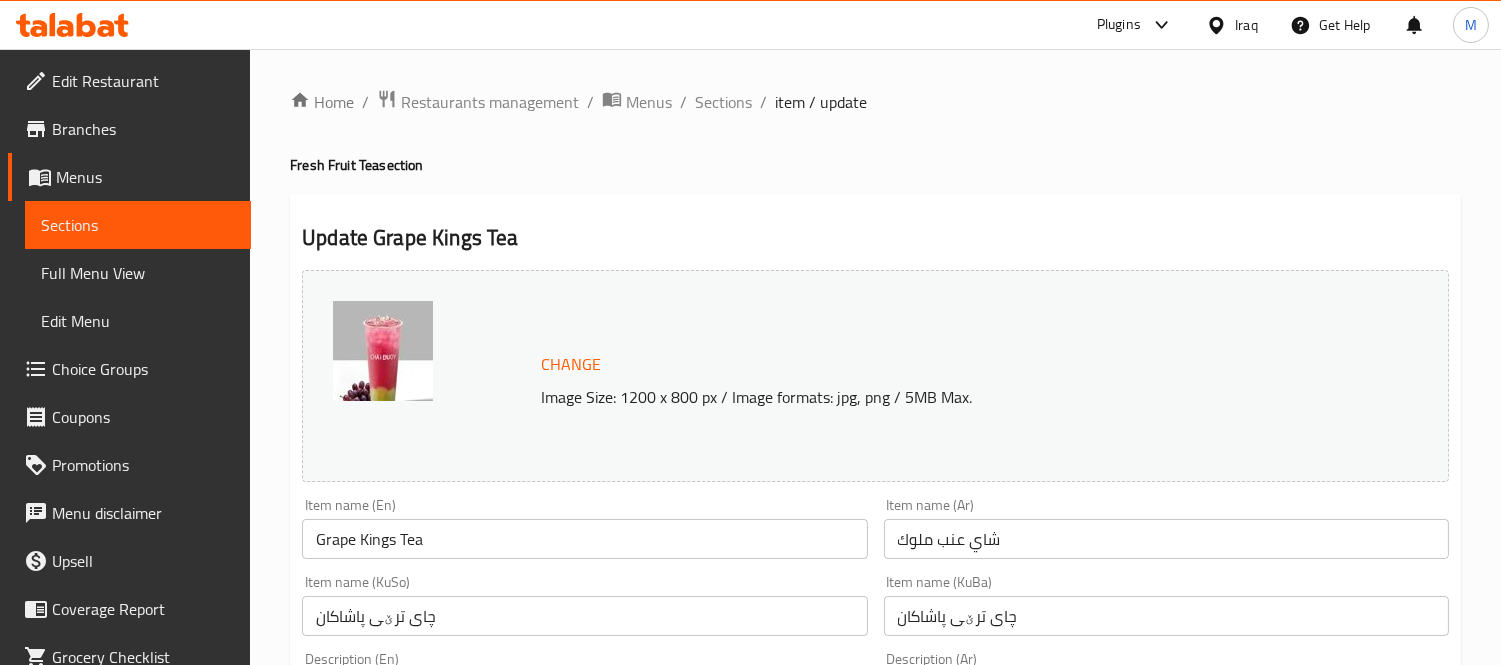 click on "Update Grape Kings Tea Change Image Size: 1200 x 800 px / Image formats: jpg, png / 5MB Max. Item name (En) Grape Kings Tea Item name (En) Item name (Ar) شاي عنب ملوك Item name (Ar) Item name (KuSo) چای ترێی پاشاکان Item name (KuSo) Item name (KuBa) چای ترێی پاشاکان Item name (KuBa) Description (En) Hand shaken grape jasmine tea Description (En) Description (Ar) شاي عنب وياسمين مخفوق يدوي Description (Ar) Description (KuSo) چای ترێ و یاسمین شەیکی دەست Description (KuSo) Description (KuBa) چای ترێ و یاسمین شەیکی دەست Description (KuBa) Product barcode Product barcode Product sku Product sku Price   * IQD 6000 Price  * Price on selection Free item Start Date Start Date End Date End Date Available Days SU MO TU WE TH FR SA Available from ​ ​ Available to ​ ​ Status Active Inactive Exclude from GEM Variations & Choices Add variant Your Choice Of: إختيارك من: ​ ​ ​ Min: 1" at bounding box center (875, 1076) 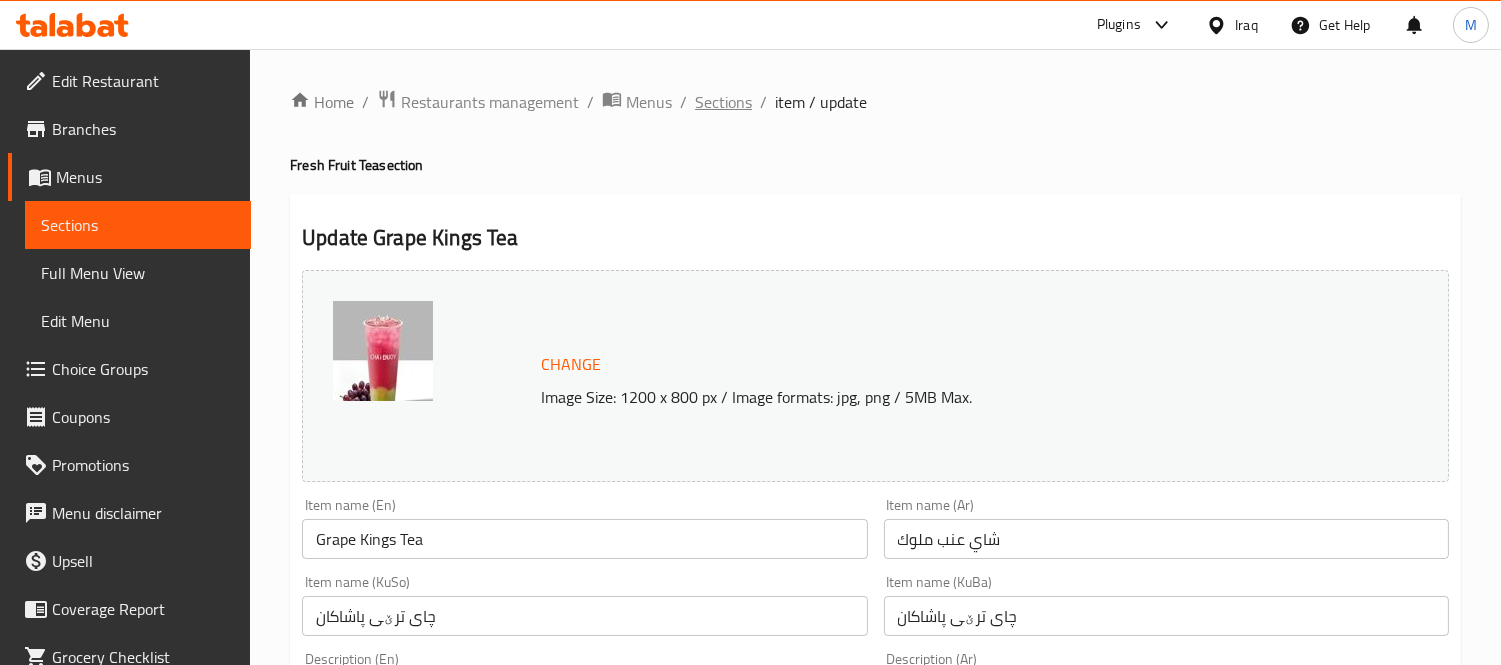 click on "Sections" at bounding box center (723, 102) 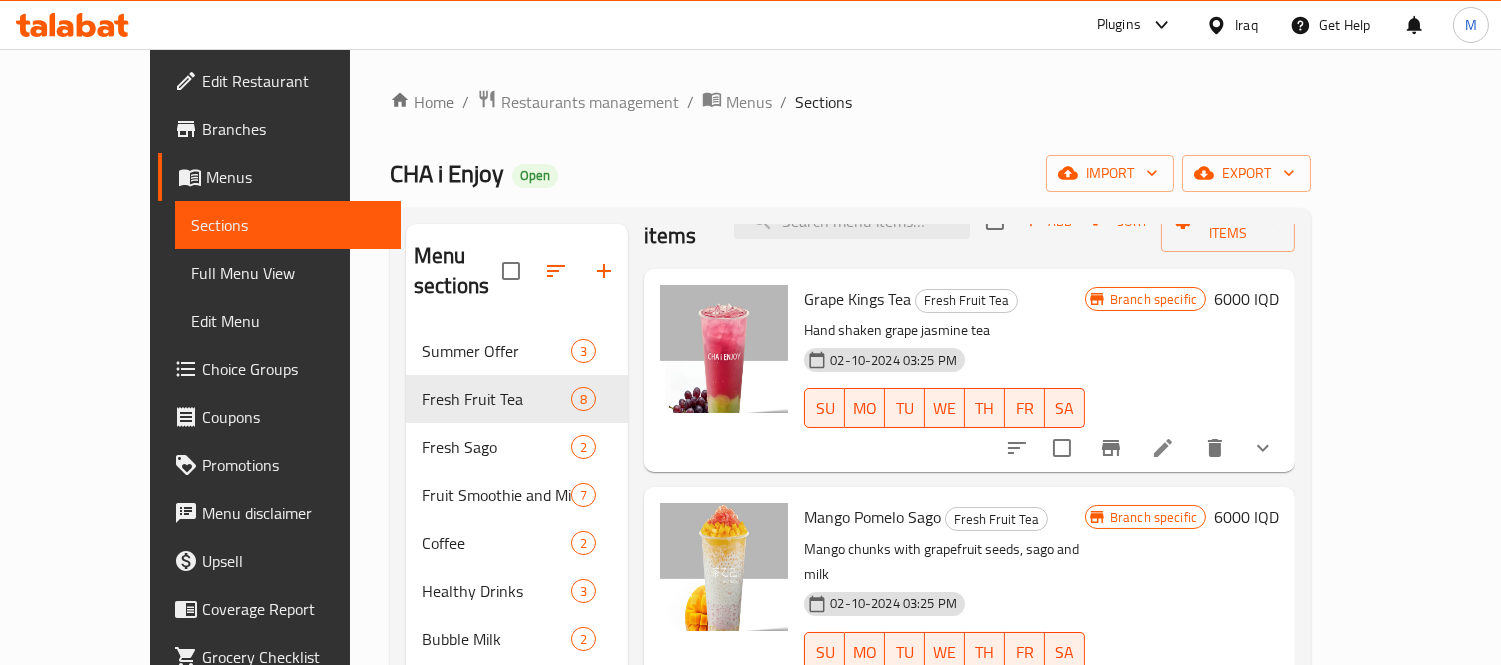 scroll, scrollTop: 0, scrollLeft: 0, axis: both 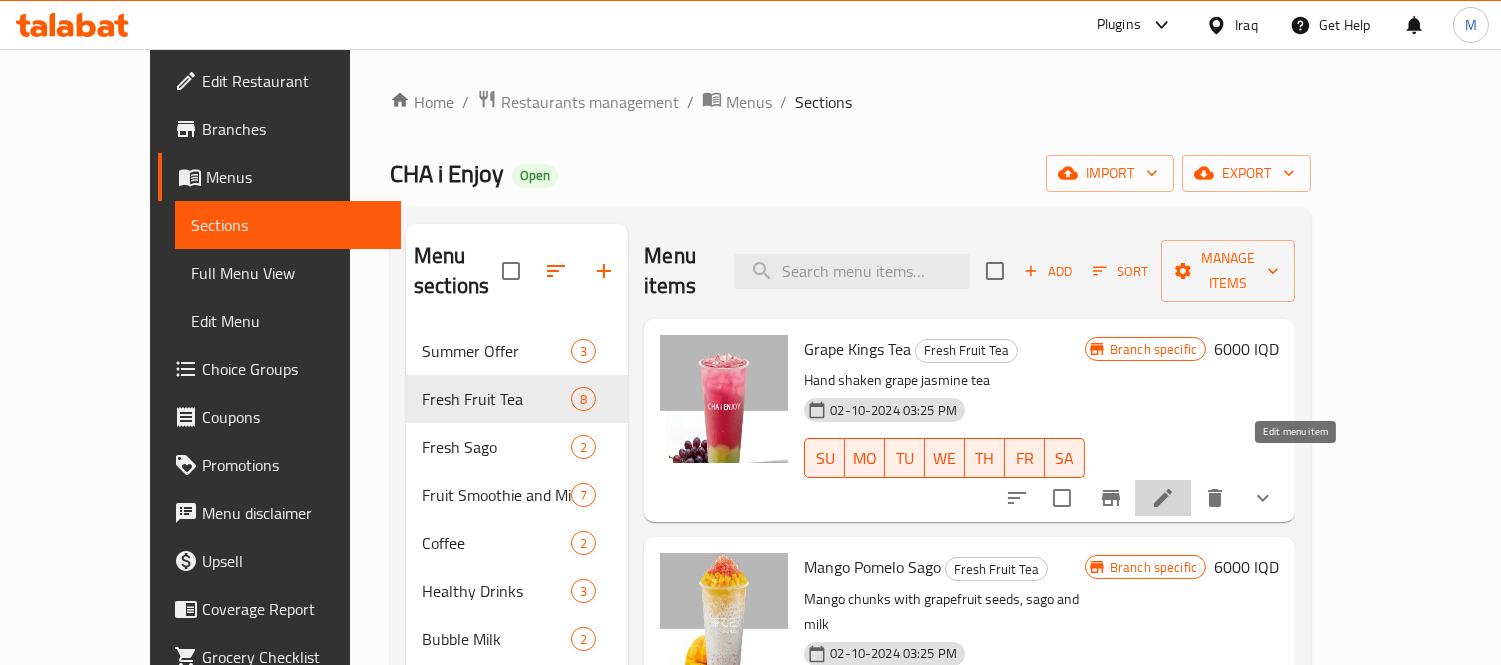 click 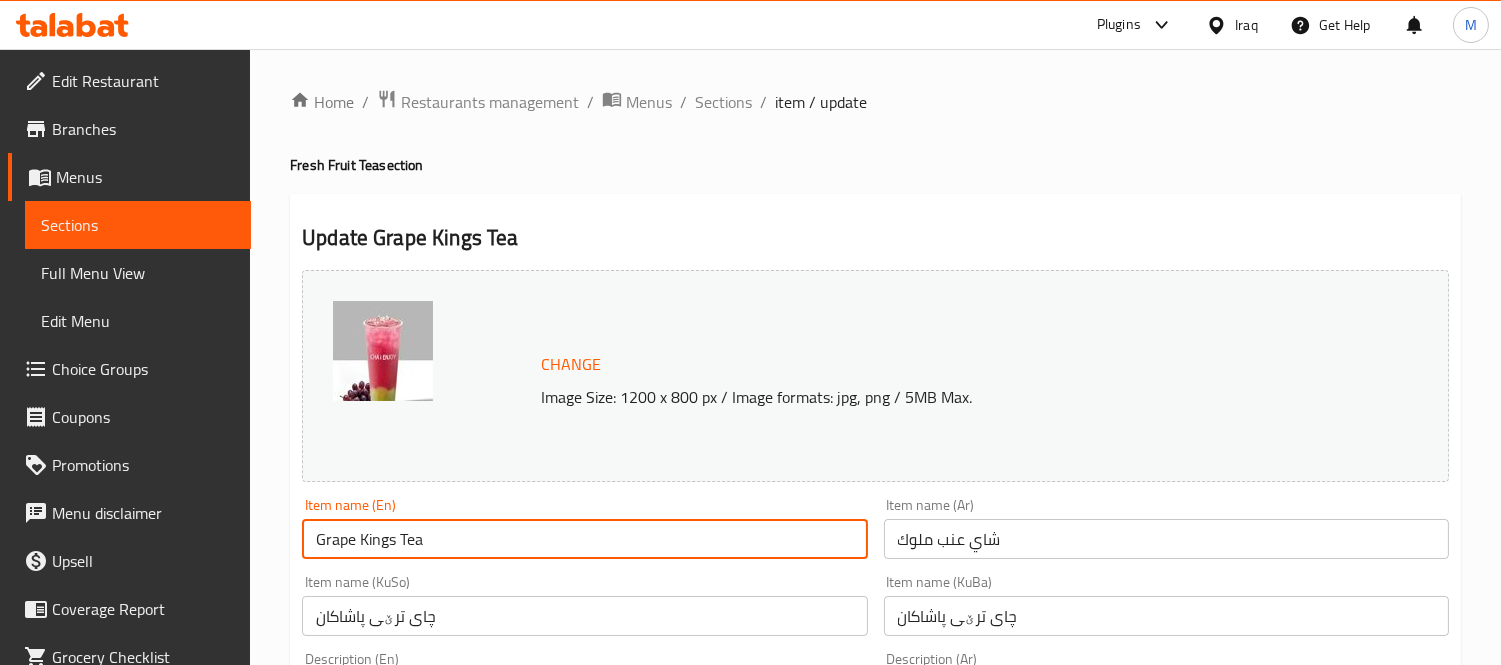 click on "Grape Kings Tea" at bounding box center (584, 539) 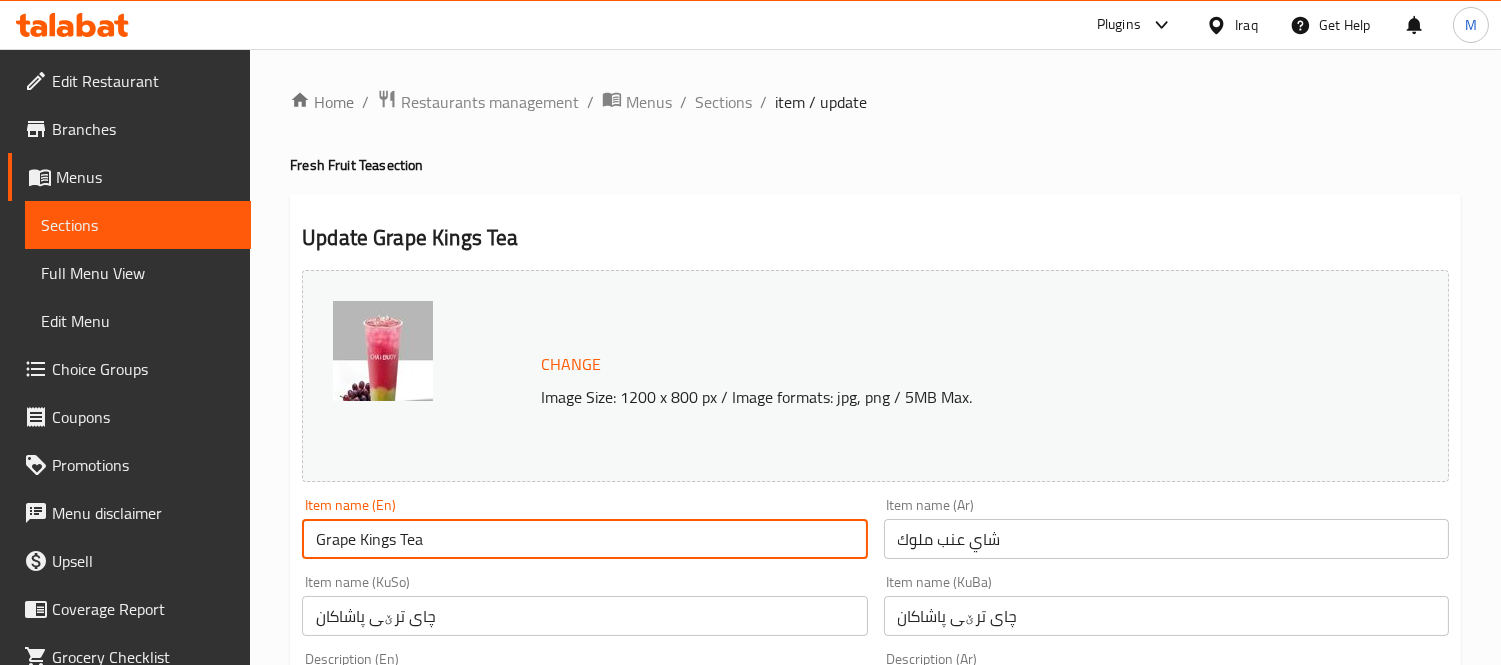 click on "Home / Restaurants management / Menus / Sections / item / update Fresh Fruit Tea  section Update Grape Kings Tea Change Image Size: 1200 x 800 px / Image formats: jpg, png / 5MB Max. Item name (En) Grape Kings Tea Item name (En) Item name (Ar) شاي عنب ملوك Item name (Ar) Item name (KuSo) چای ترێی پاشاکان Item name (KuSo) Item name (KuBa) چای ترێی پاشاکان Item name (KuBa) Description (En) Hand shaken grape jasmine tea Description (En) Description (Ar) شاي عنب وياسمين مخفوق يدوي Description (Ar) Description (KuSo) چای ترێ و یاسمین شەیکی دەست Description (KuSo) Description (KuBa) چای ترێ و یاسمین شەیکی دەست Description (KuBa) Product barcode Product barcode Product sku Product sku Price   * IQD 6000 Price  * Price on selection Free item Start Date Start Date End Date End Date Available Days SU MO TU WE TH FR SA Available from ​ ​ Available to ​ ​ Status Active Inactive Exclude from GEM Add variant 1" at bounding box center [875, 1031] 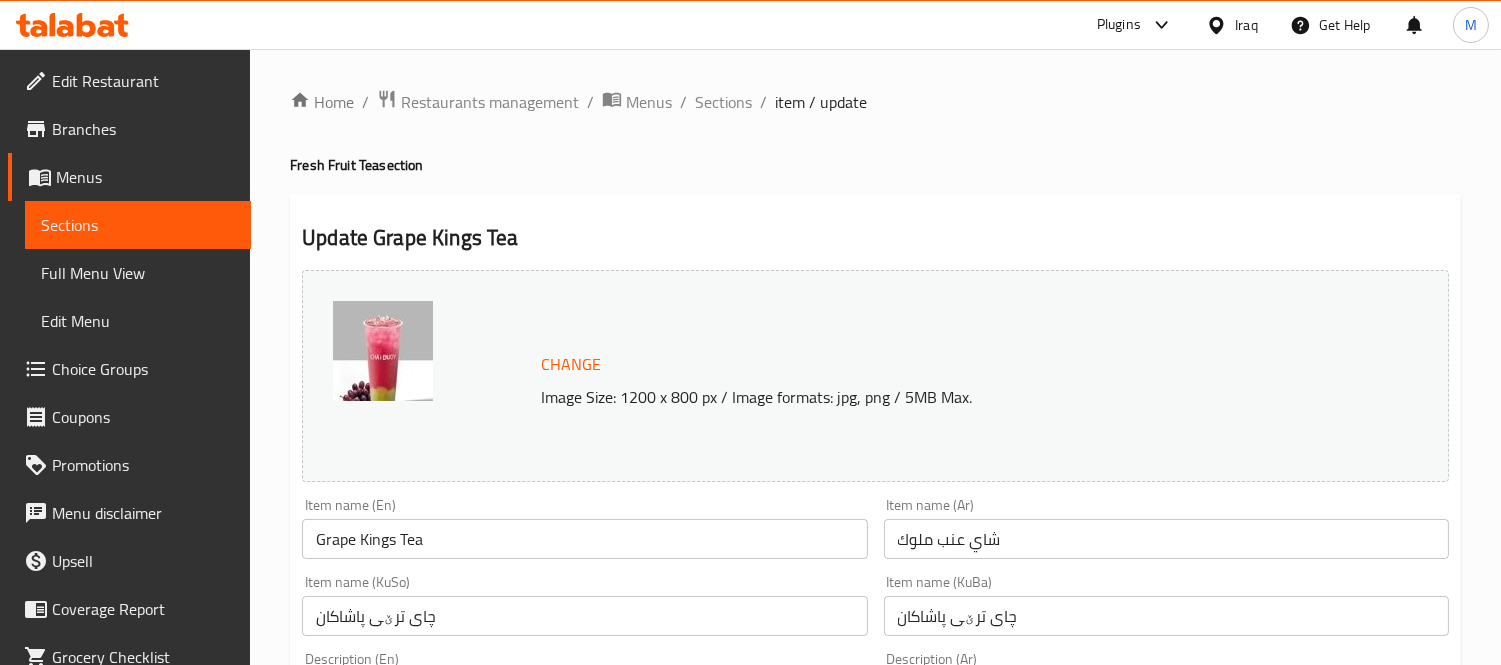 click on "Choice Groups" at bounding box center (143, 369) 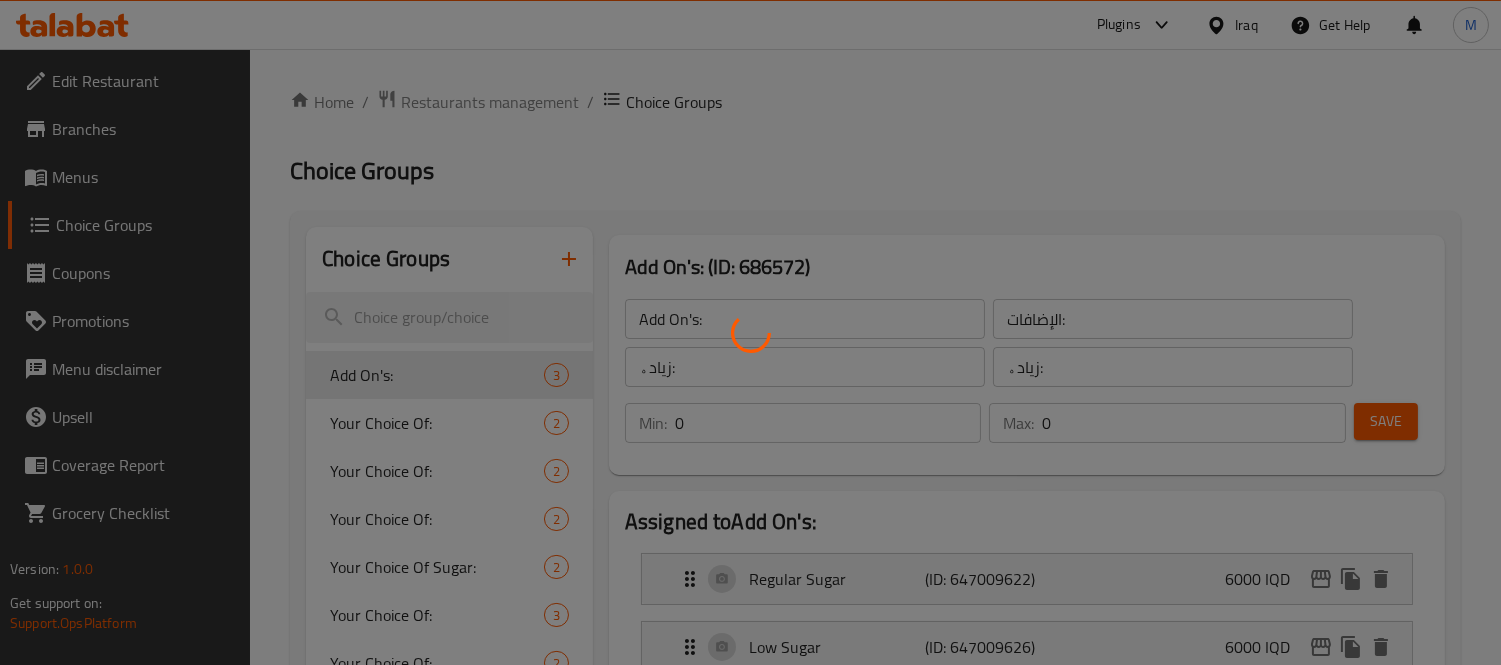 click at bounding box center (750, 332) 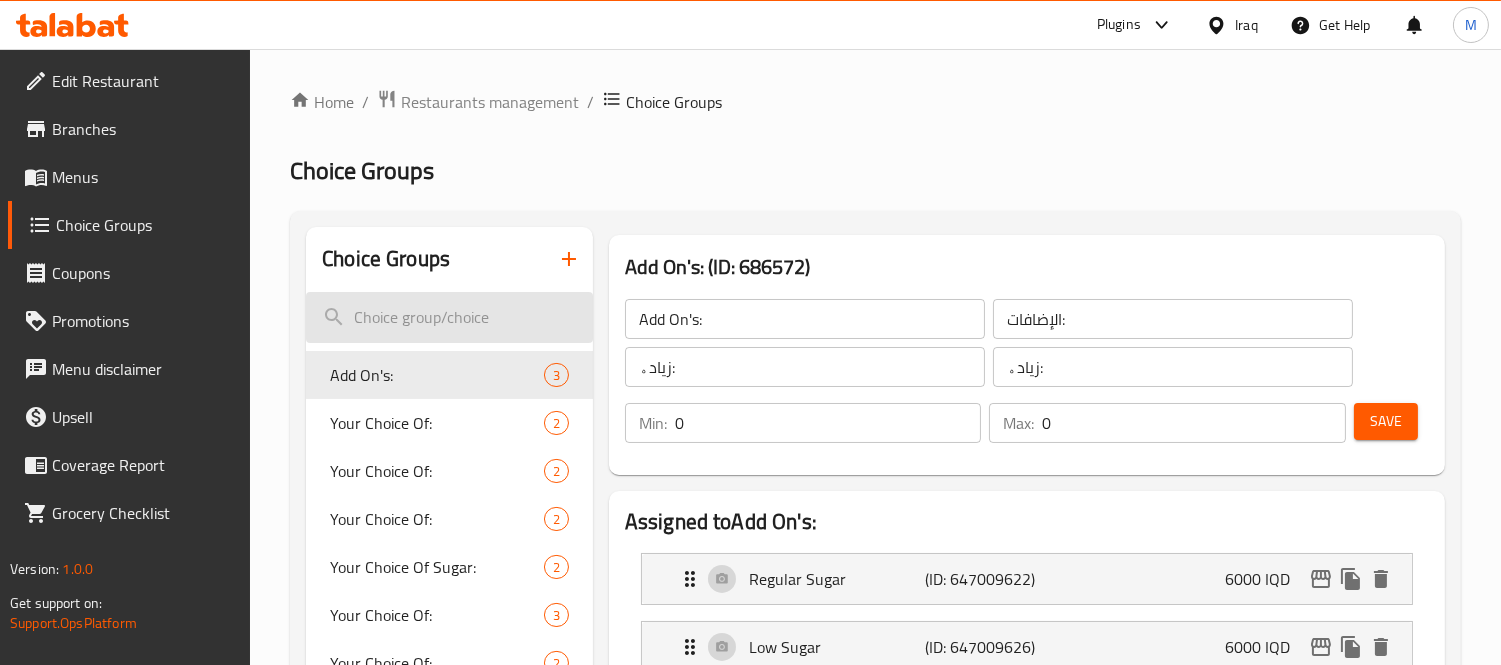 click at bounding box center [449, 317] 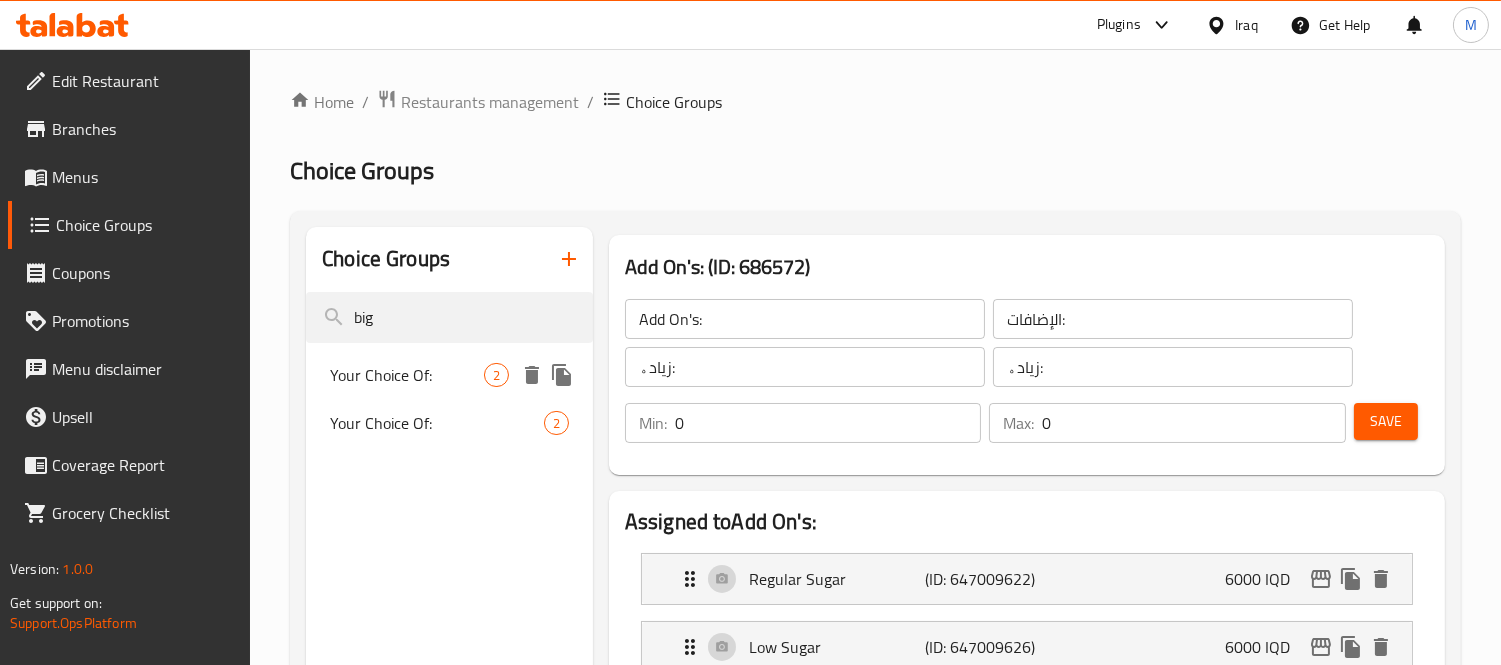 type on "big" 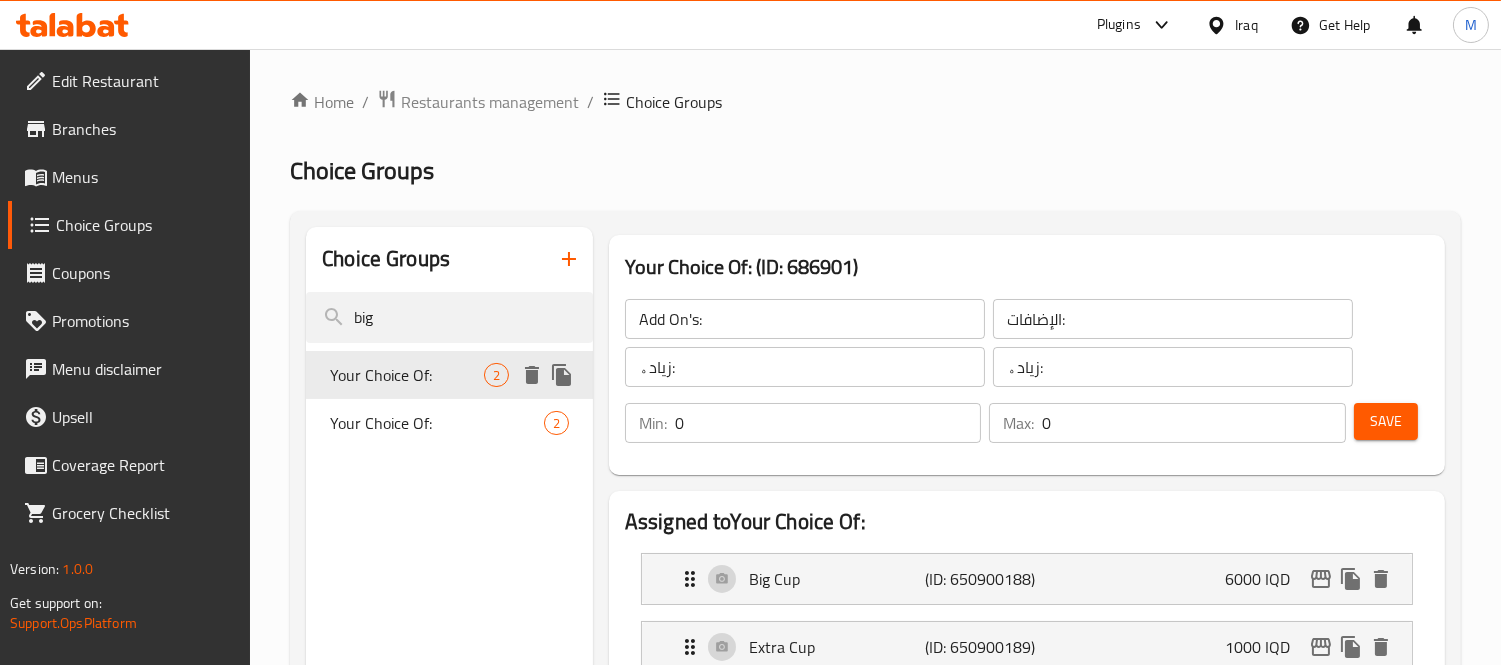type on "Your Choice Of:" 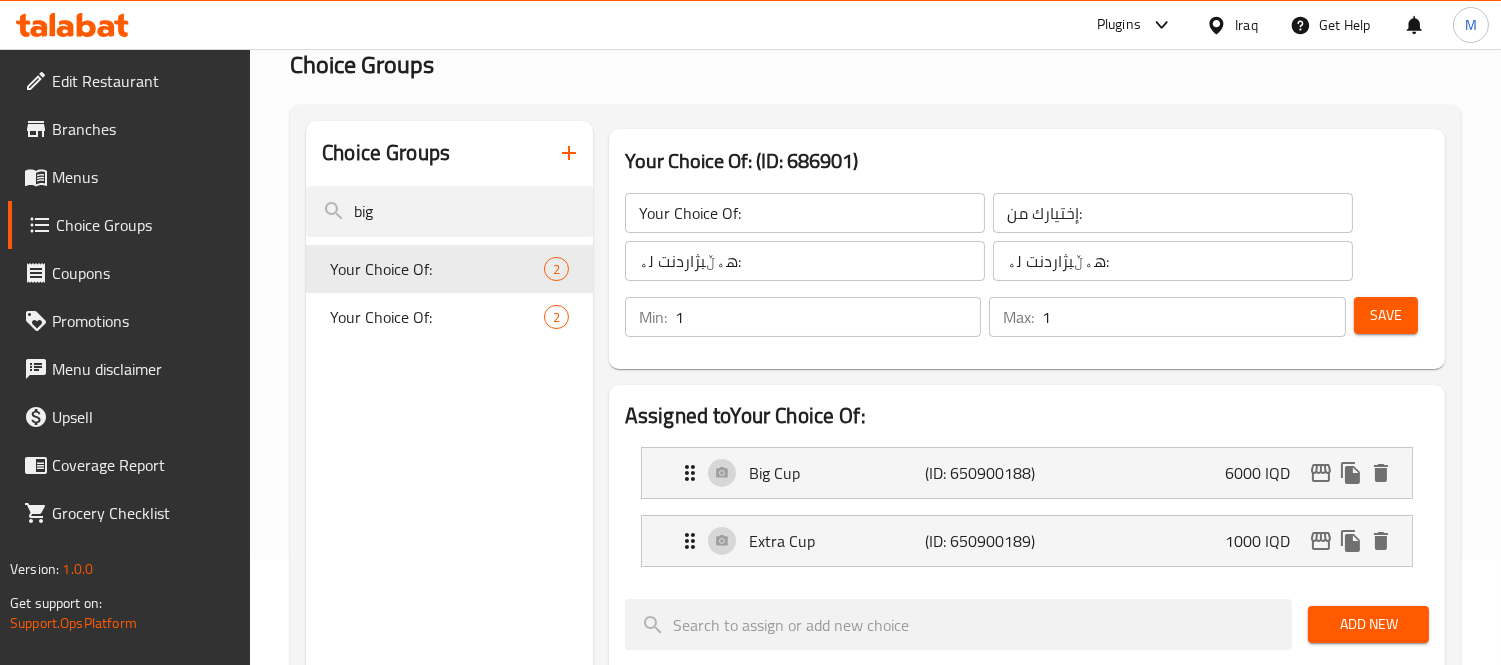 scroll, scrollTop: 222, scrollLeft: 0, axis: vertical 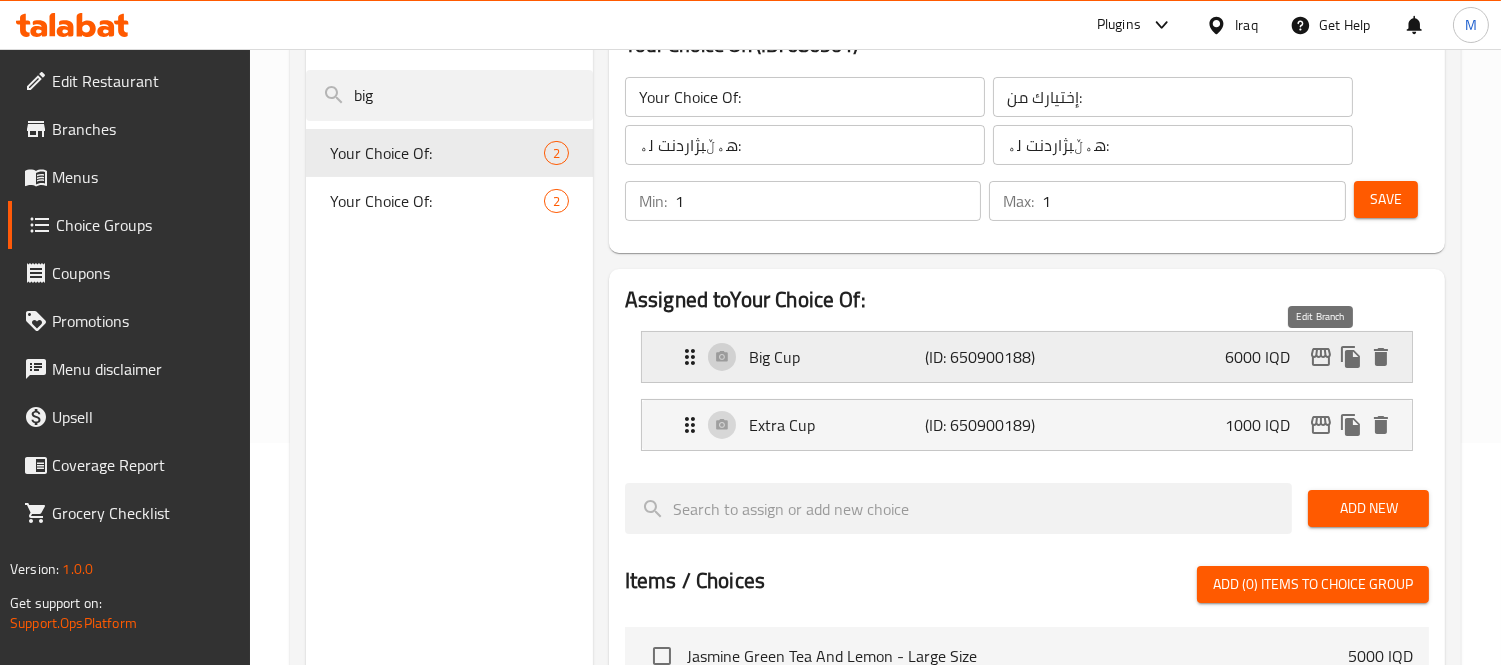 click at bounding box center [1321, 357] 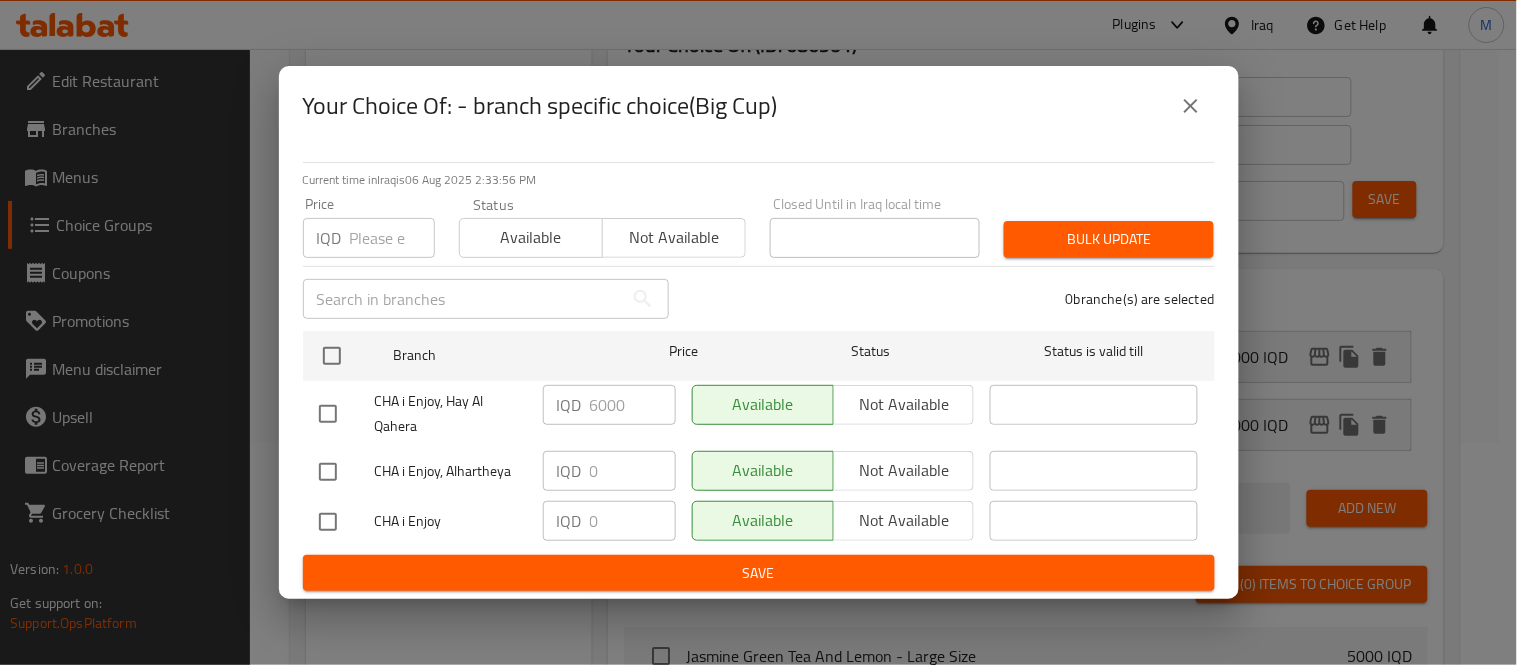 click 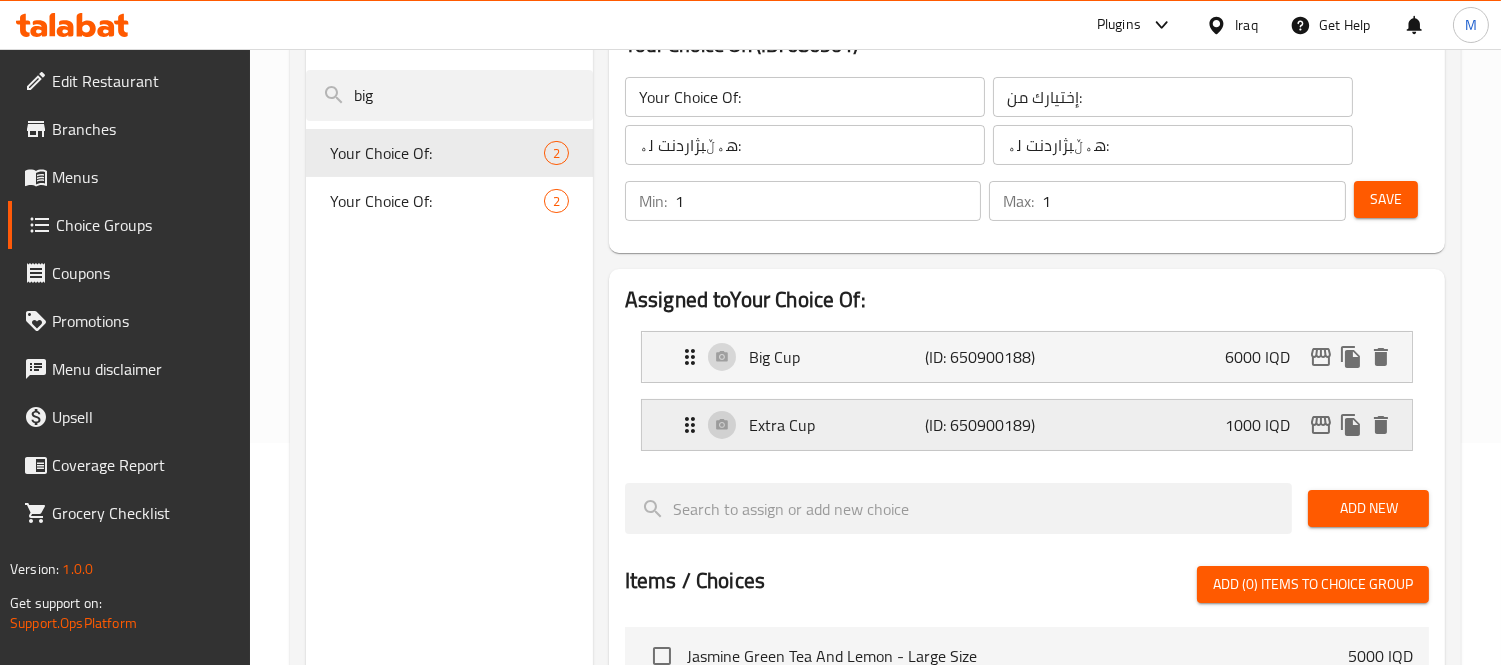 click 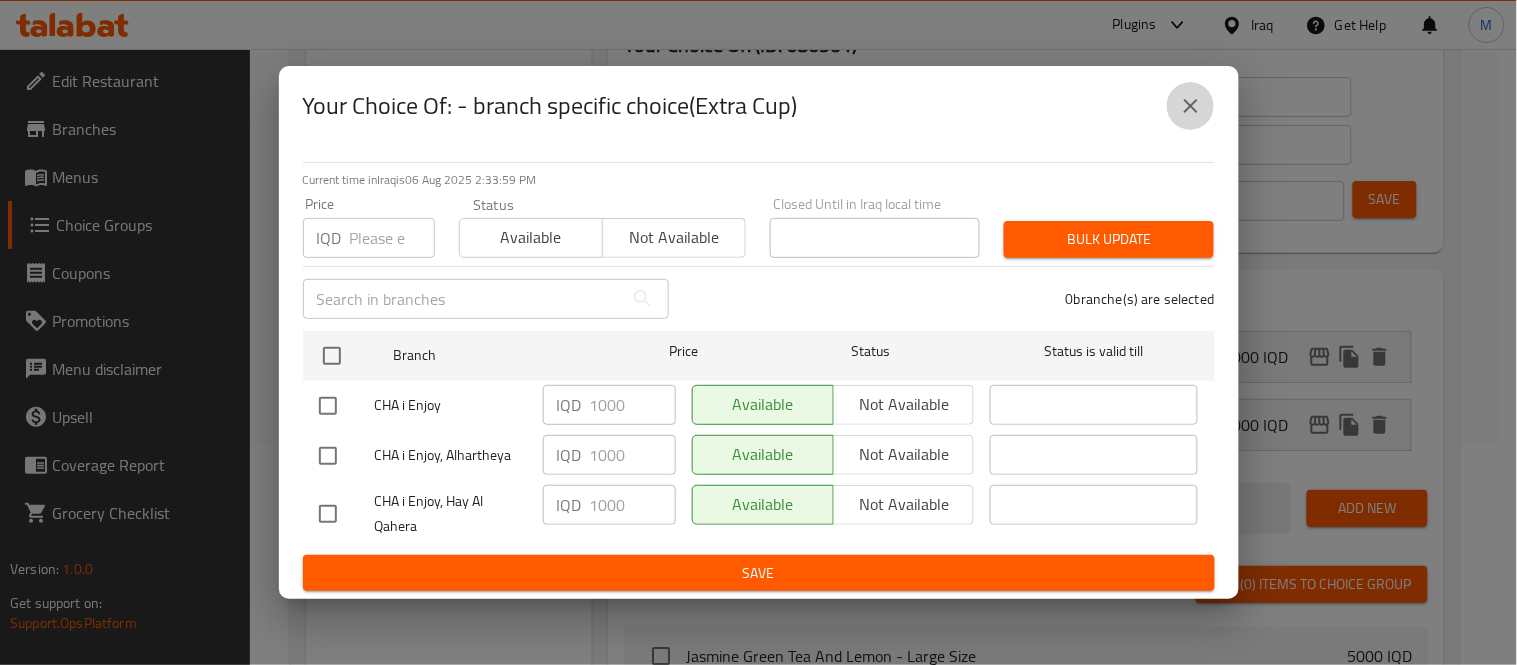 click 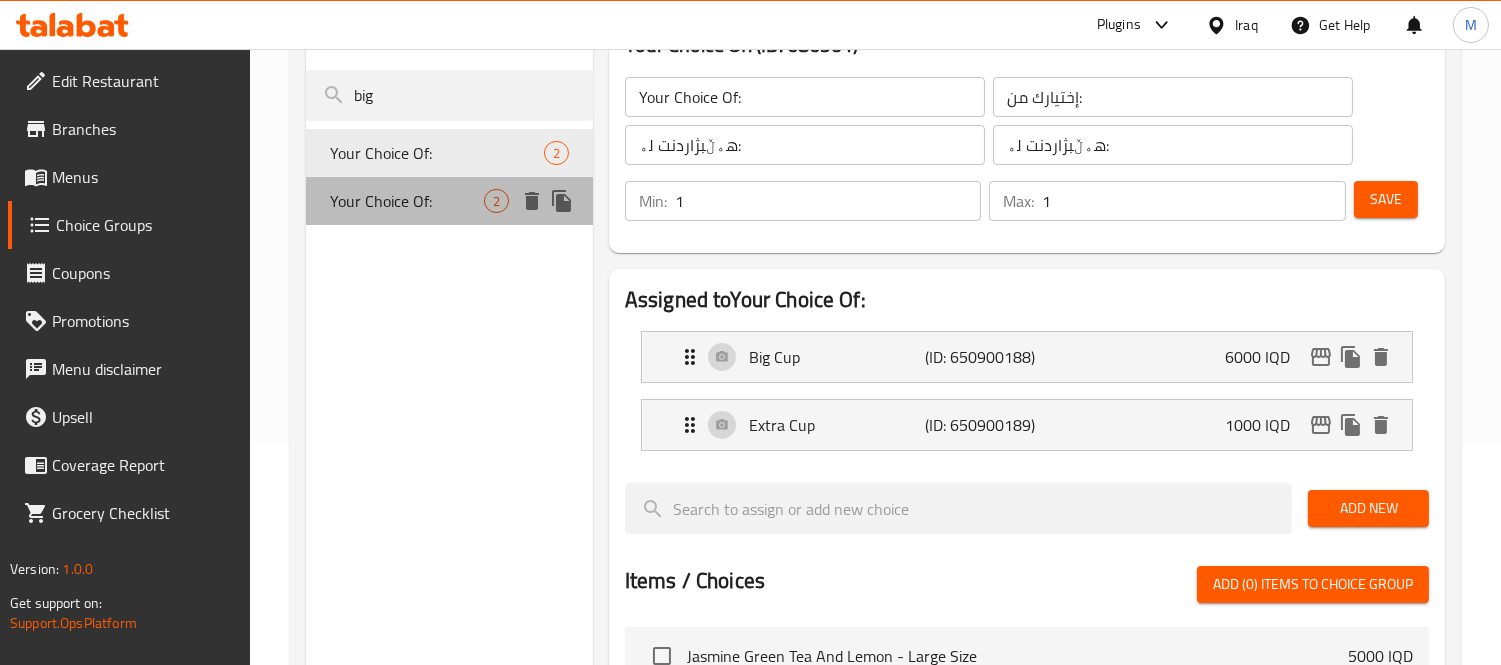 click on "Your Choice Of:" at bounding box center (407, 201) 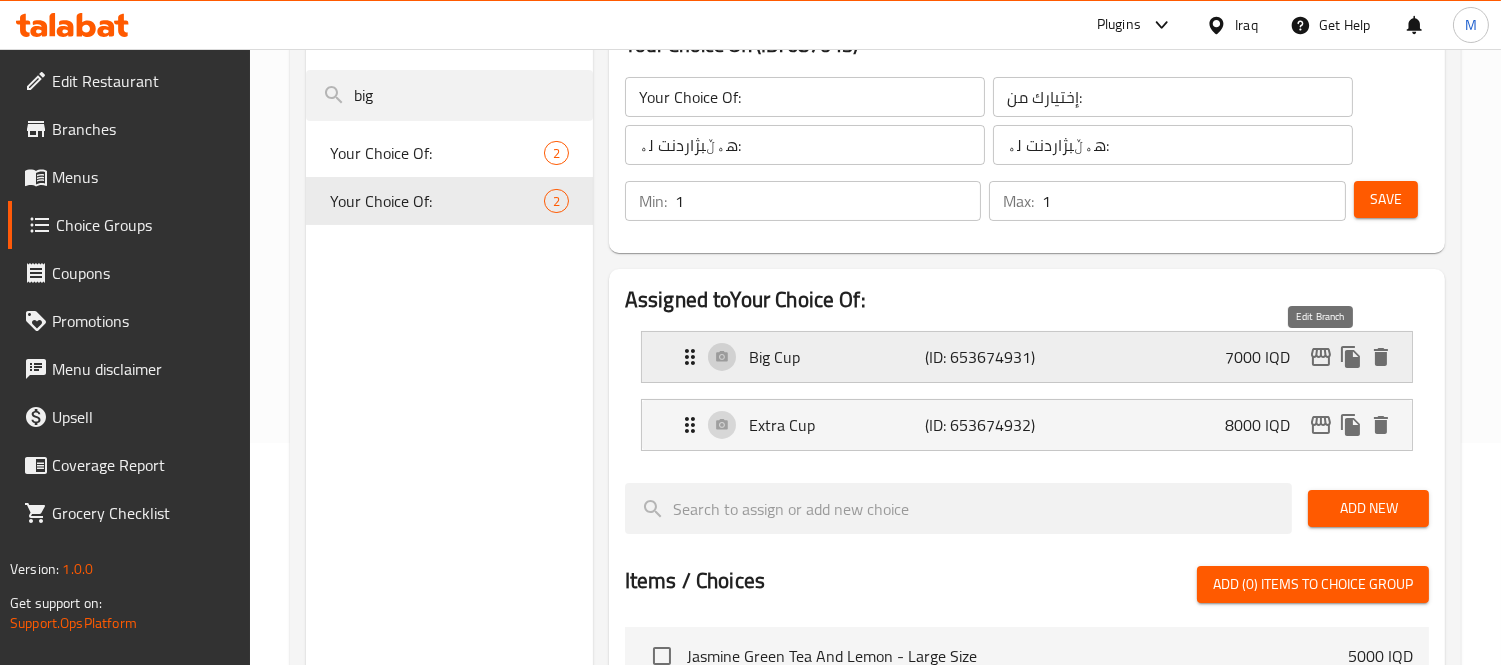 click 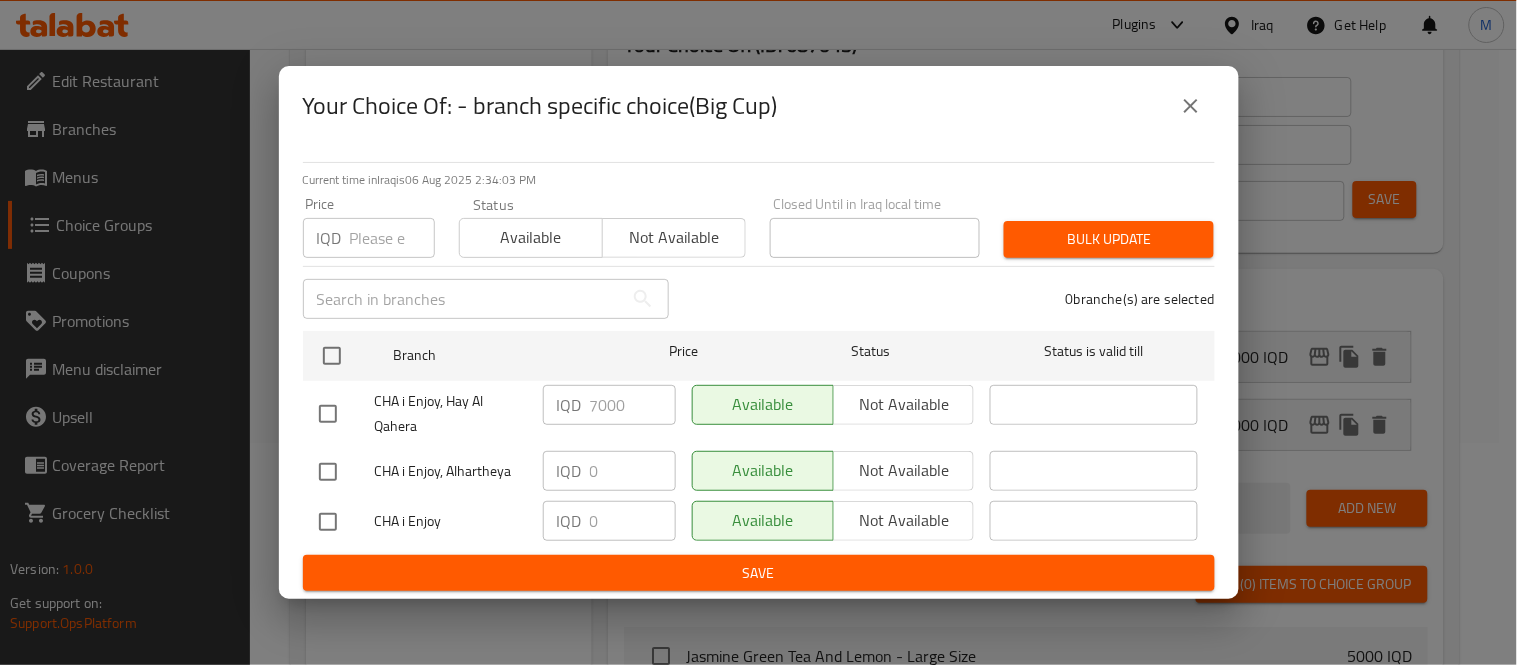 click 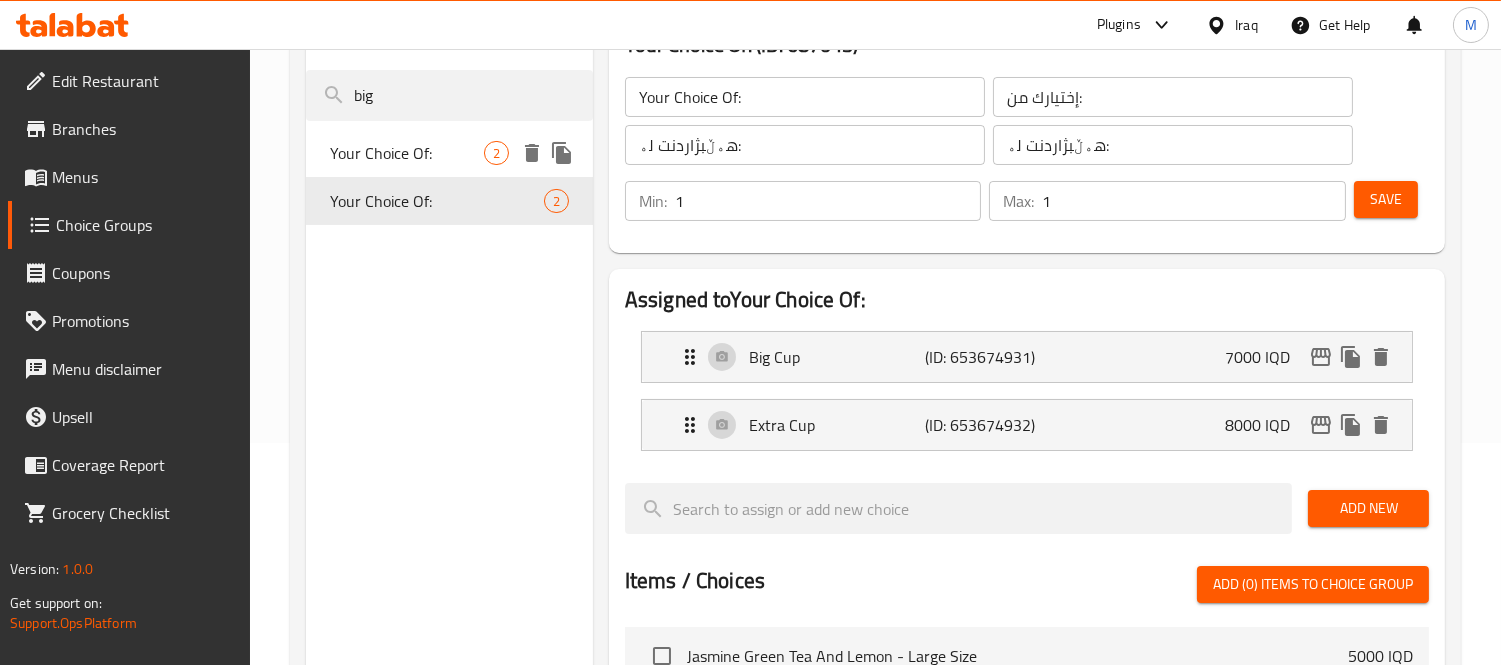 click on "Your Choice Of:" at bounding box center (407, 153) 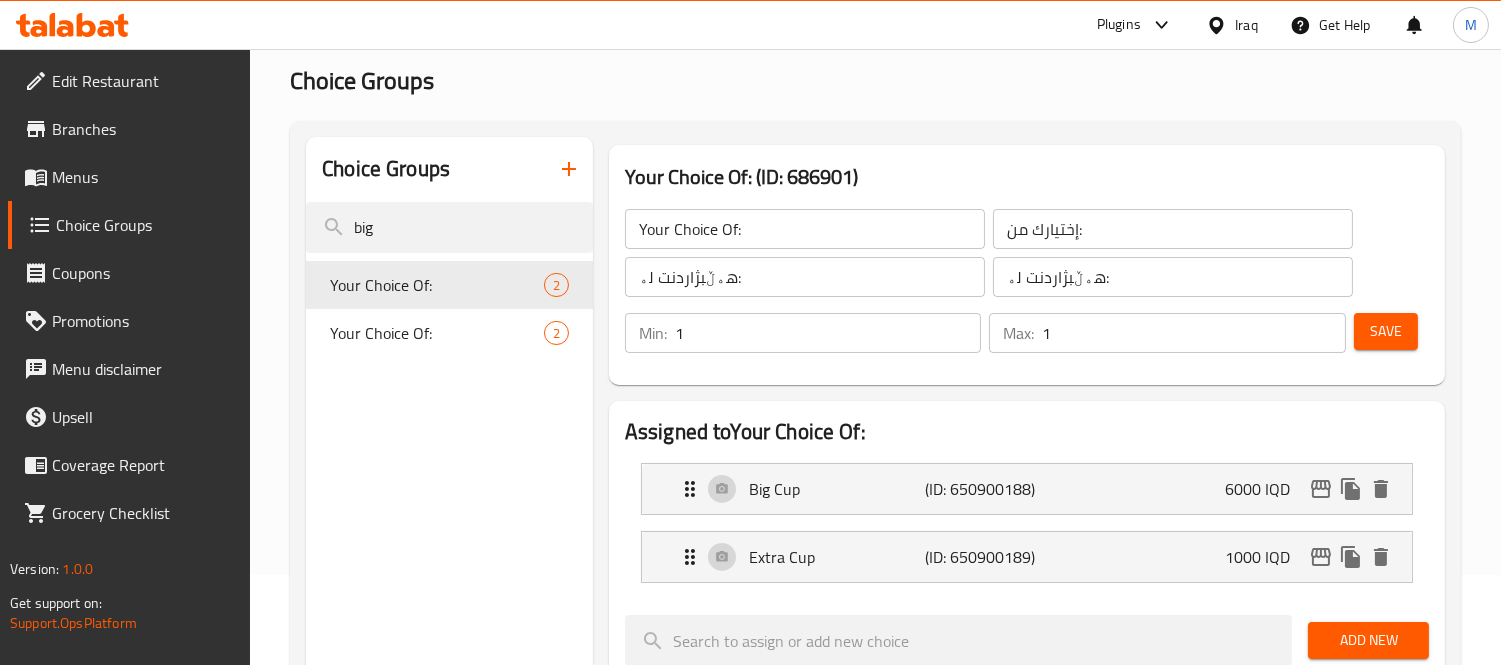 scroll, scrollTop: 0, scrollLeft: 0, axis: both 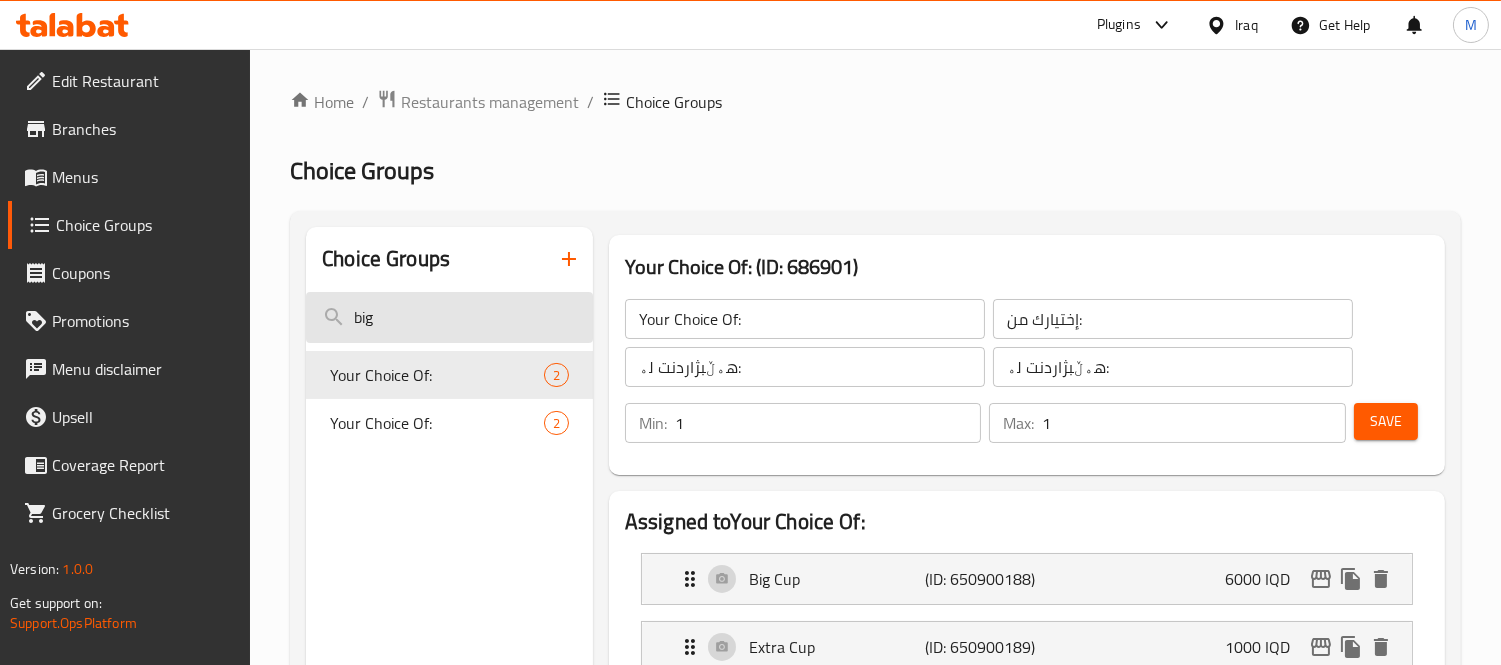 click on "big" at bounding box center [449, 317] 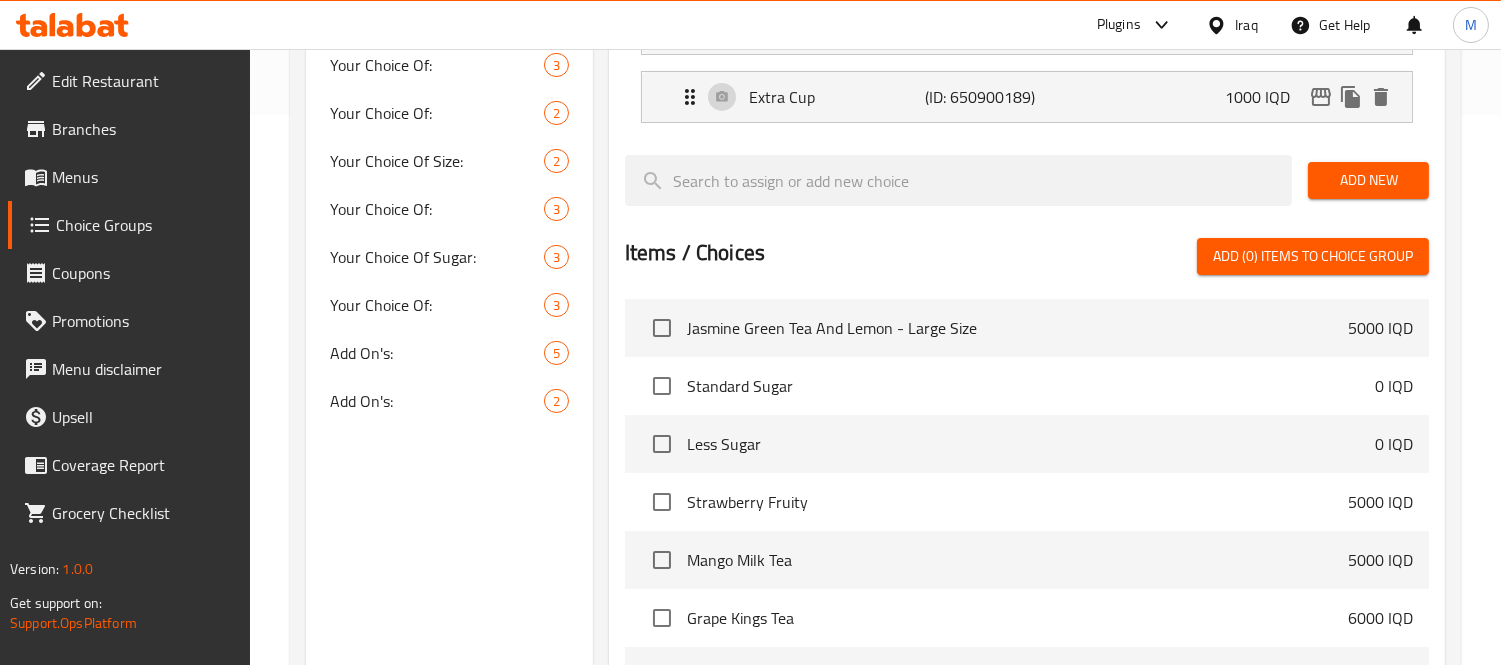 scroll, scrollTop: 555, scrollLeft: 0, axis: vertical 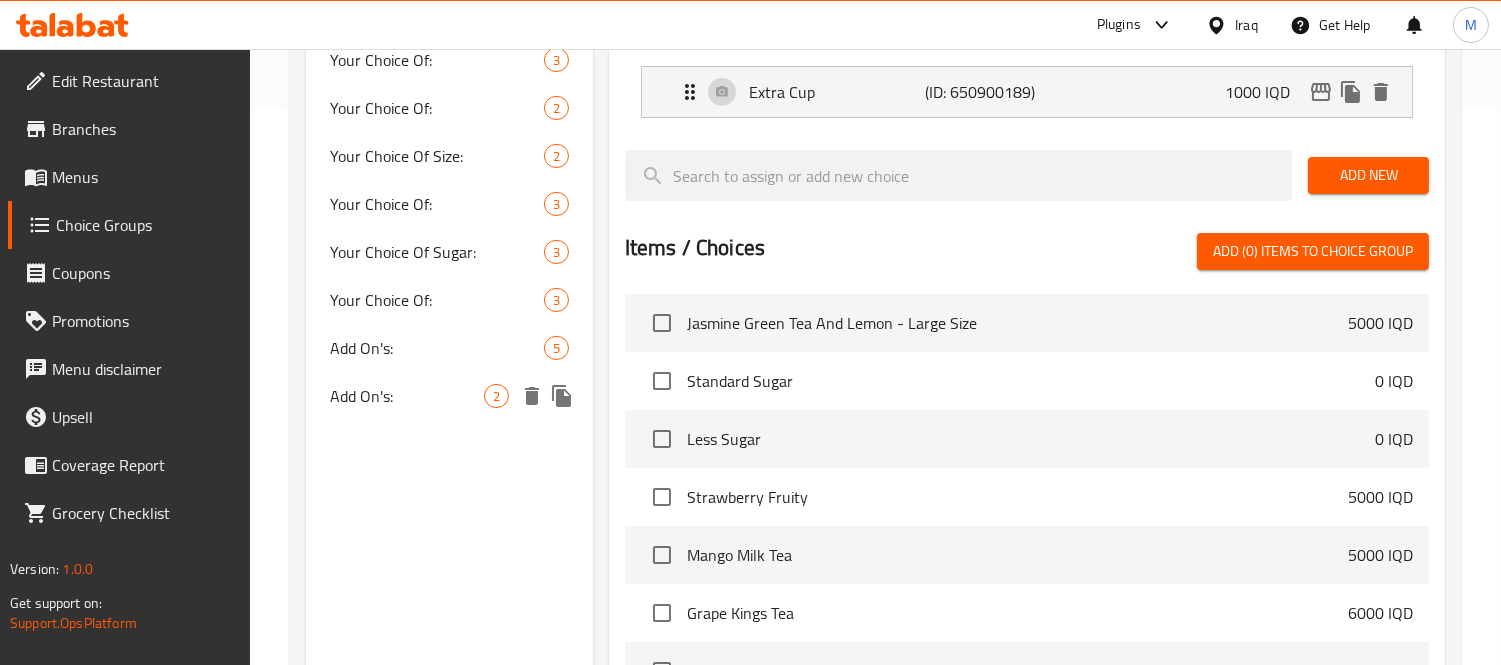 type 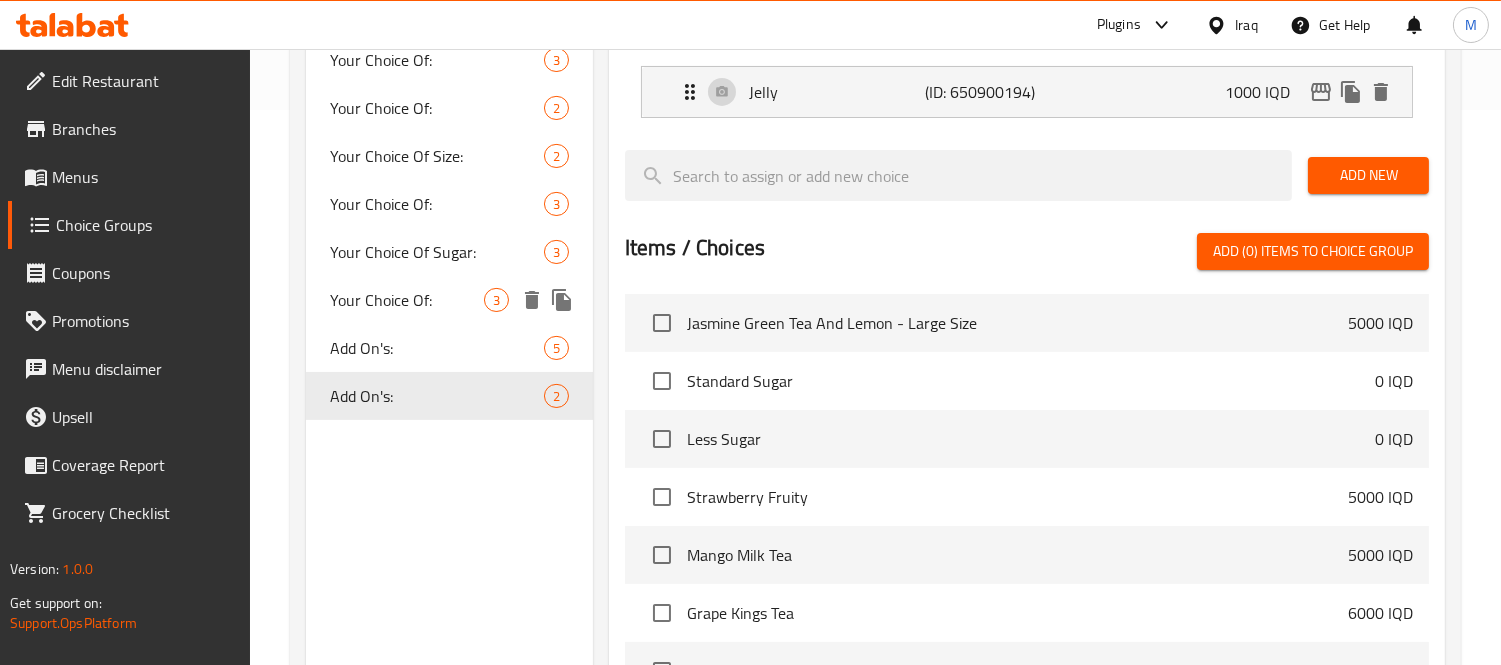 click on "Your Choice Of:" at bounding box center [407, 300] 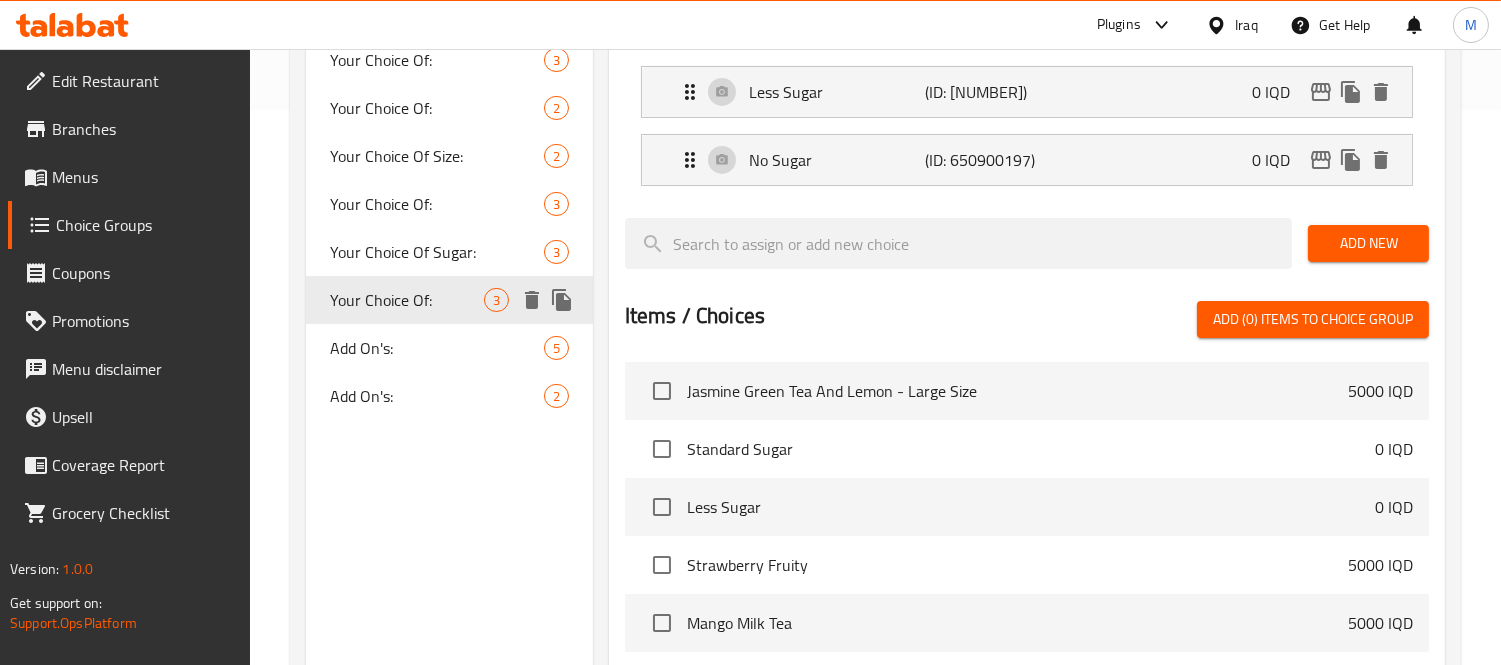type on "Your Choice Of:" 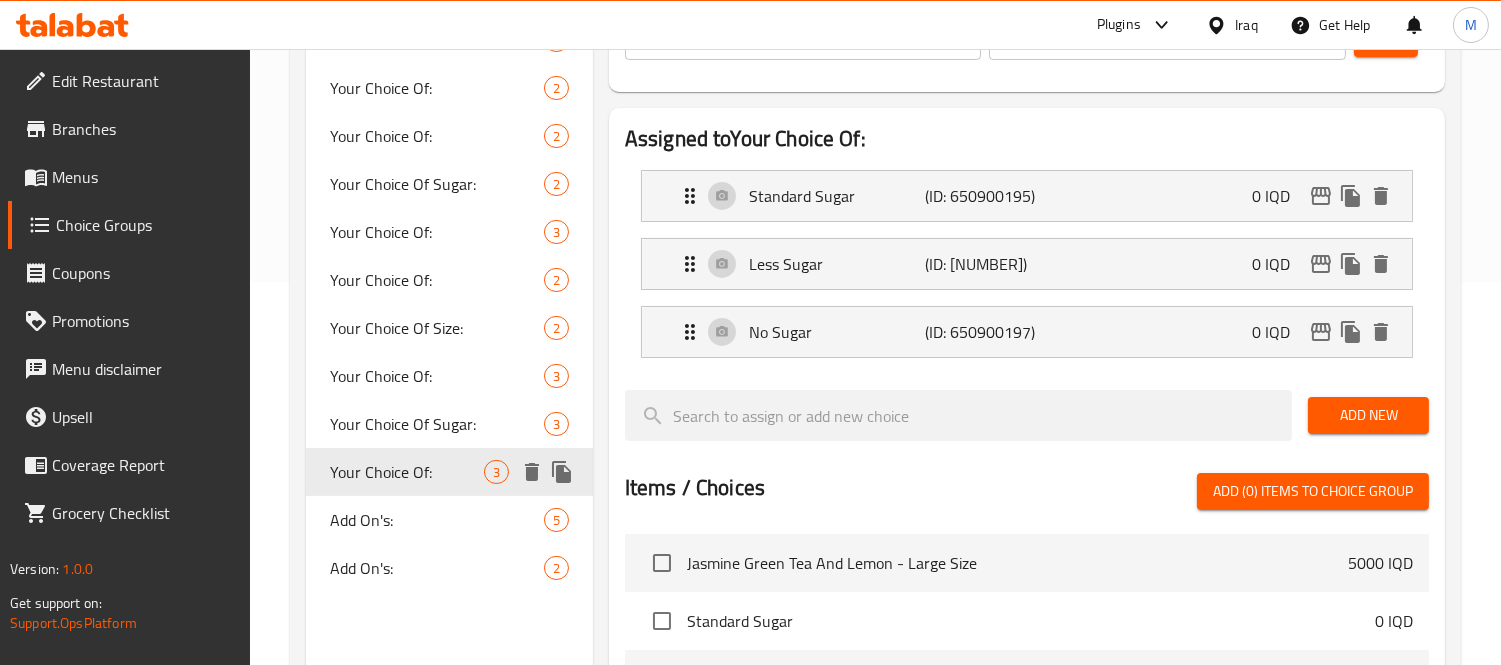 scroll, scrollTop: 333, scrollLeft: 0, axis: vertical 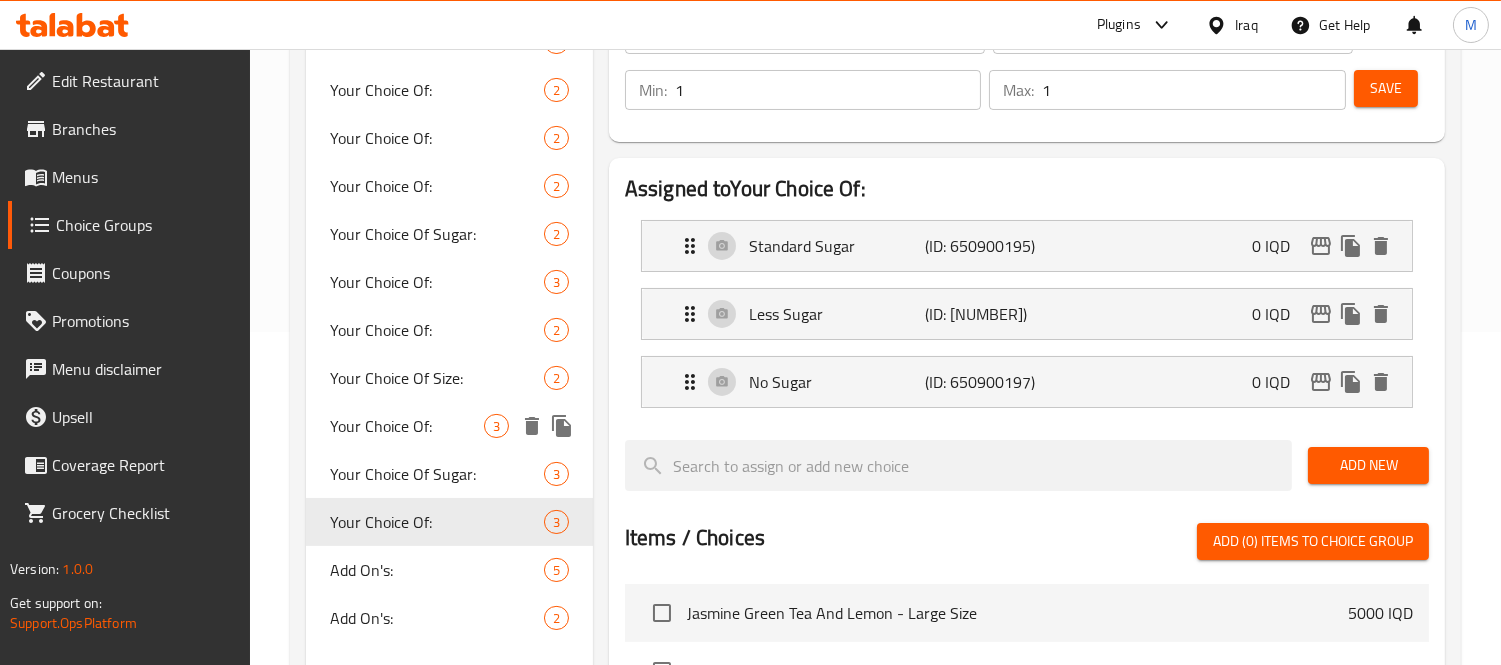 click on "Your Choice Of:" at bounding box center (407, 426) 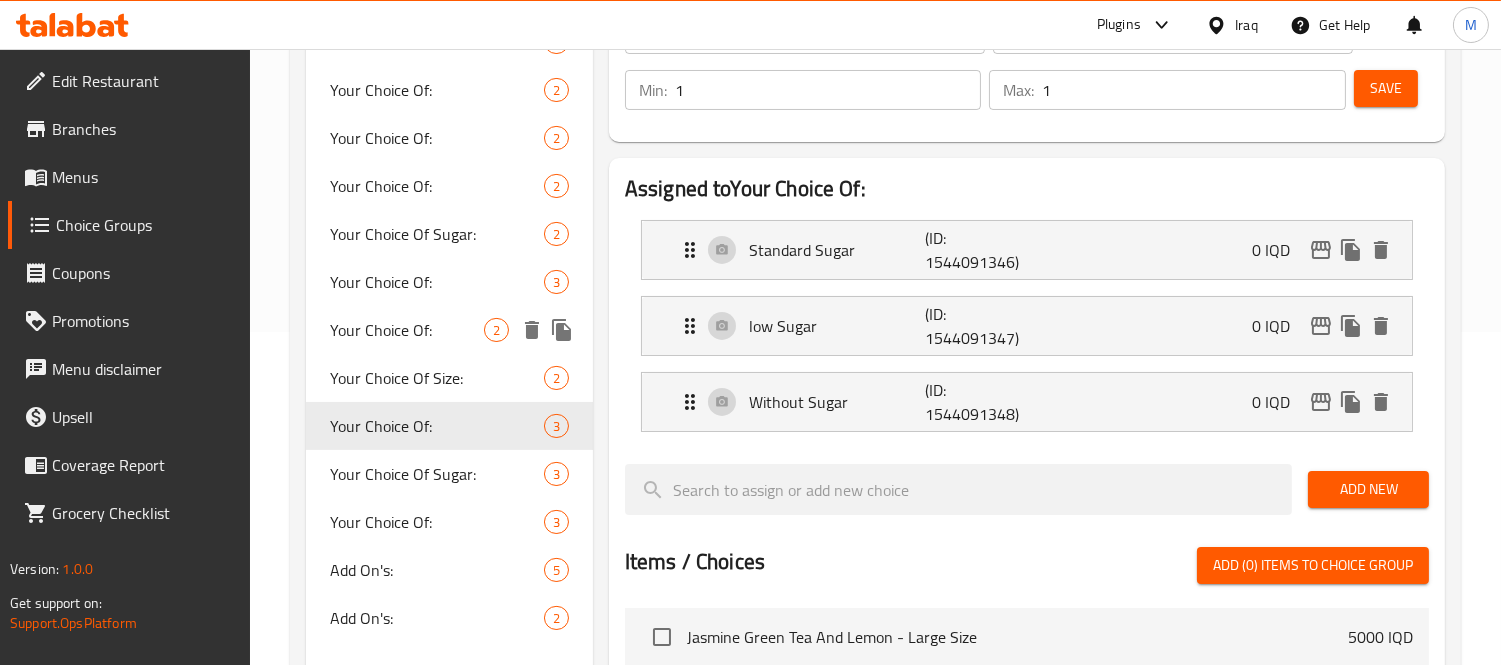 click on "Your Choice Of:" at bounding box center (407, 330) 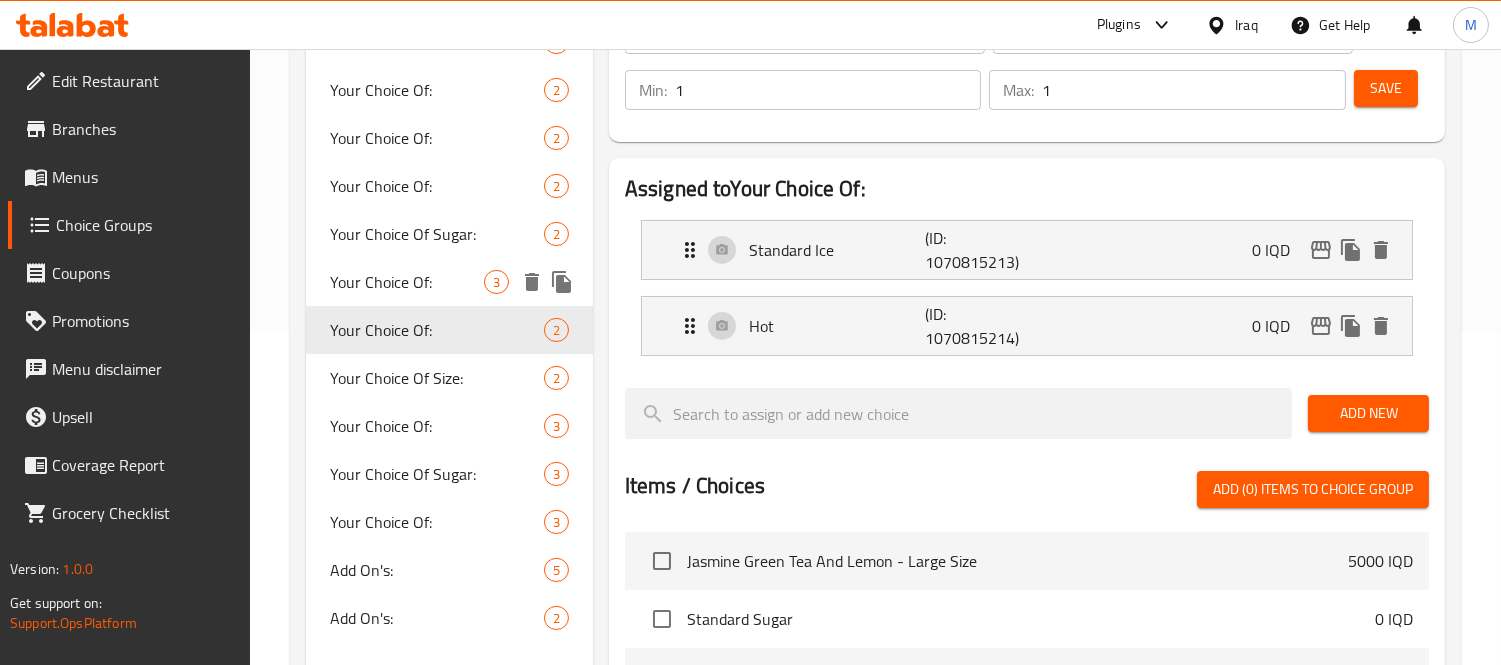 click on "Your Choice Of:" at bounding box center (407, 282) 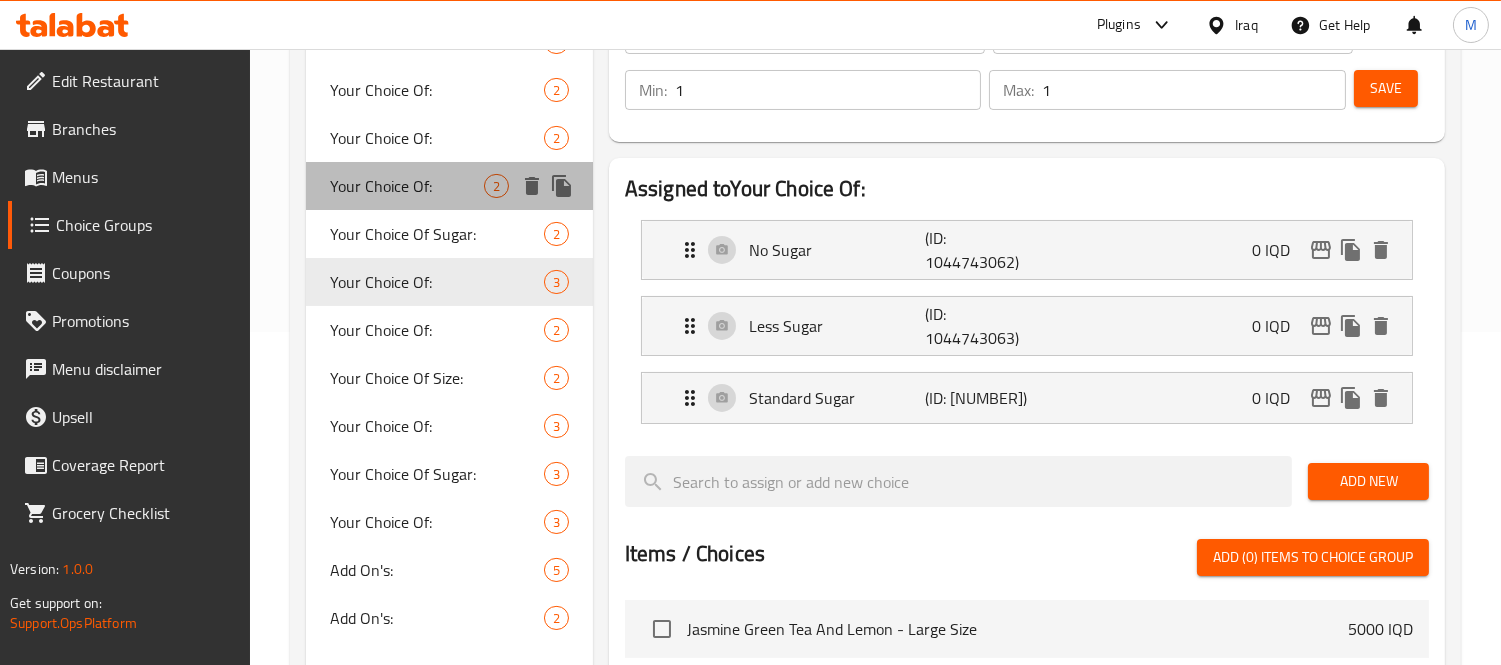 click on "Your Choice Of:" at bounding box center (407, 186) 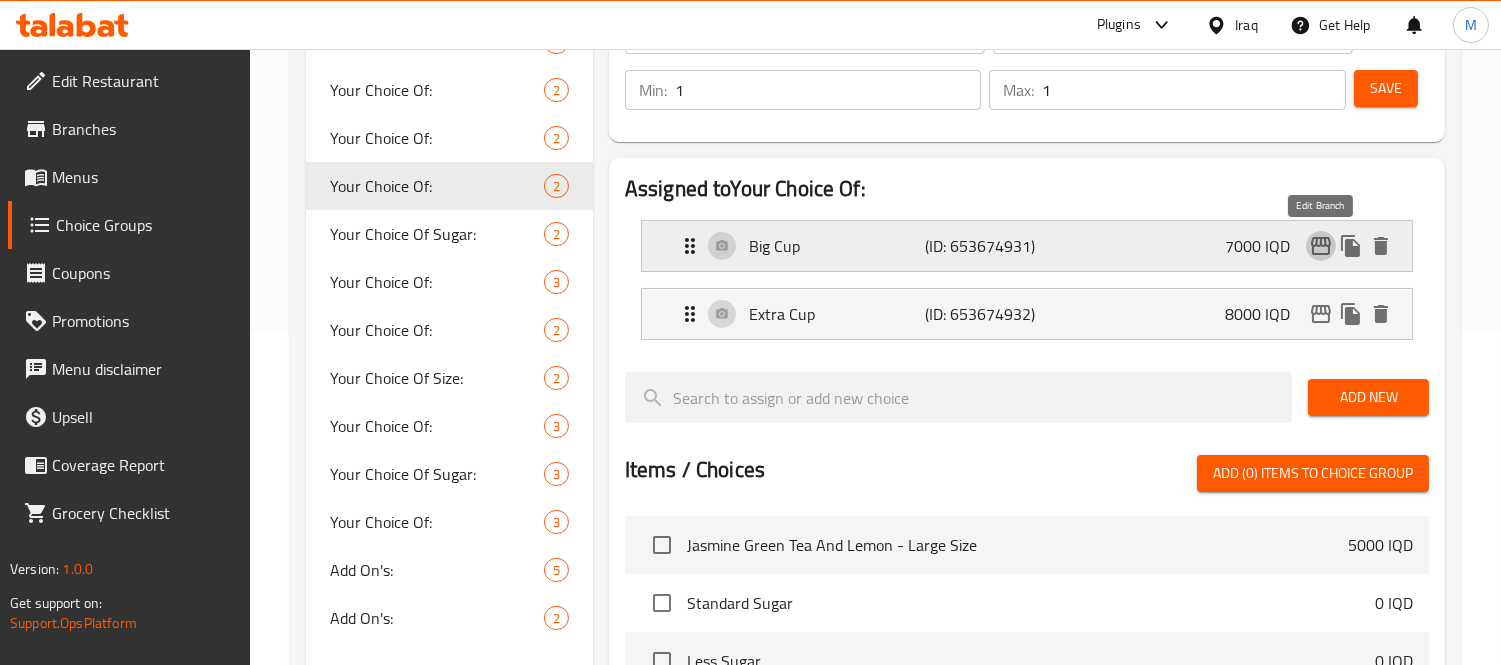 click 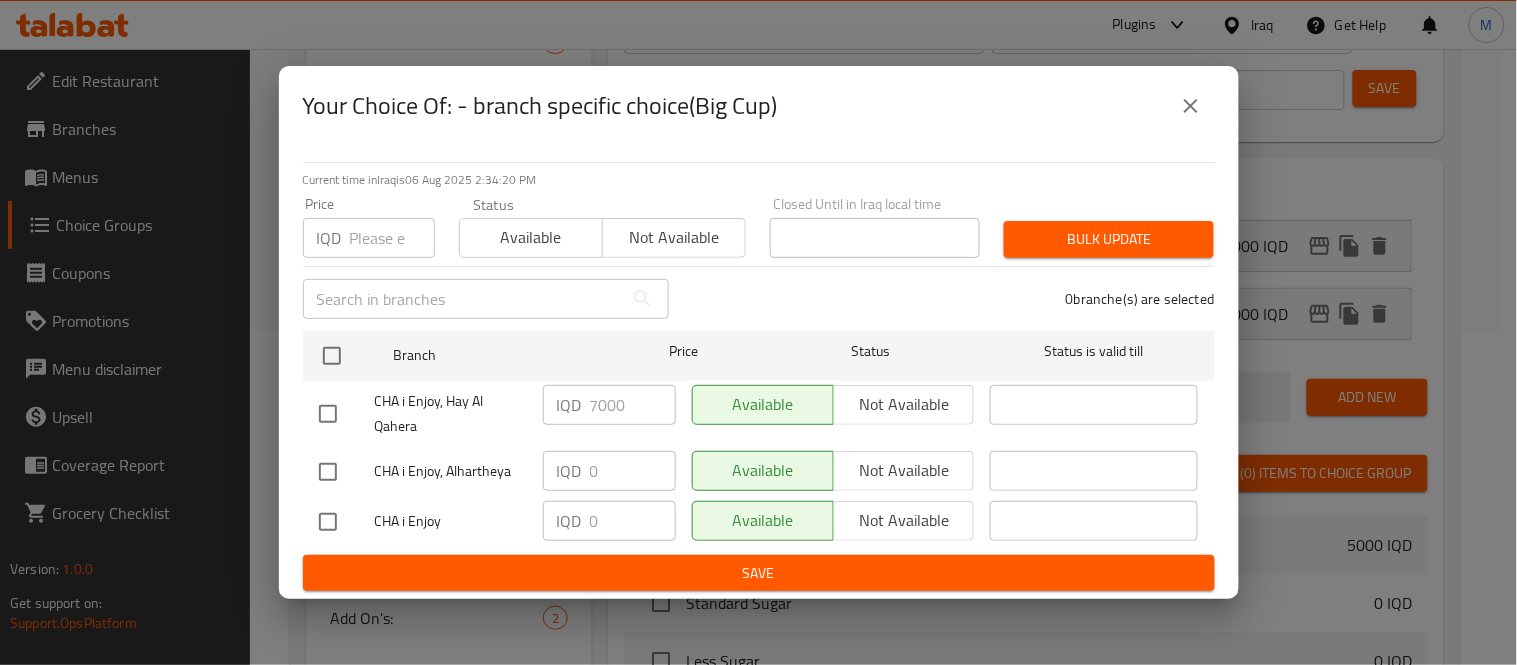 click 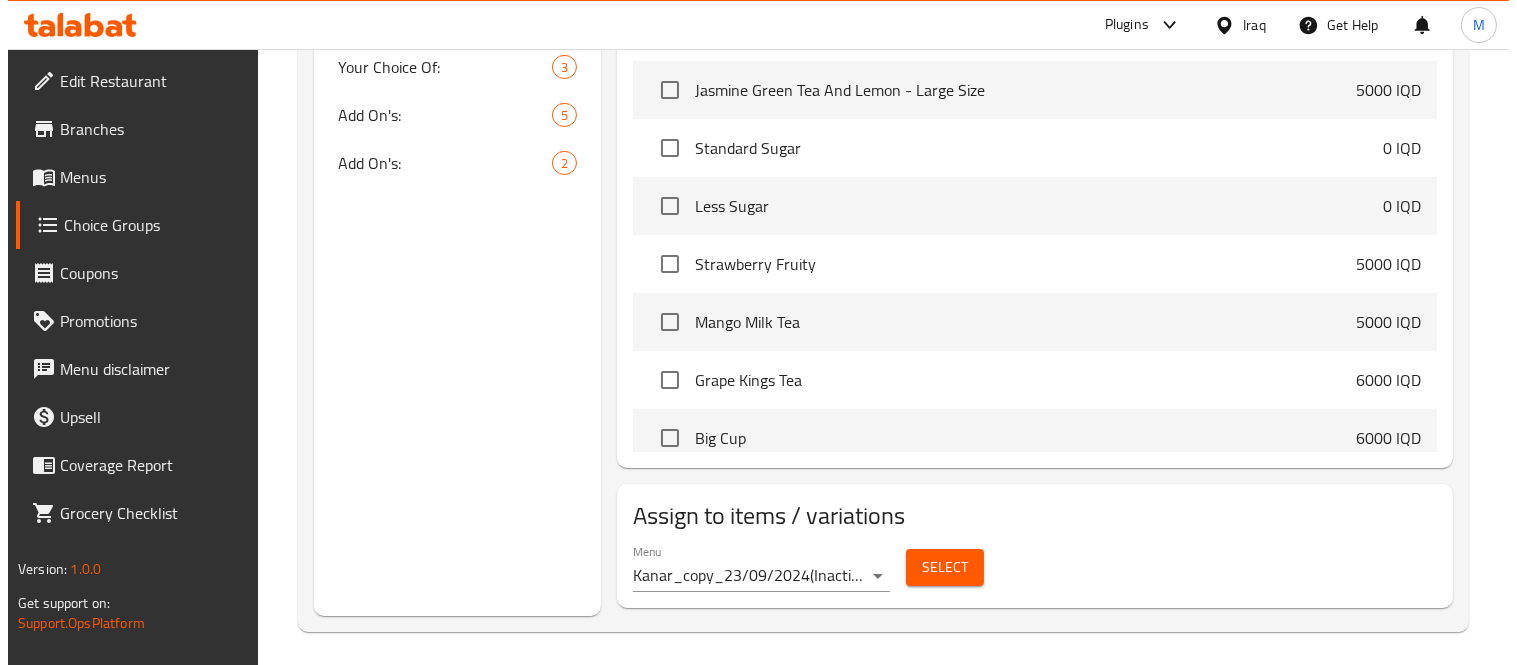 scroll, scrollTop: 794, scrollLeft: 0, axis: vertical 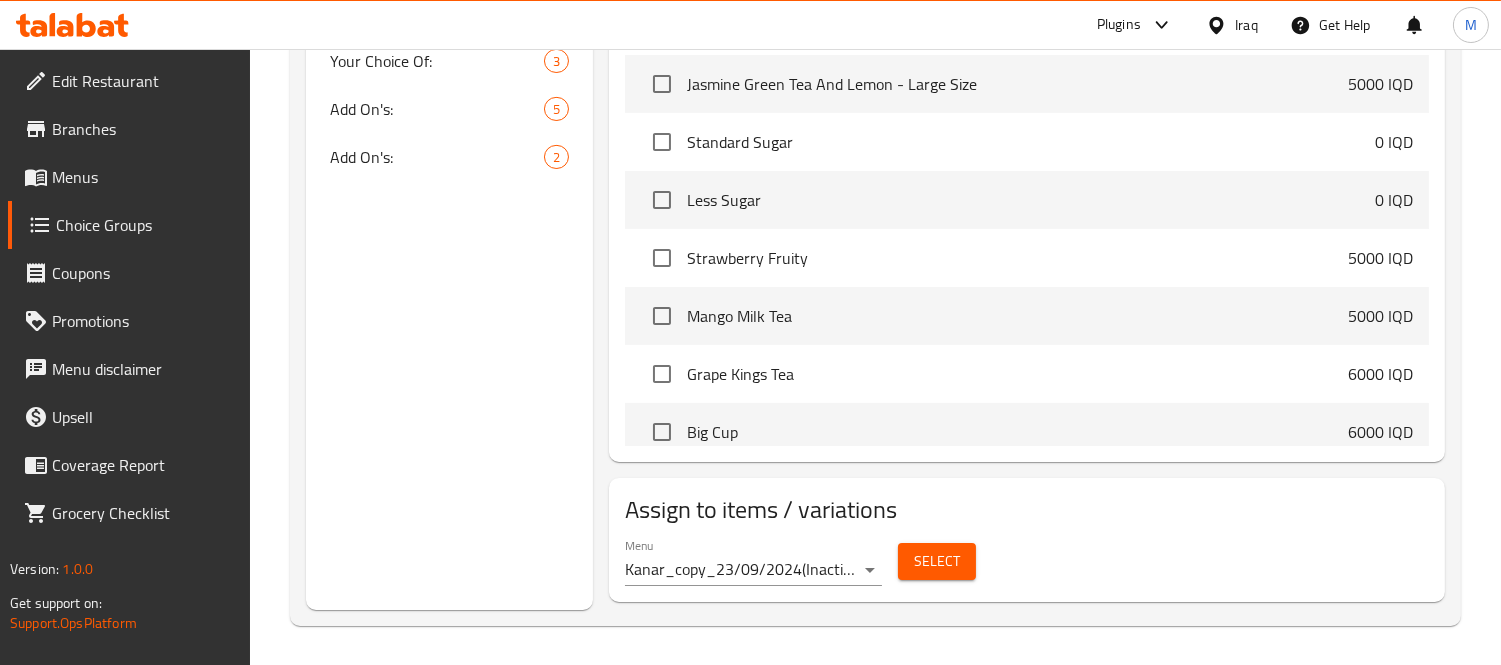 click on "Your Choice Of: إختيارك من: هەڵبژاردنت لە: هەڵبژاردنت لە: Min: 1 Max: 1 Save Assigned to Your Choice Of: Big Cup (ID: [NUMBER]) [PRICE] IQD Name (En) Big Cup Name (En) Name (Ar) كوب كبير Name (Ar) Name (KuSo) کوپێکی گەورە Name (KuSo) Name (KuBa) کوپێکی گەورە Name (KuBa) Price IQD" at bounding box center [750, -437] 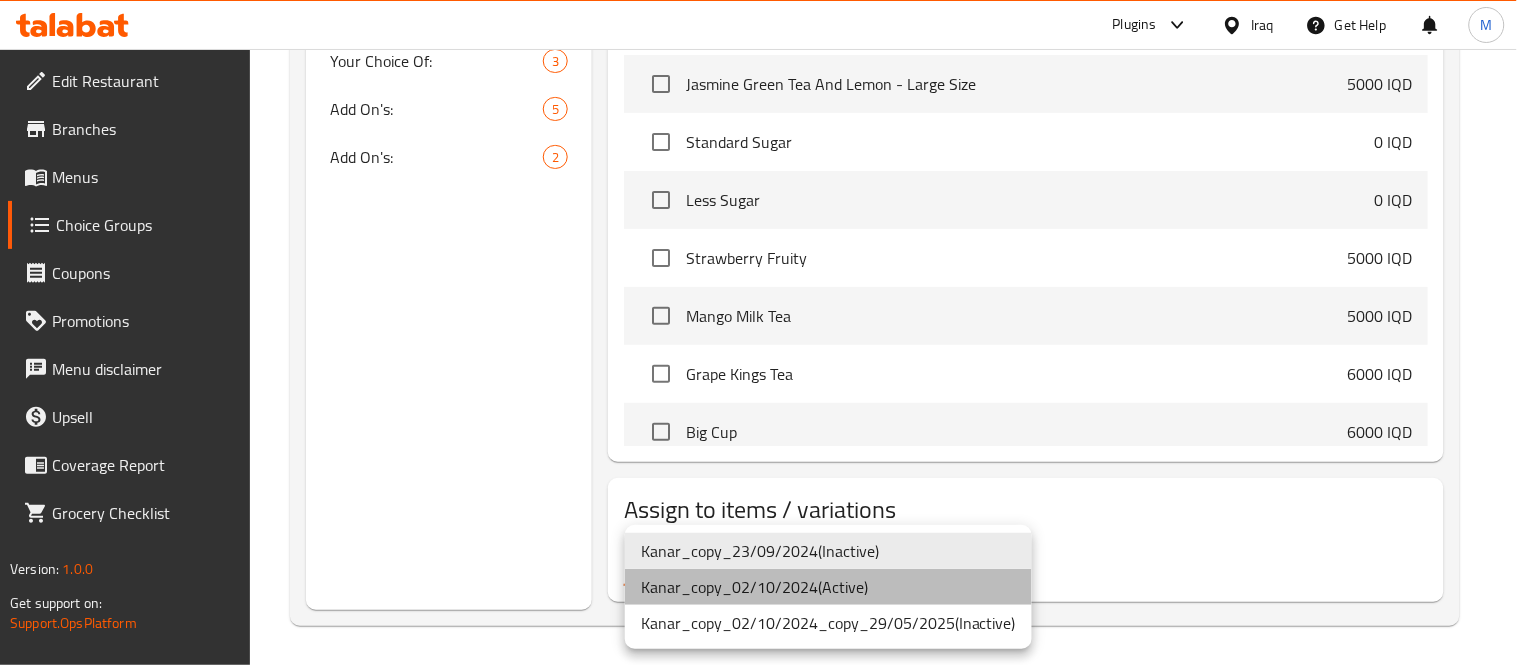 click on "[NAME]_copy_[DATE] ( Active )" at bounding box center [828, 587] 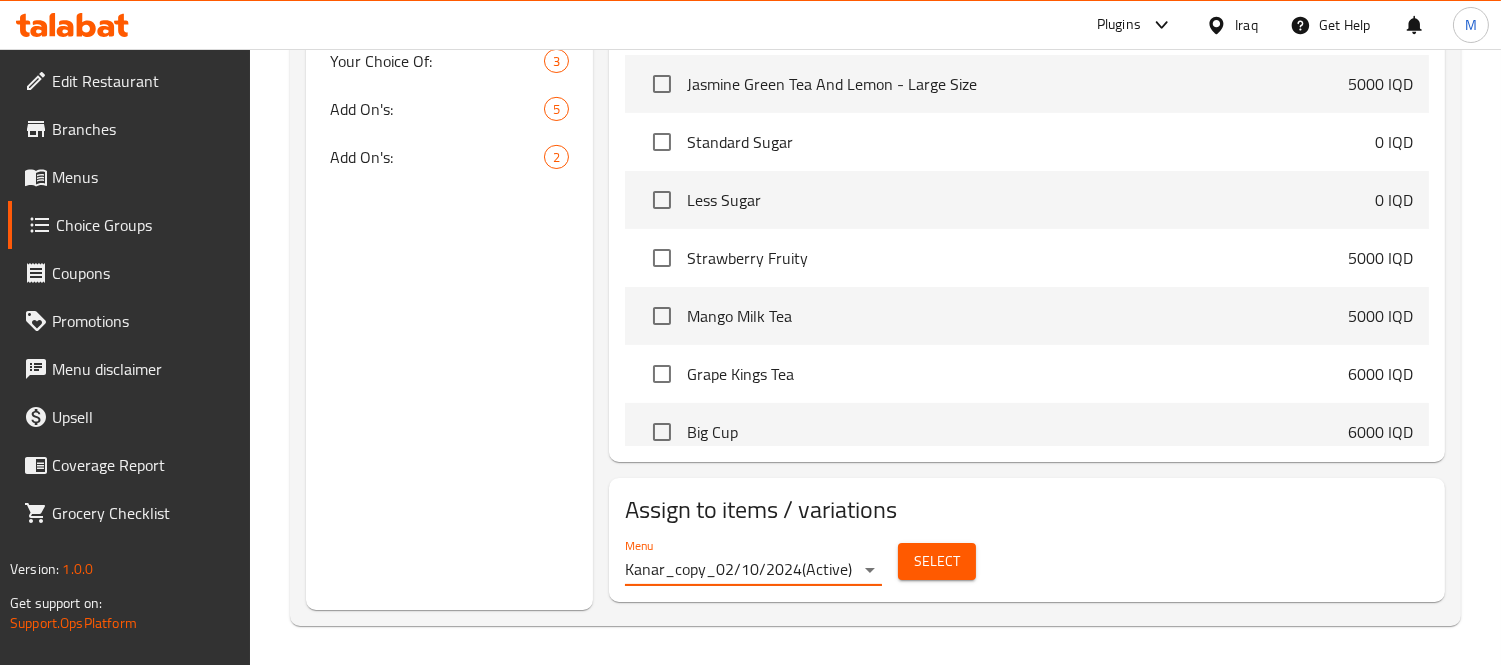click on "Select" at bounding box center [937, 561] 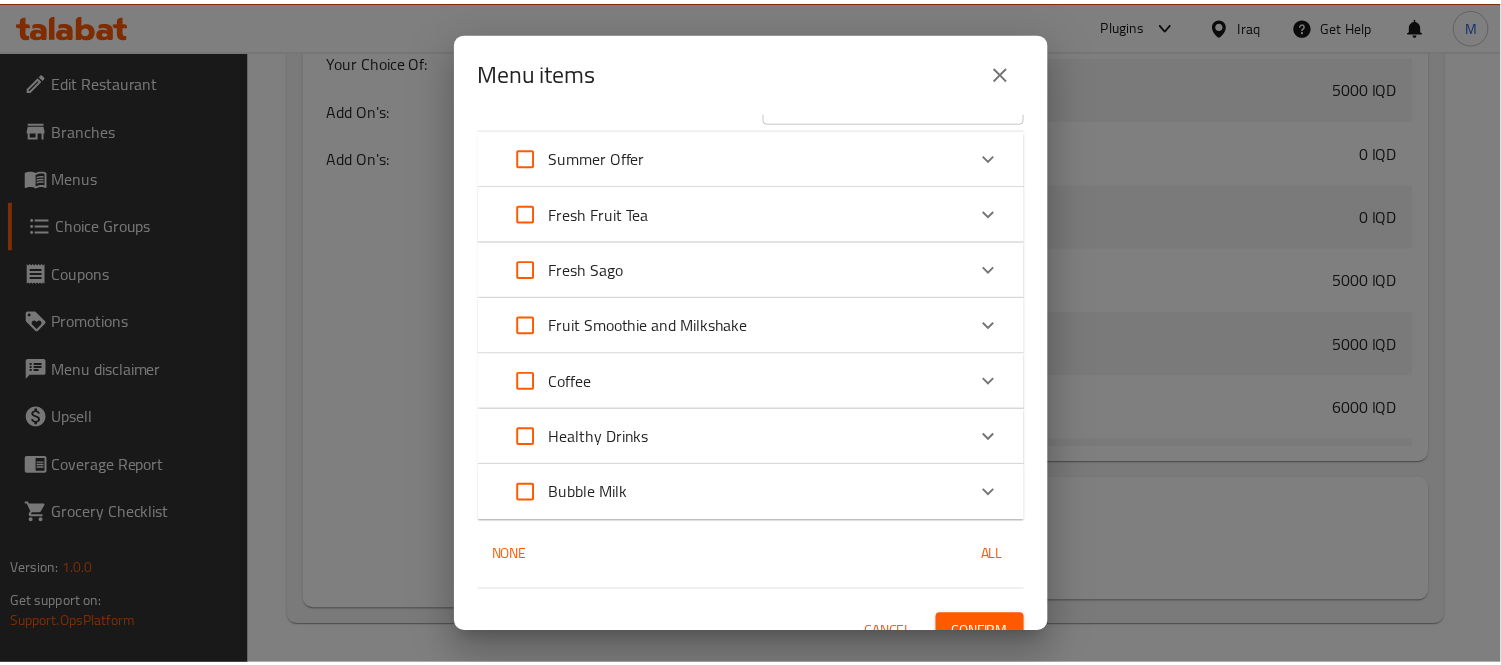 scroll, scrollTop: 72, scrollLeft: 0, axis: vertical 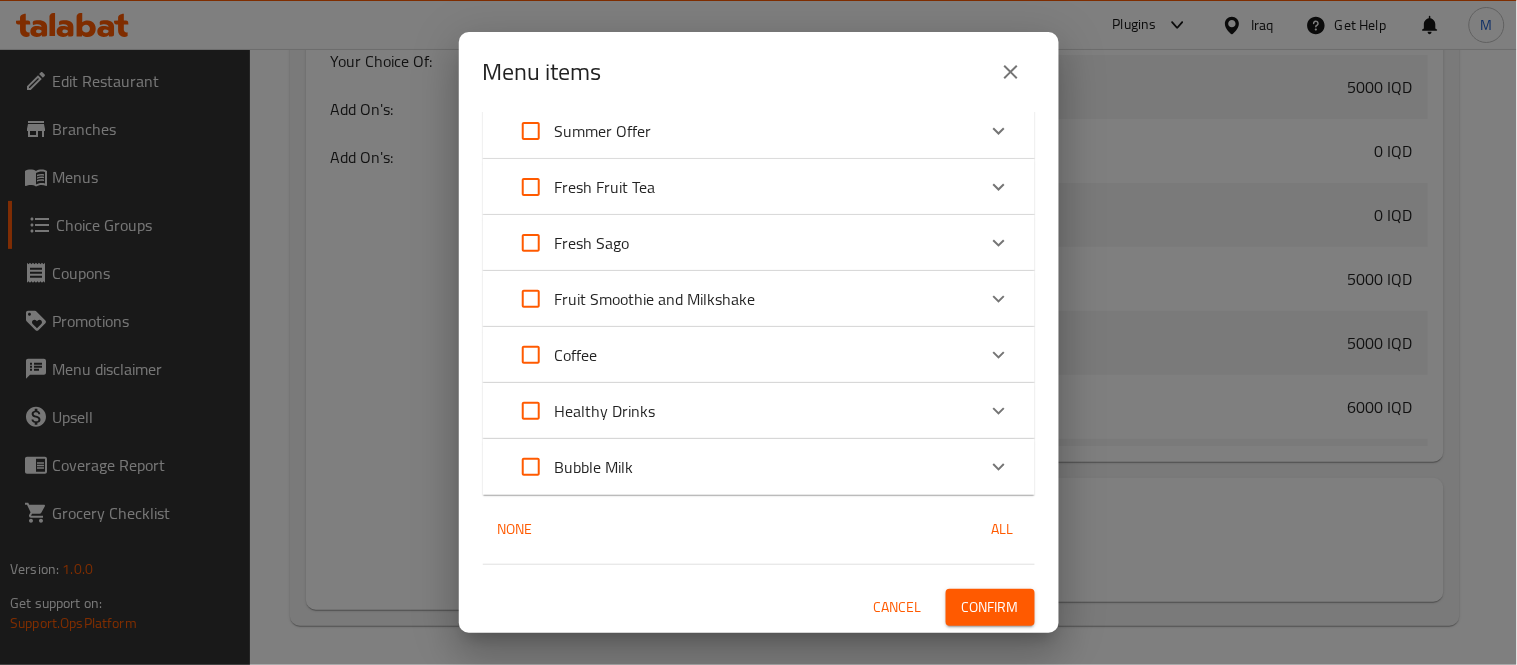 click 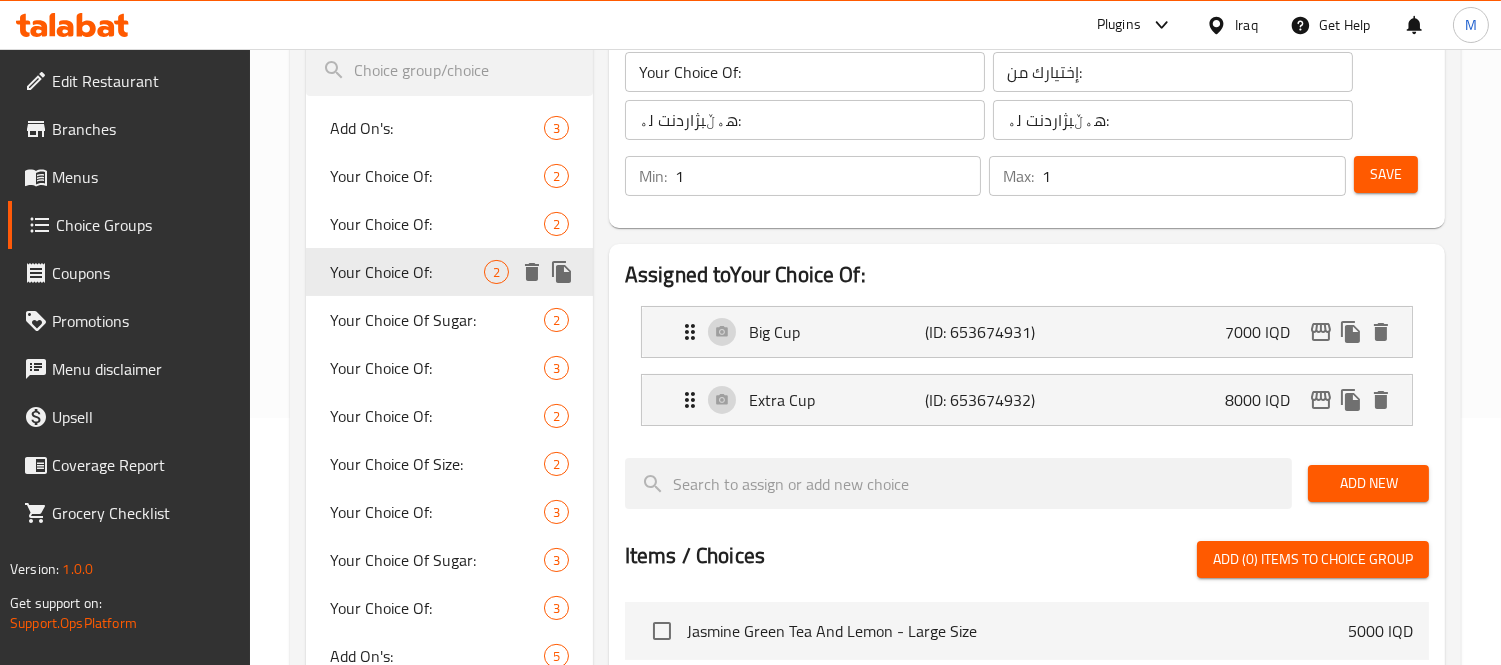 scroll, scrollTop: 238, scrollLeft: 0, axis: vertical 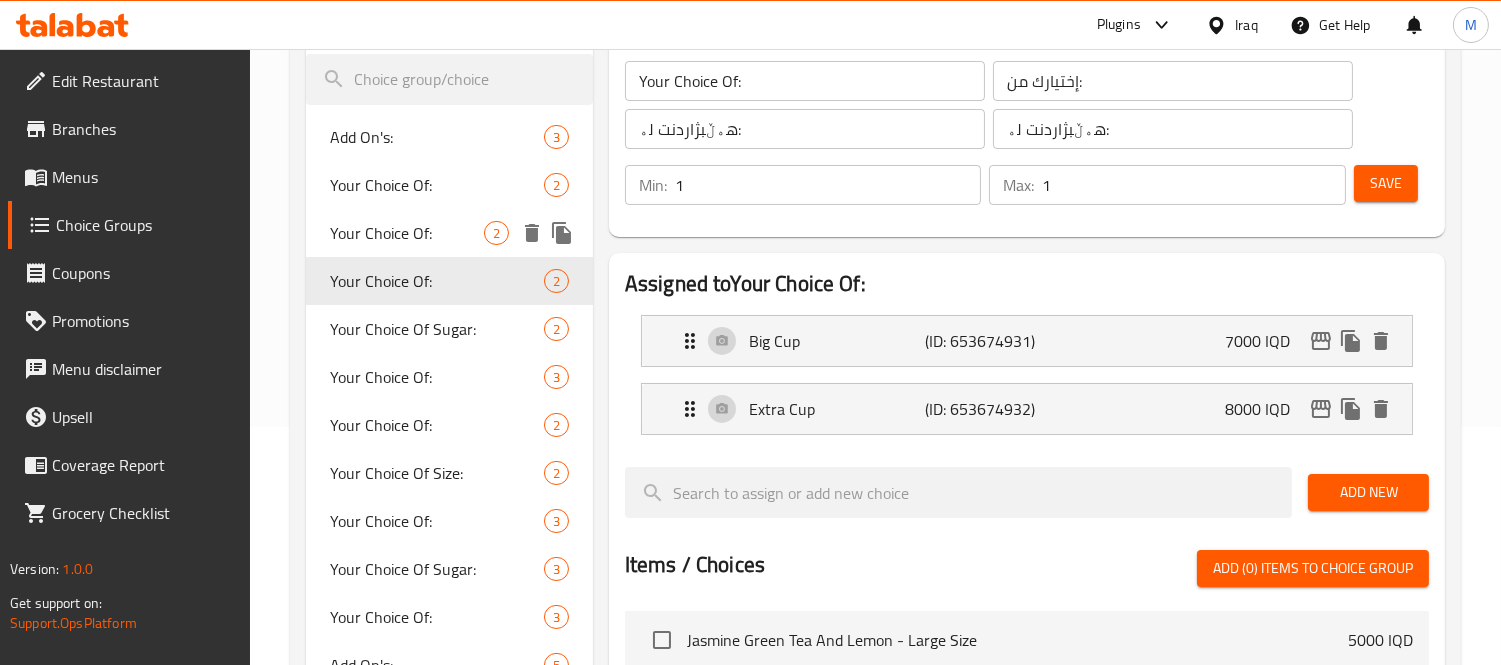 click on "Your Choice Of:" at bounding box center (407, 233) 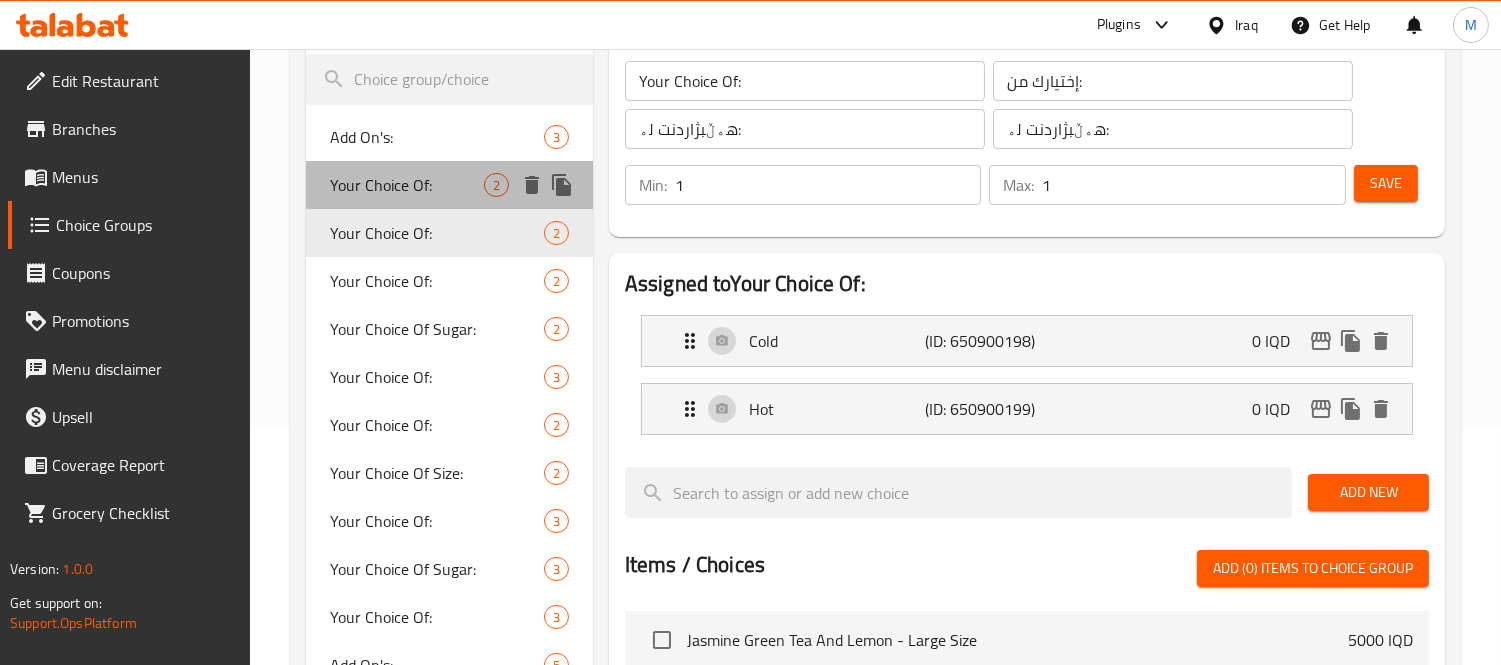 click on "Your Choice Of:" at bounding box center [407, 185] 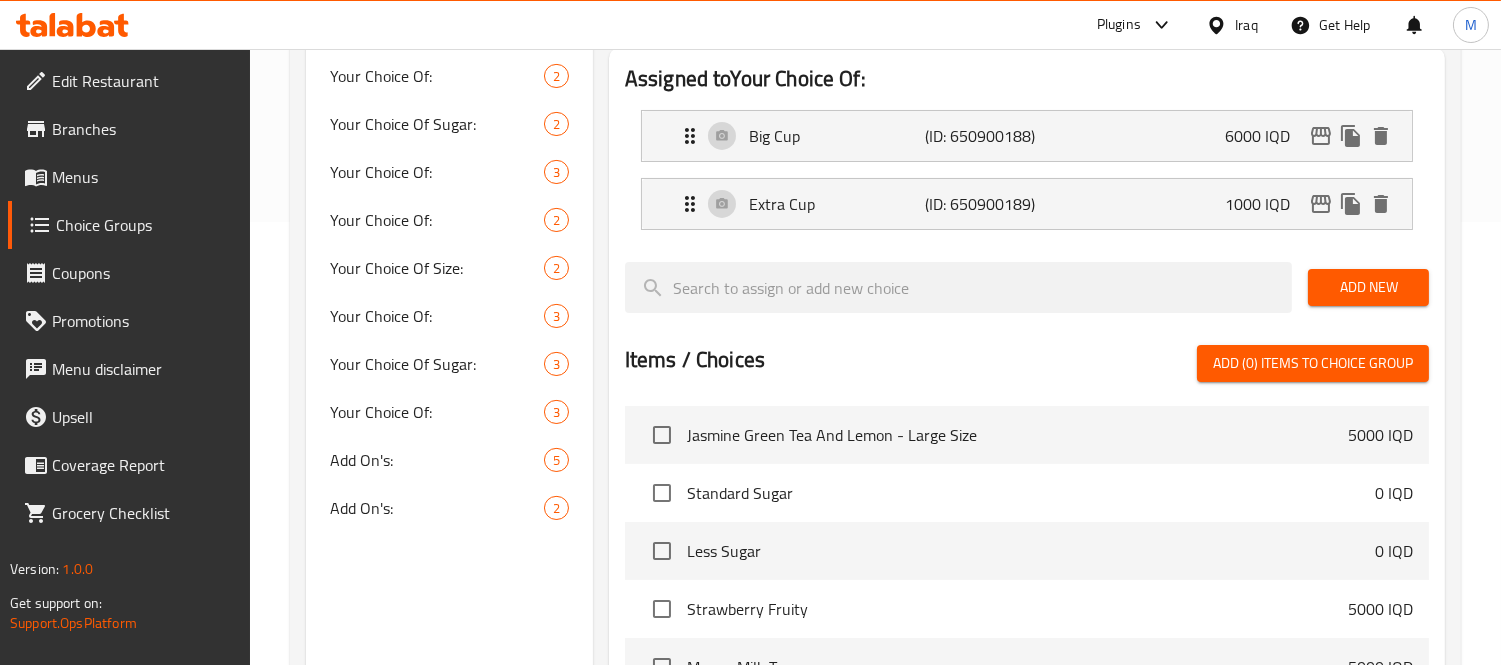 scroll, scrollTop: 794, scrollLeft: 0, axis: vertical 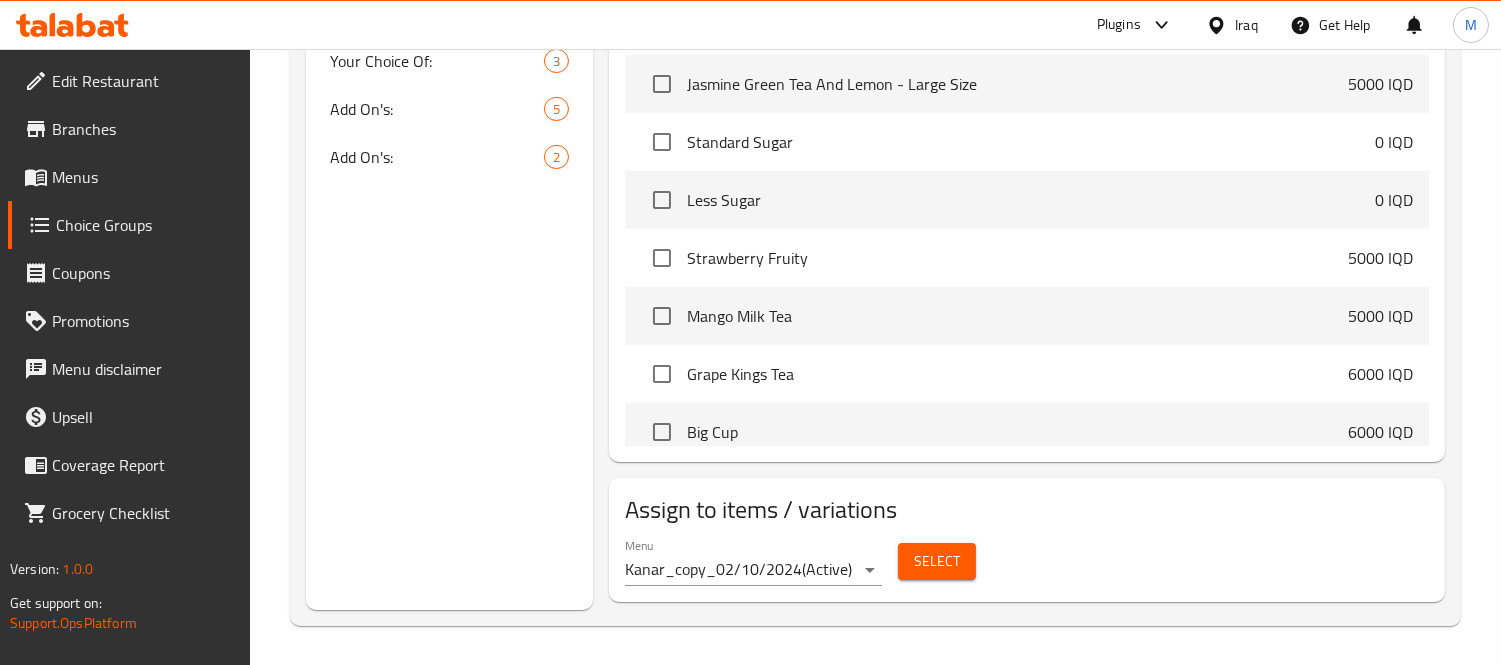 click on "Select" at bounding box center [937, 561] 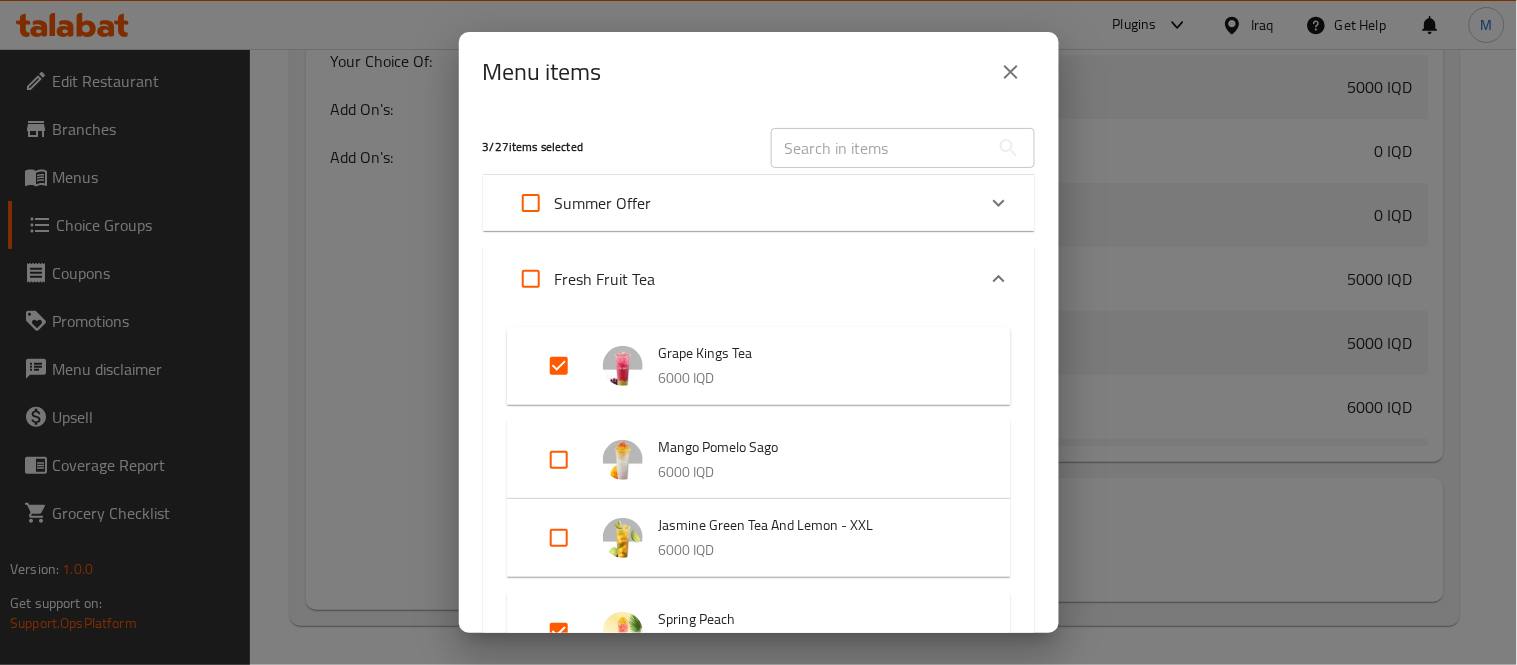click 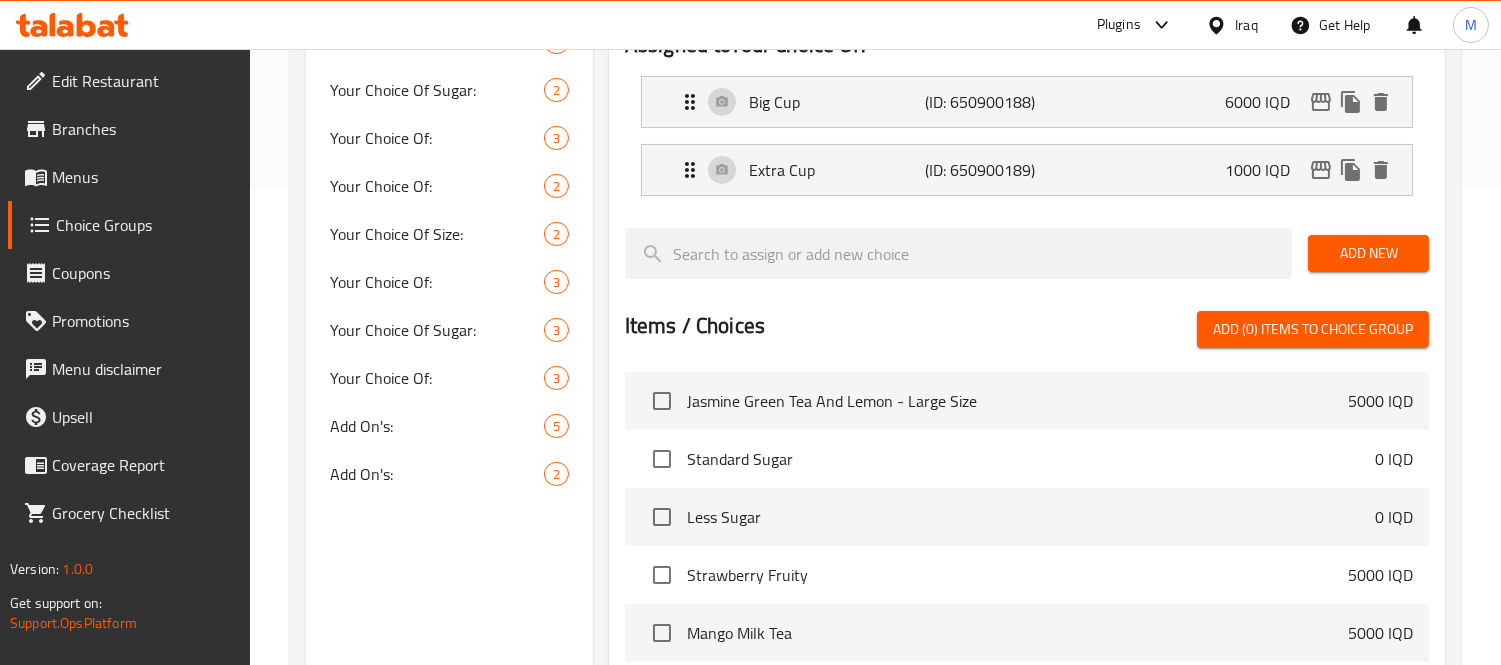 scroll, scrollTop: 127, scrollLeft: 0, axis: vertical 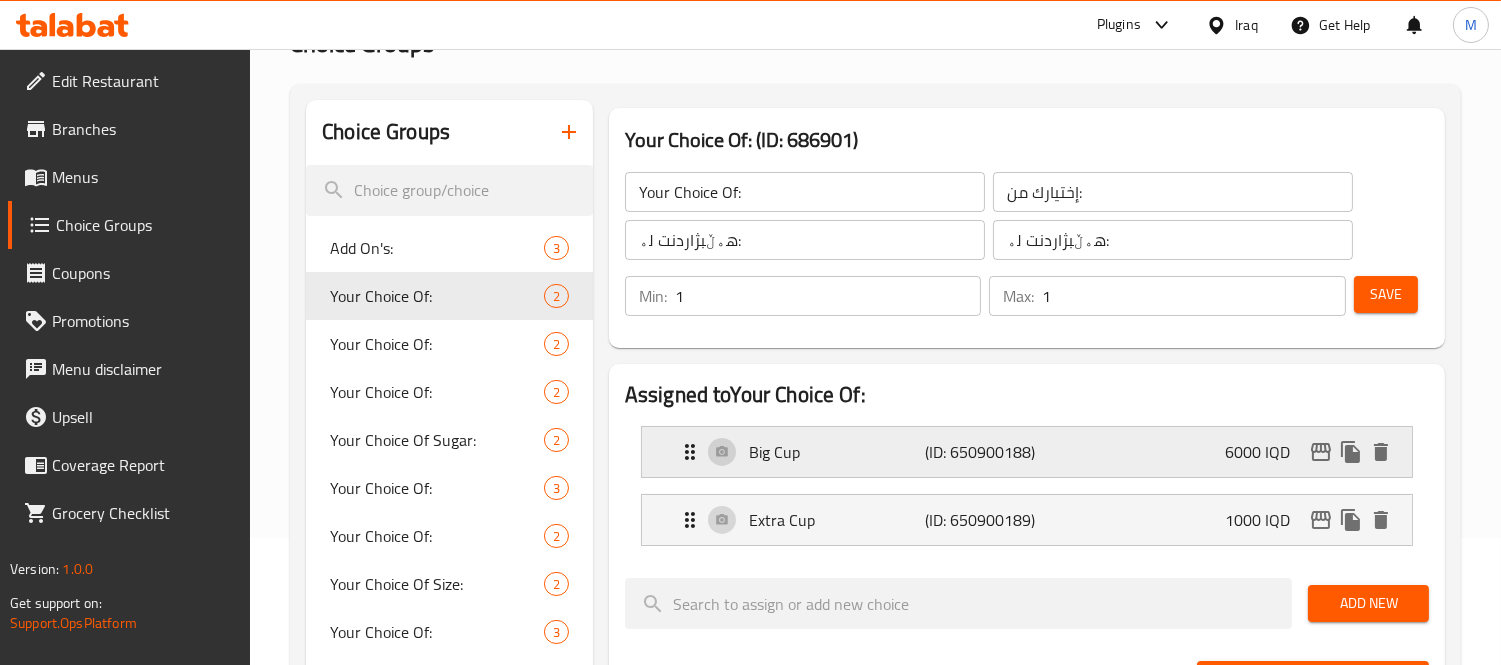 click on "(ID: 650900188)" at bounding box center (984, 452) 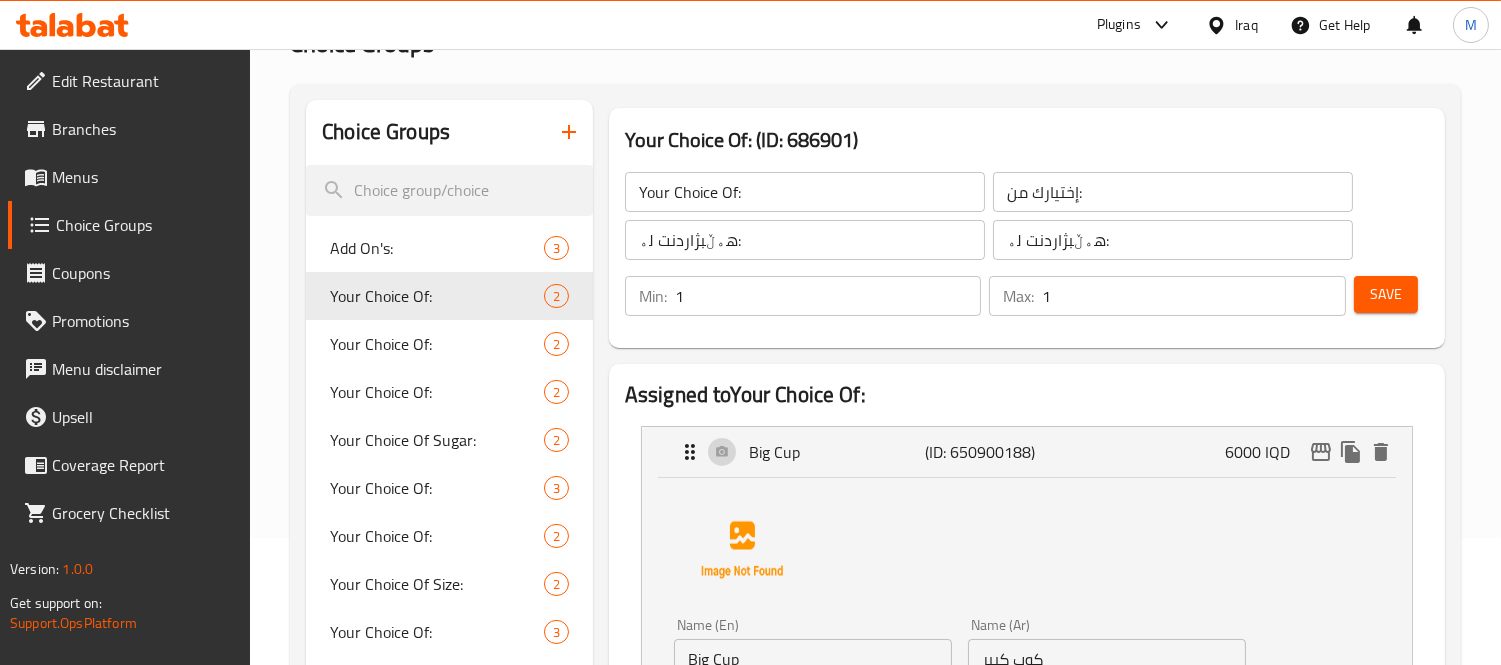 type 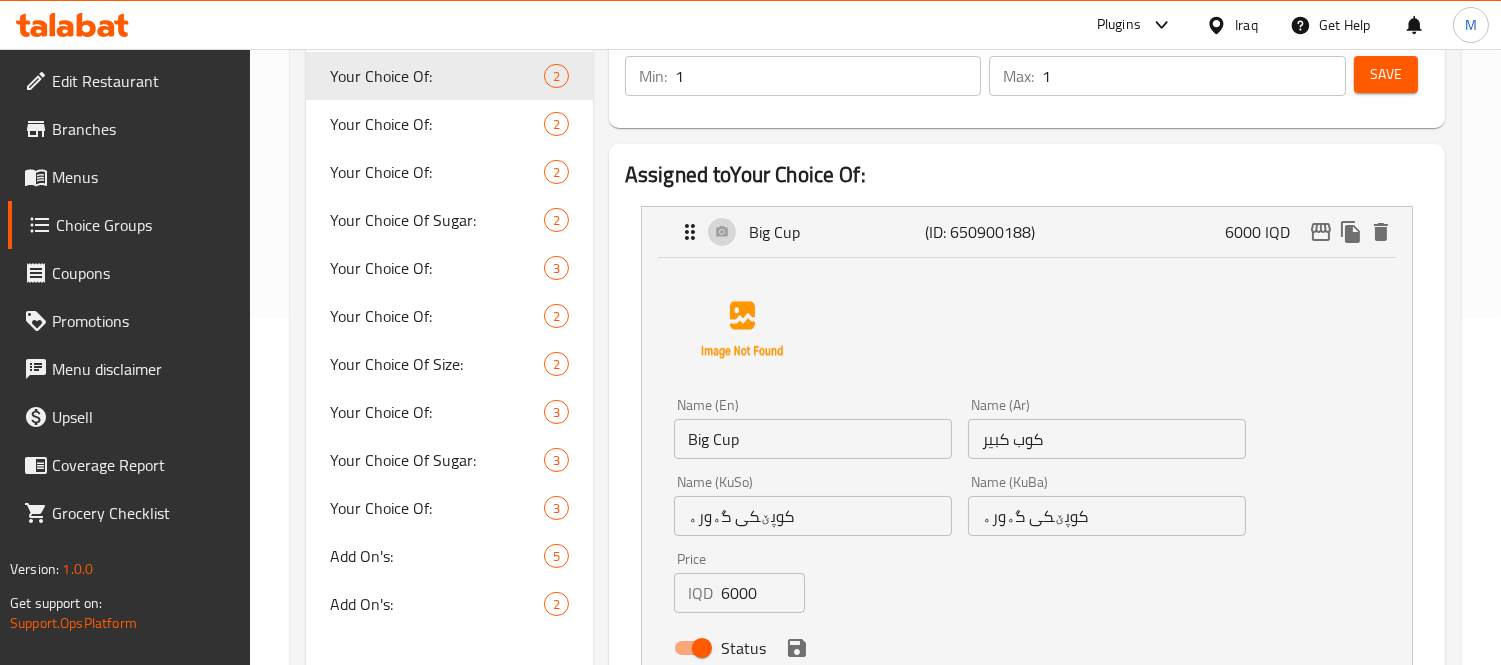 scroll, scrollTop: 350, scrollLeft: 0, axis: vertical 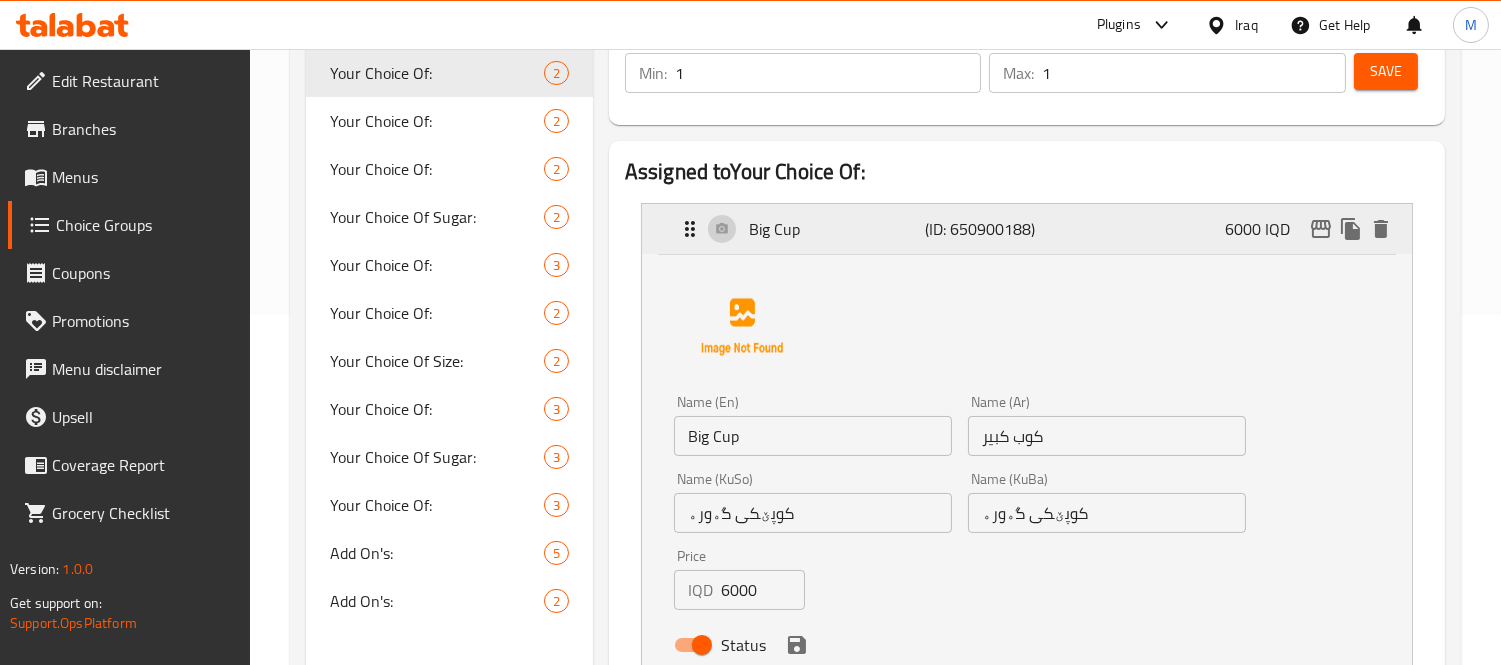 click on "Big Cup (ID: 650900188) 6000 IQD" at bounding box center [1033, 229] 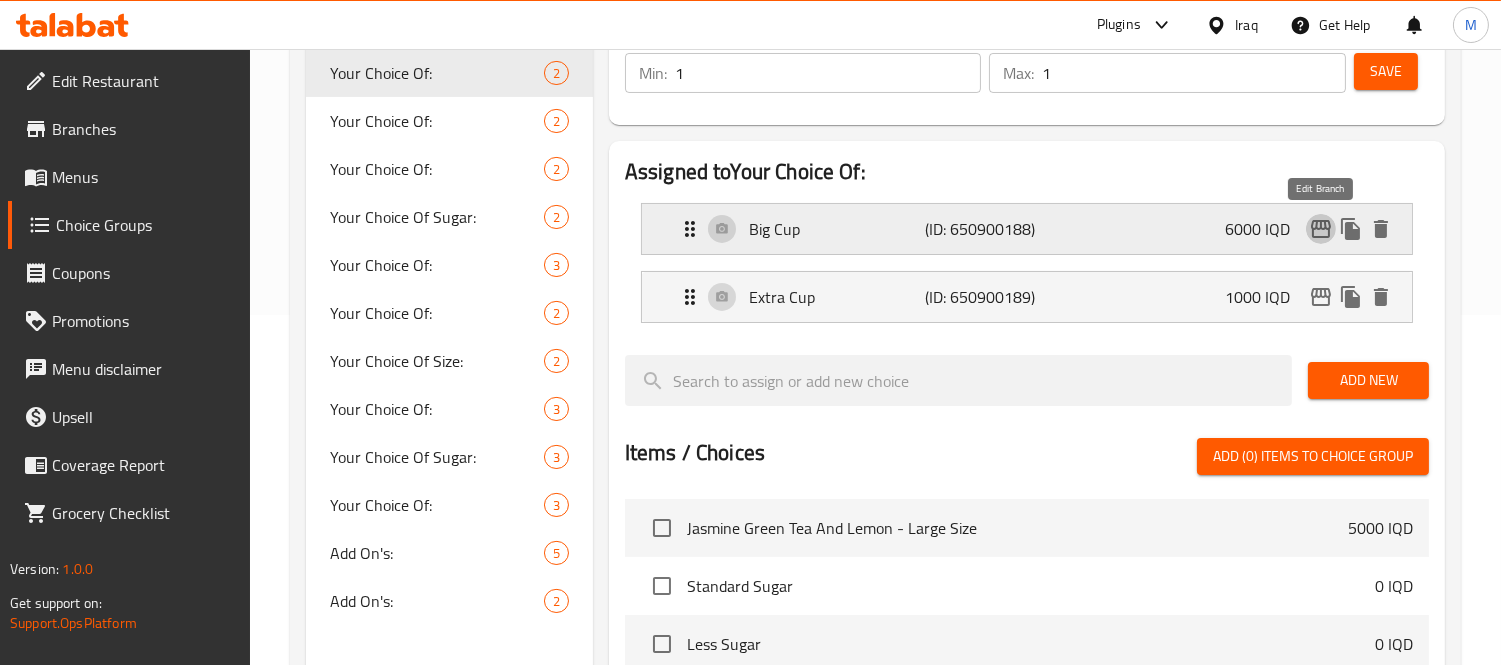 click 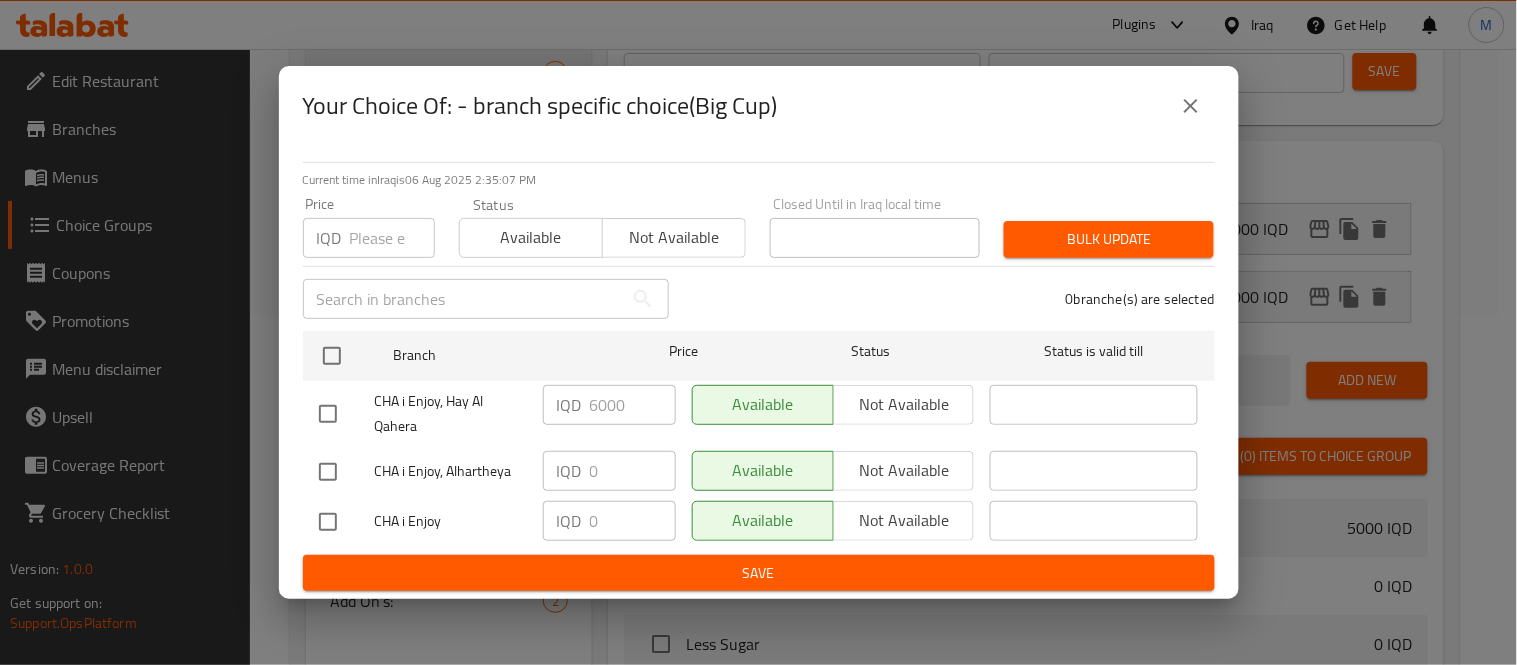 click 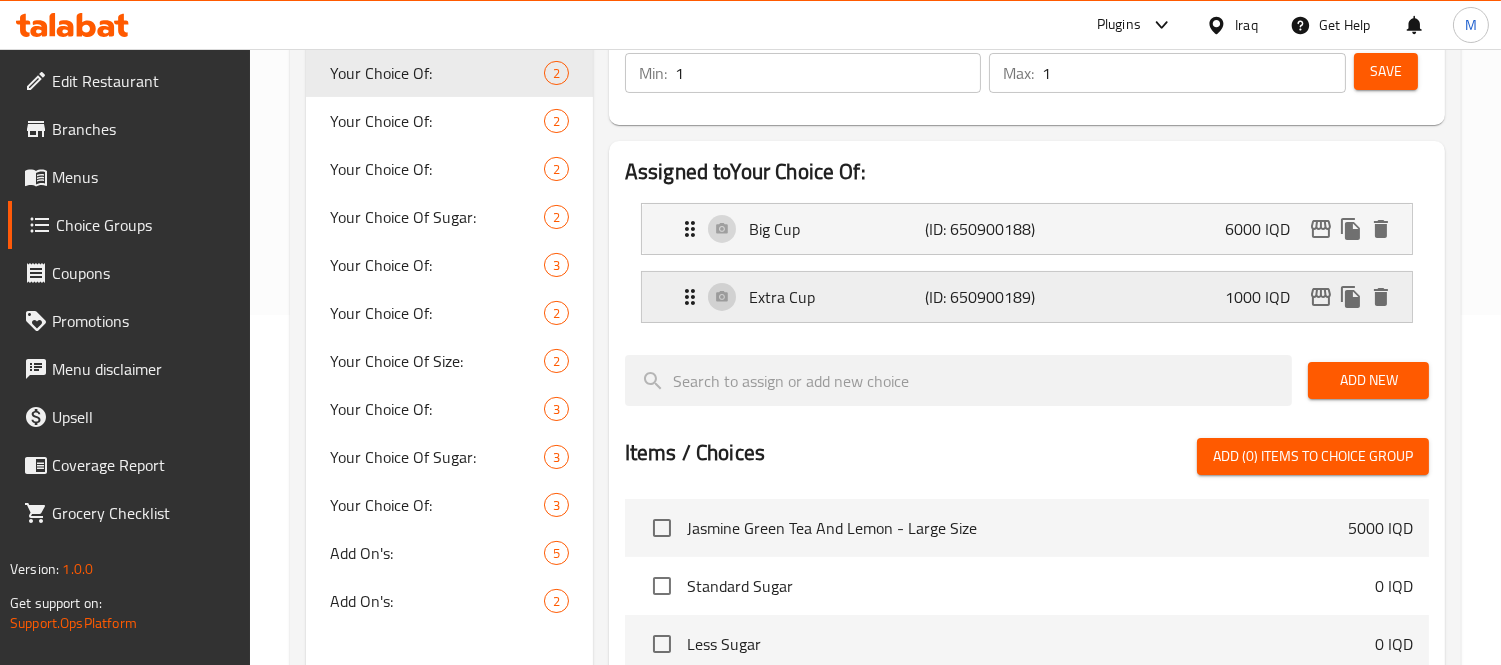 click on "(ID: 650900189)" at bounding box center [984, 297] 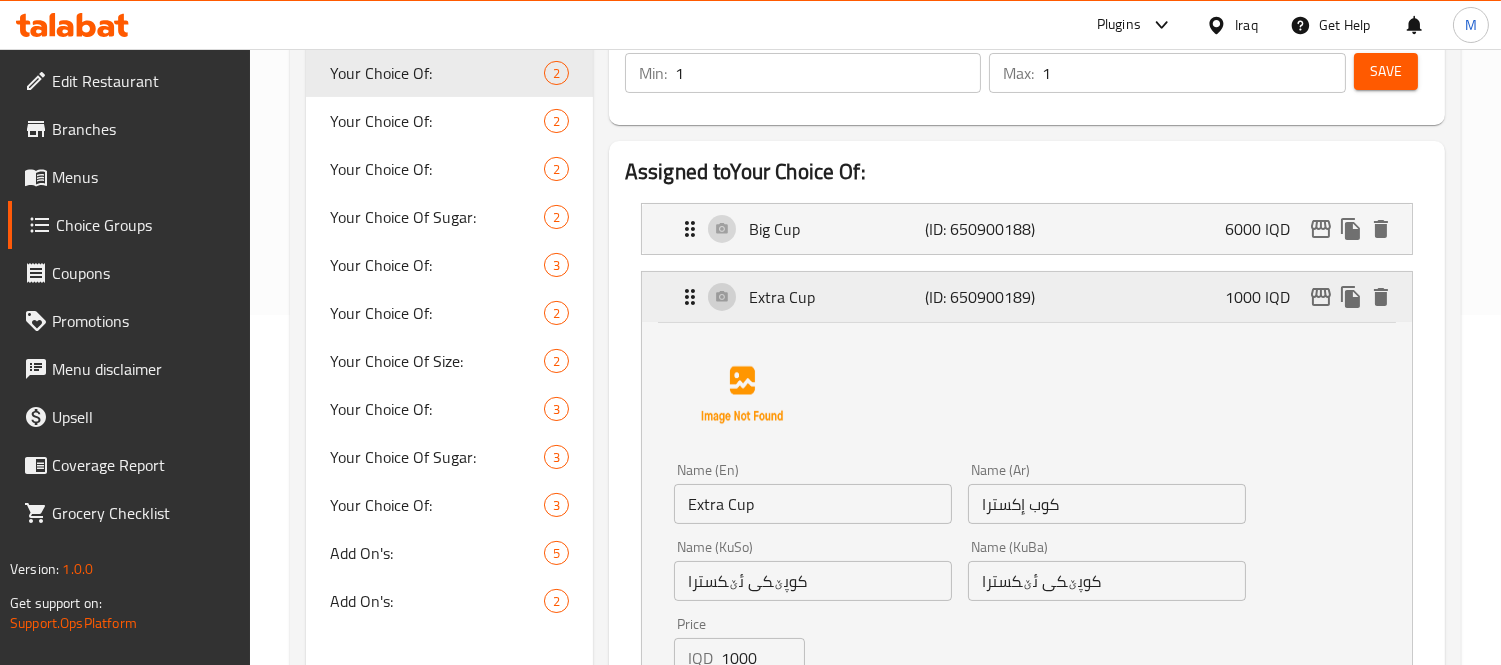 click on "Extra Cup (ID: 650900189) 1000 IQD" at bounding box center (1033, 297) 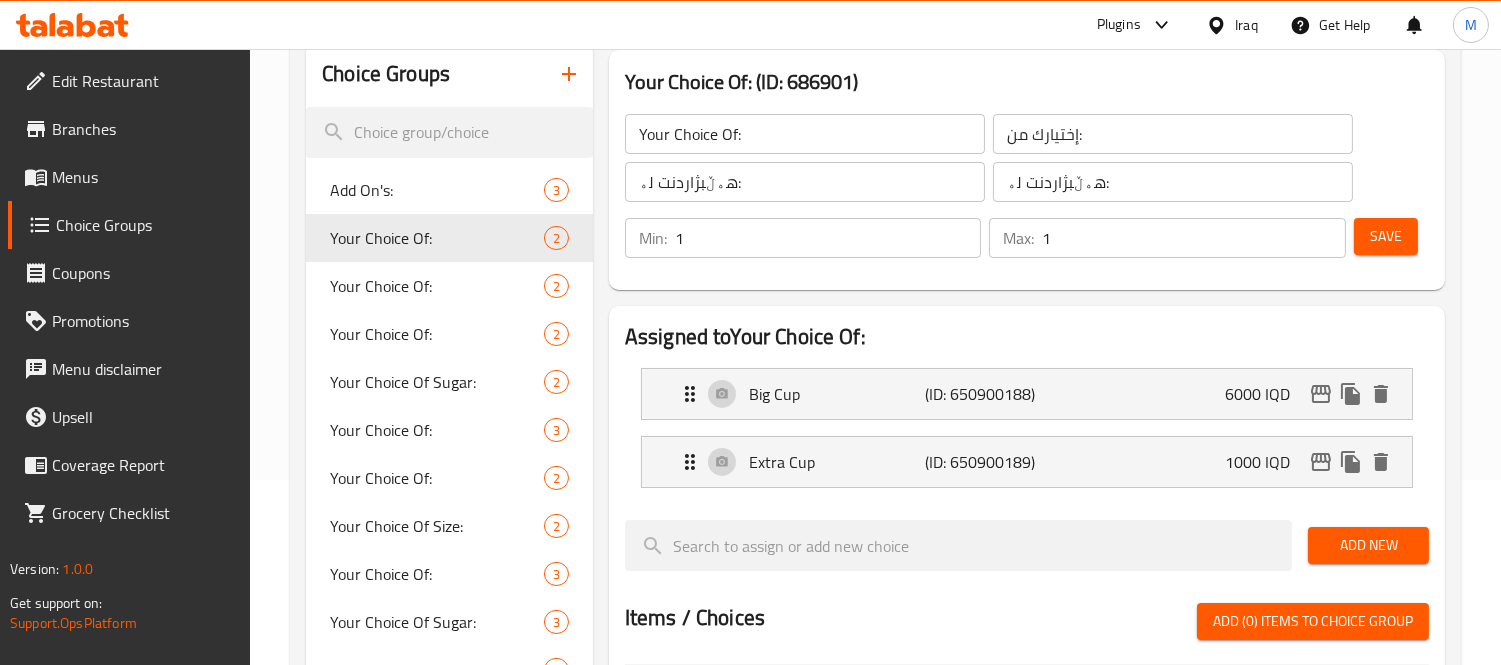 scroll, scrollTop: 0, scrollLeft: 0, axis: both 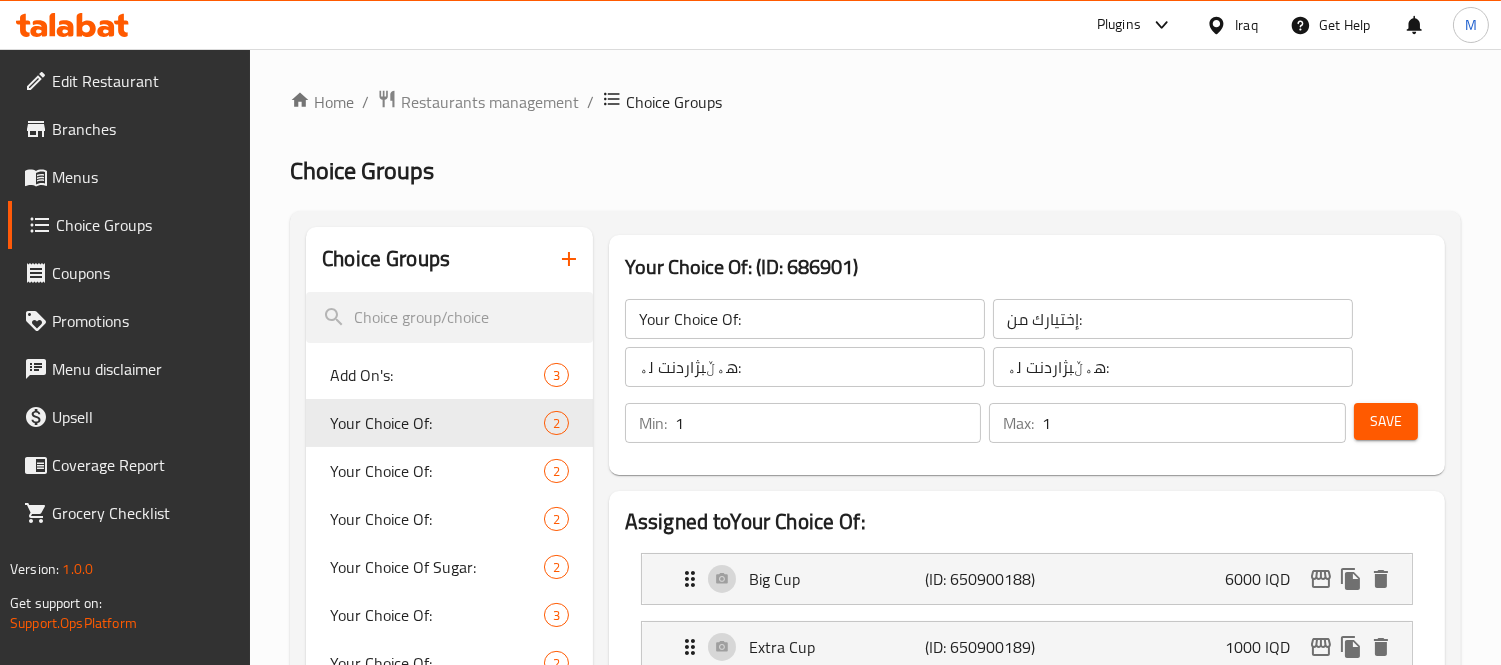 click on "Menus" at bounding box center (143, 177) 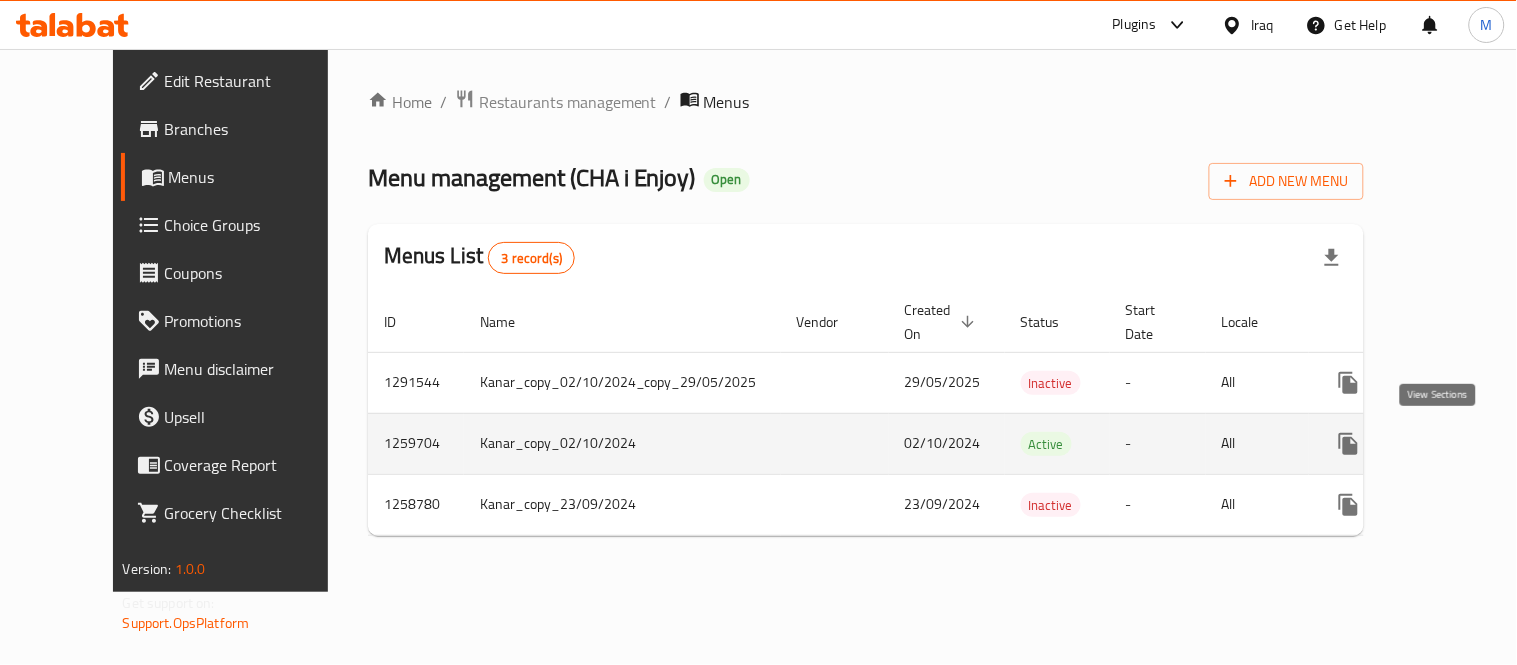 click 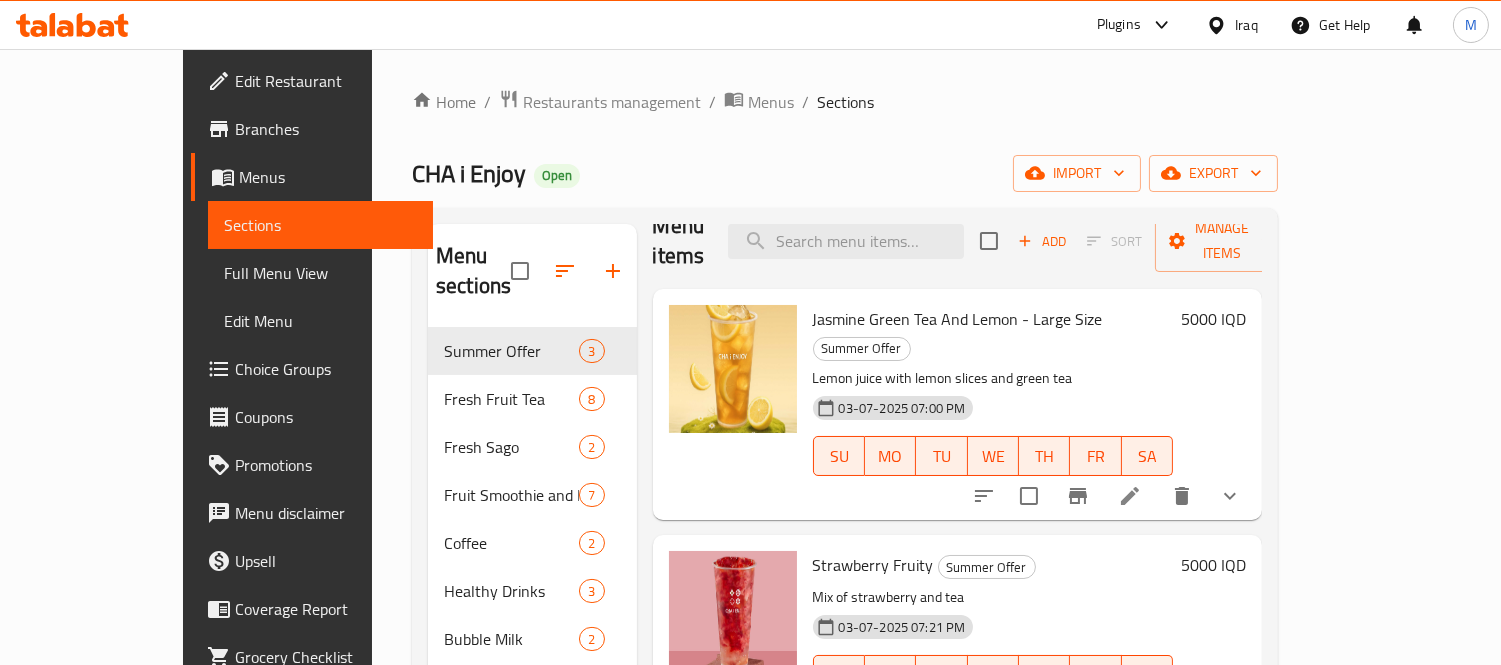 scroll, scrollTop: 38, scrollLeft: 0, axis: vertical 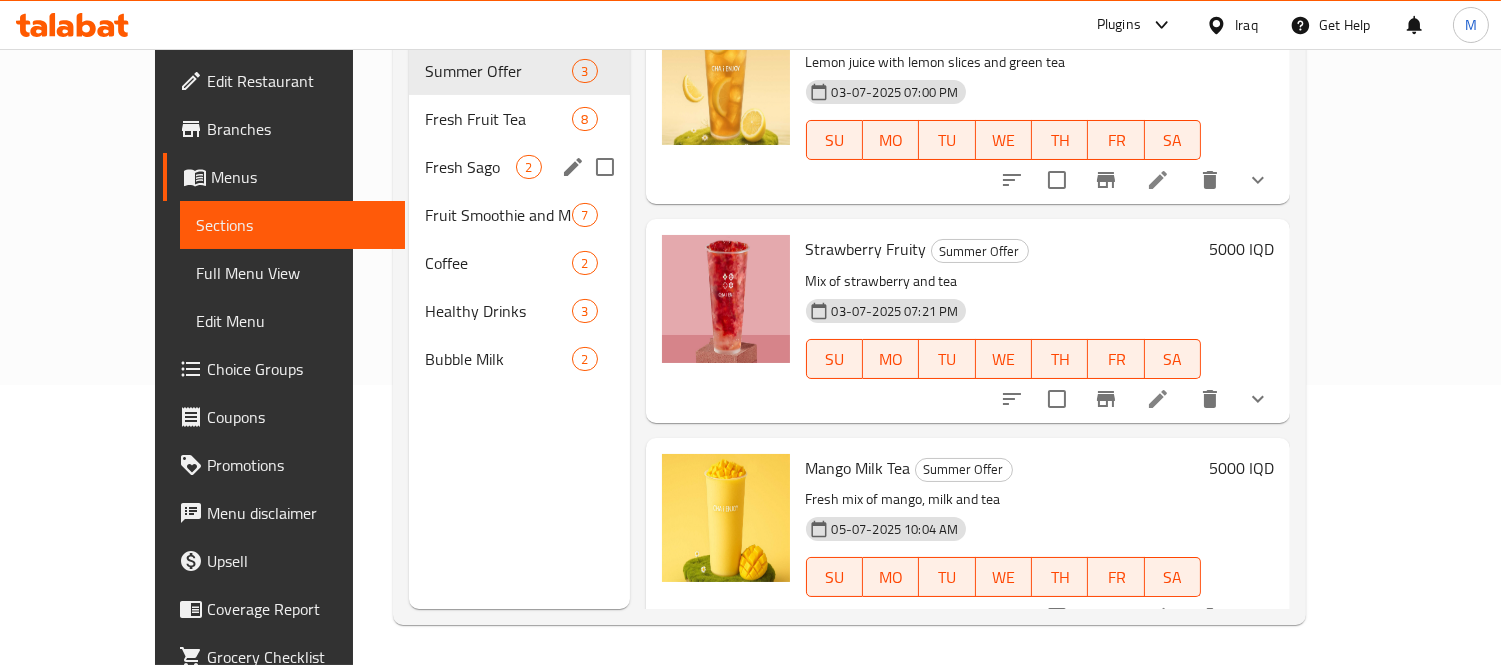 click on "Fresh Sago" at bounding box center [470, 167] 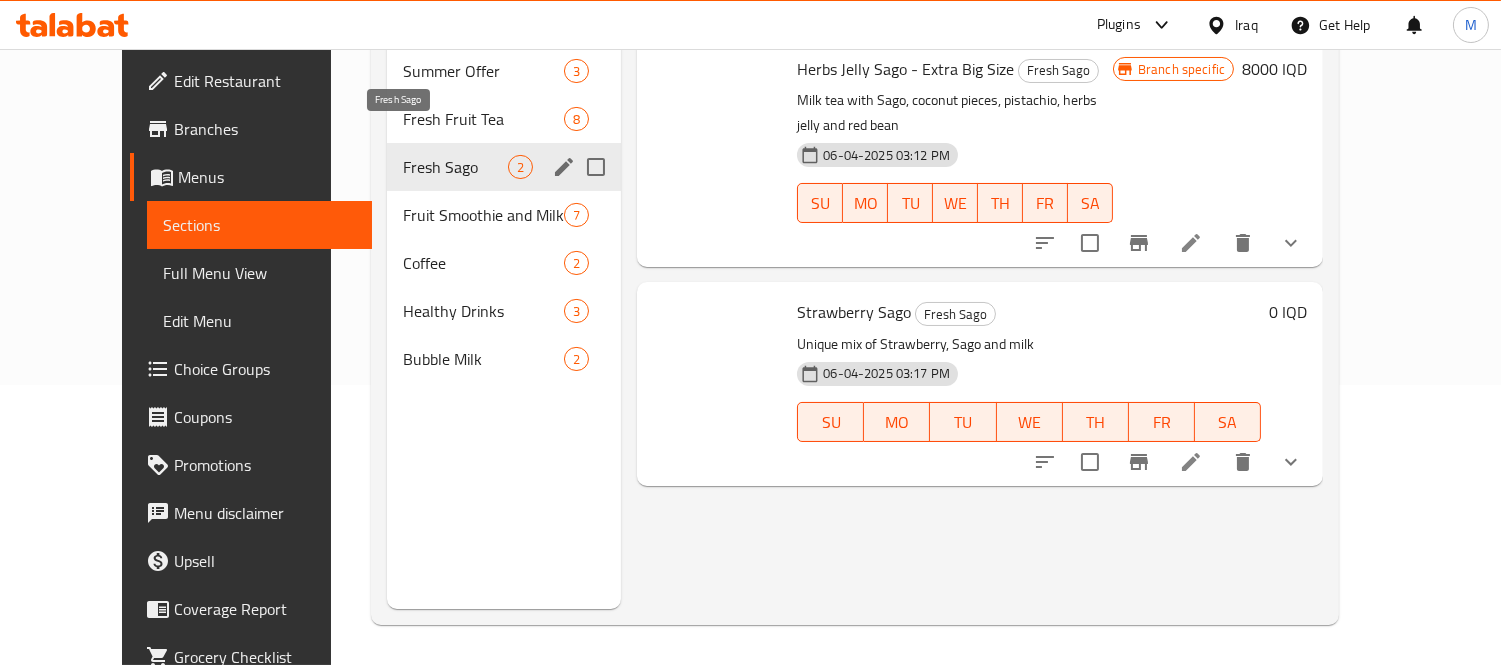 scroll, scrollTop: 0, scrollLeft: 0, axis: both 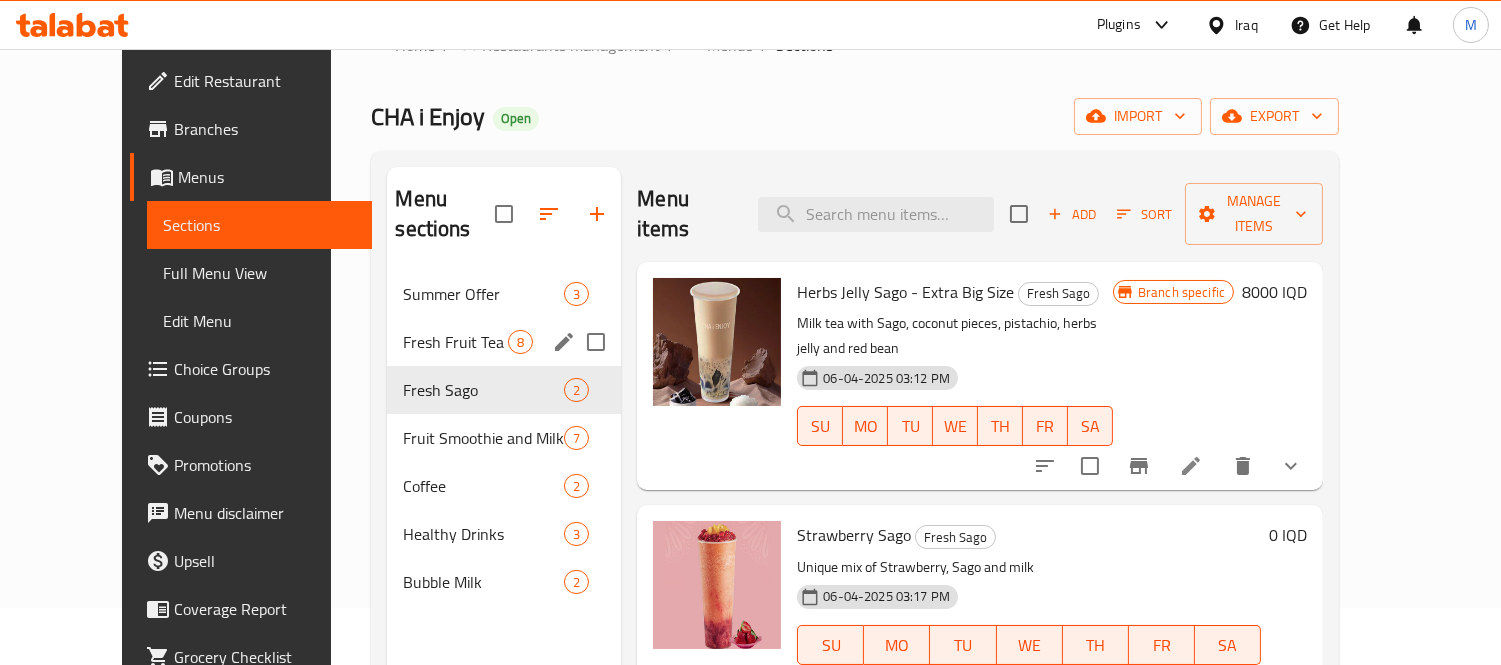click on "Fresh Fruit Tea" at bounding box center [455, 342] 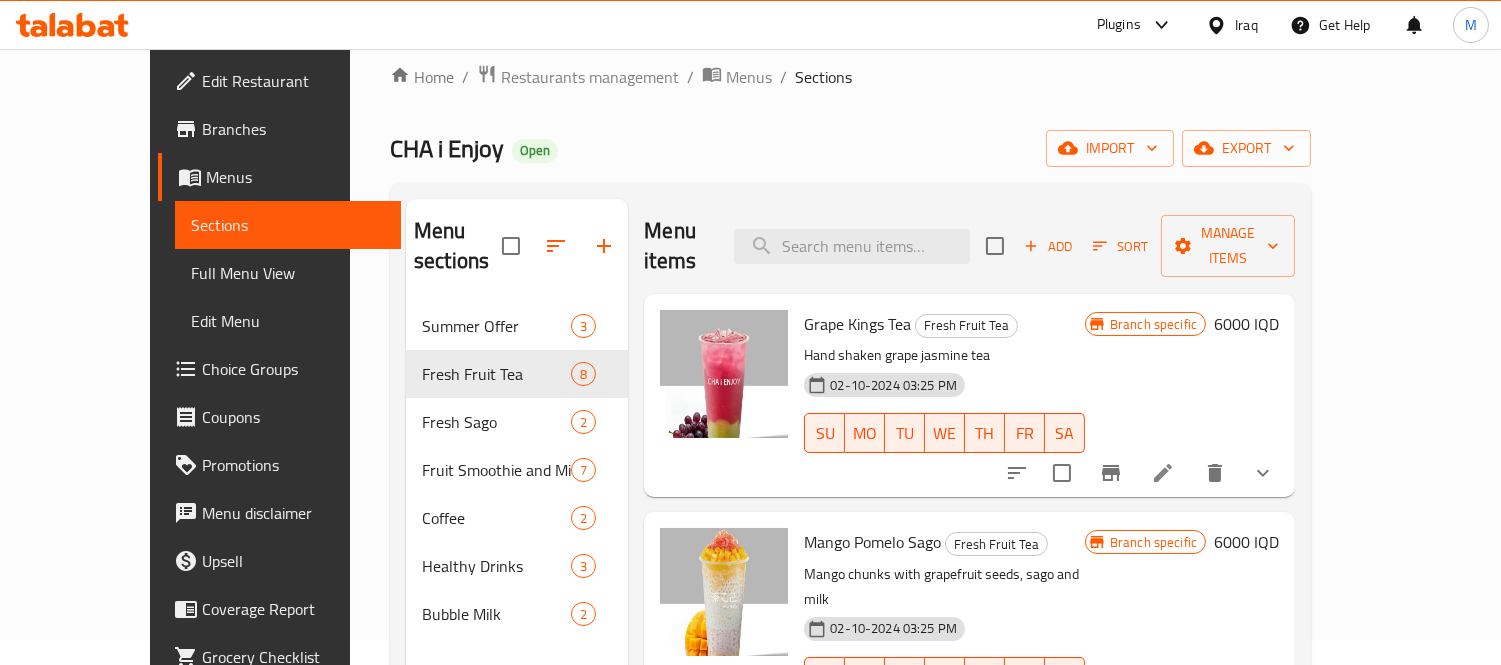 scroll, scrollTop: 0, scrollLeft: 0, axis: both 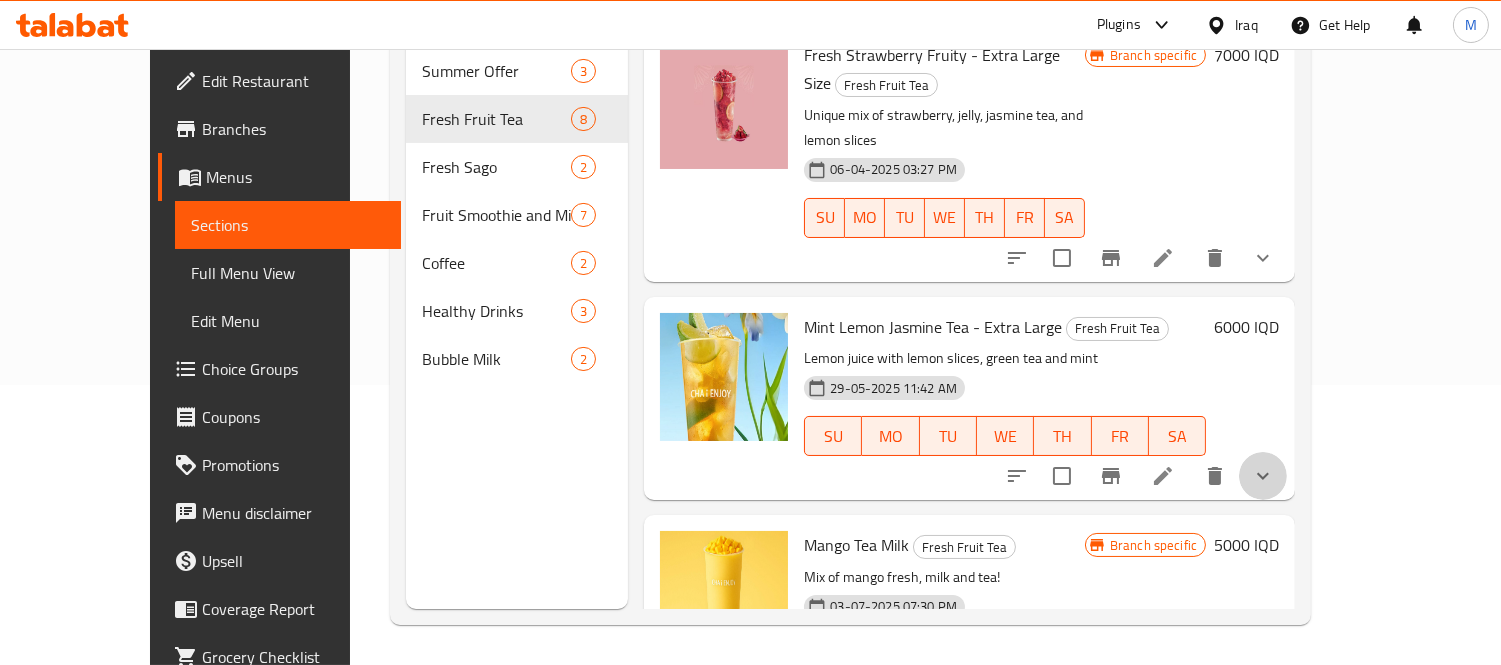 click at bounding box center (1263, 476) 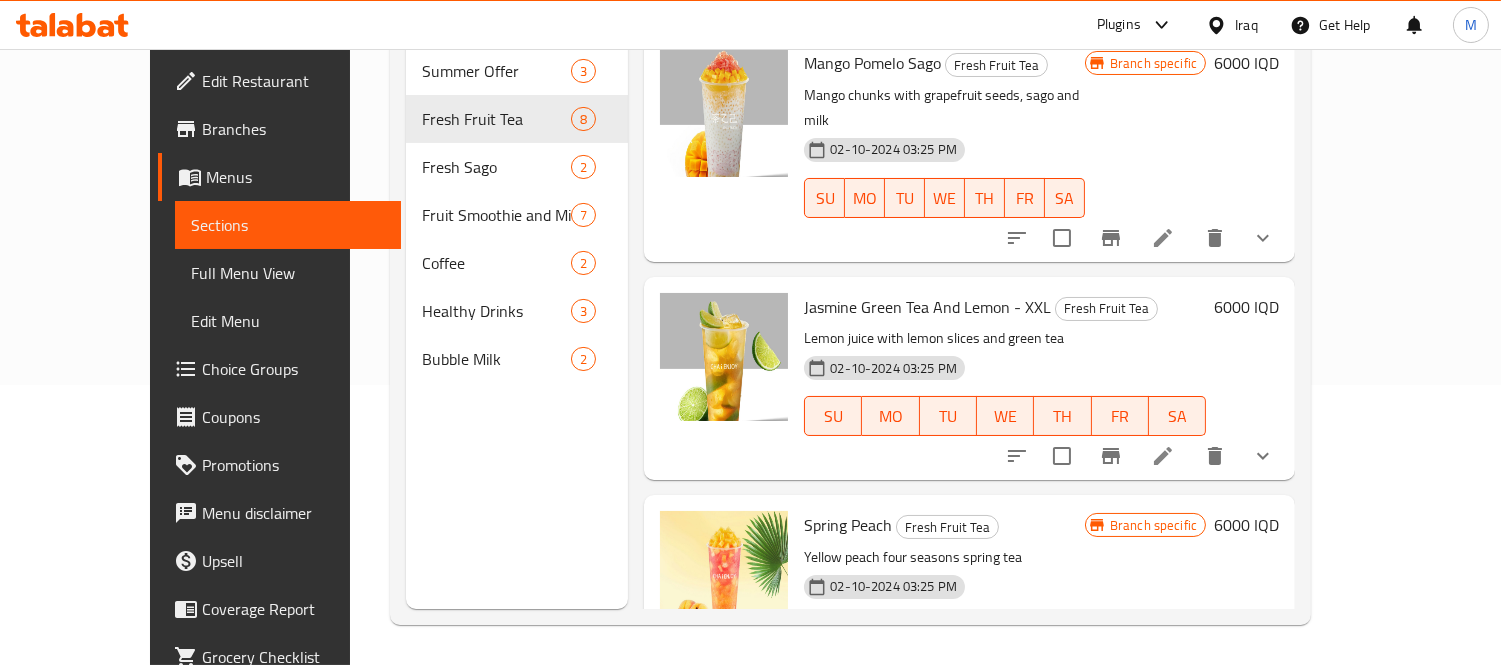 scroll, scrollTop: 20, scrollLeft: 0, axis: vertical 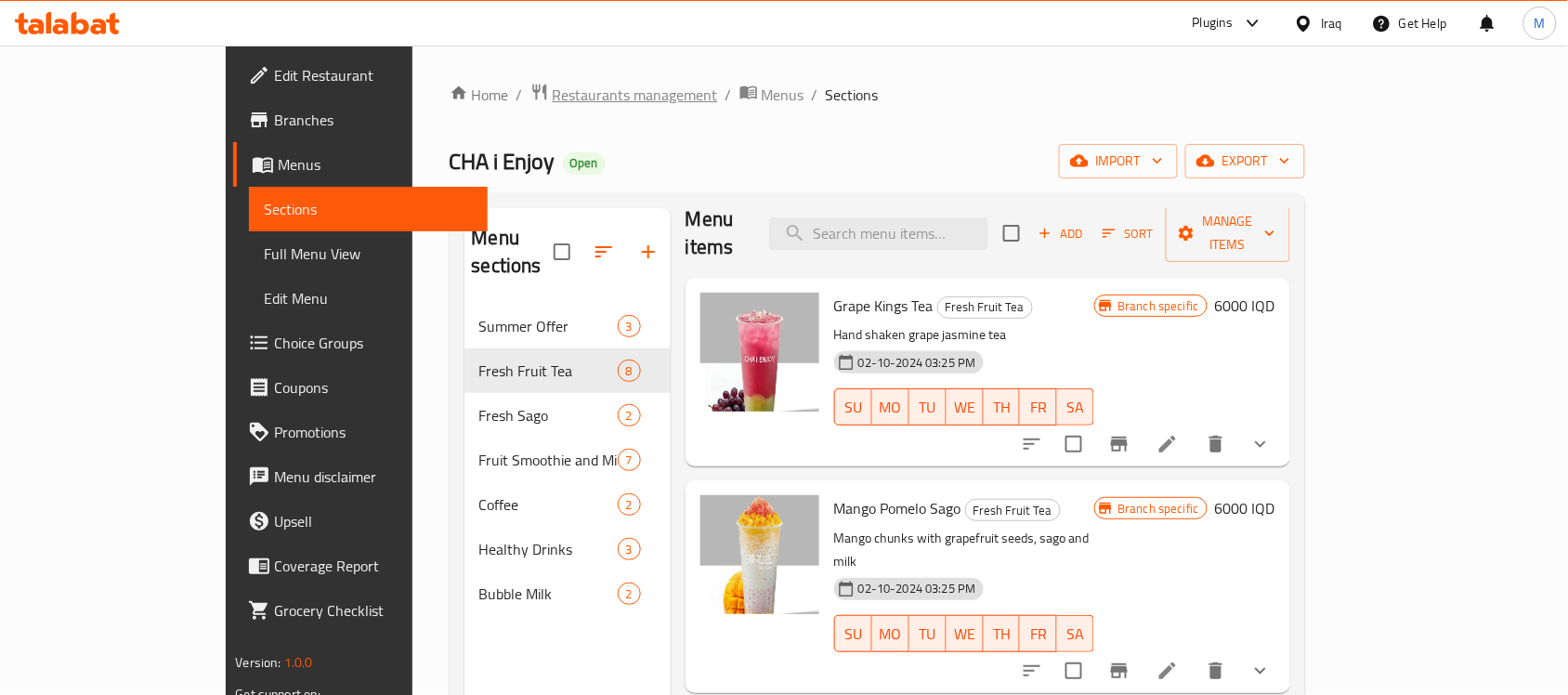 click on "Restaurants management" at bounding box center [635, 95] 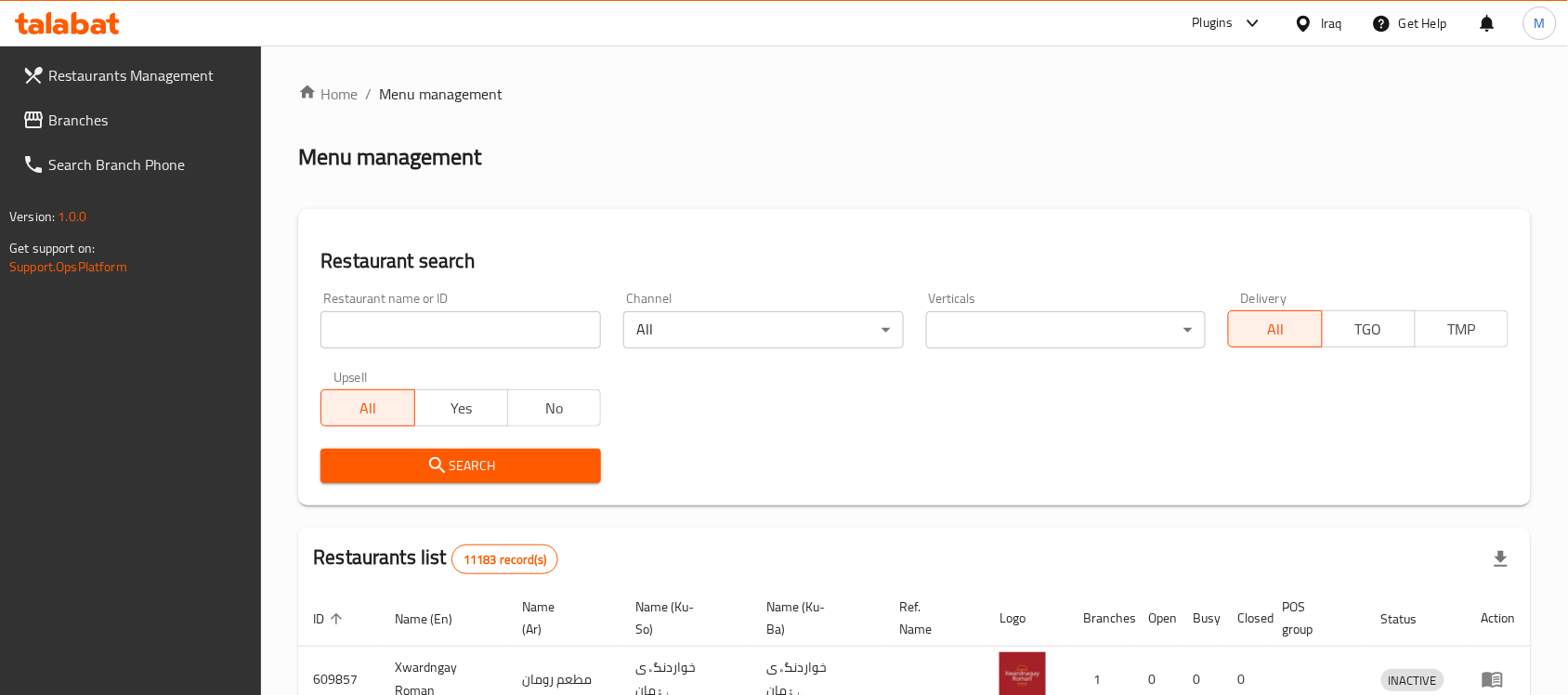 click on "Branches" at bounding box center (148, 120) 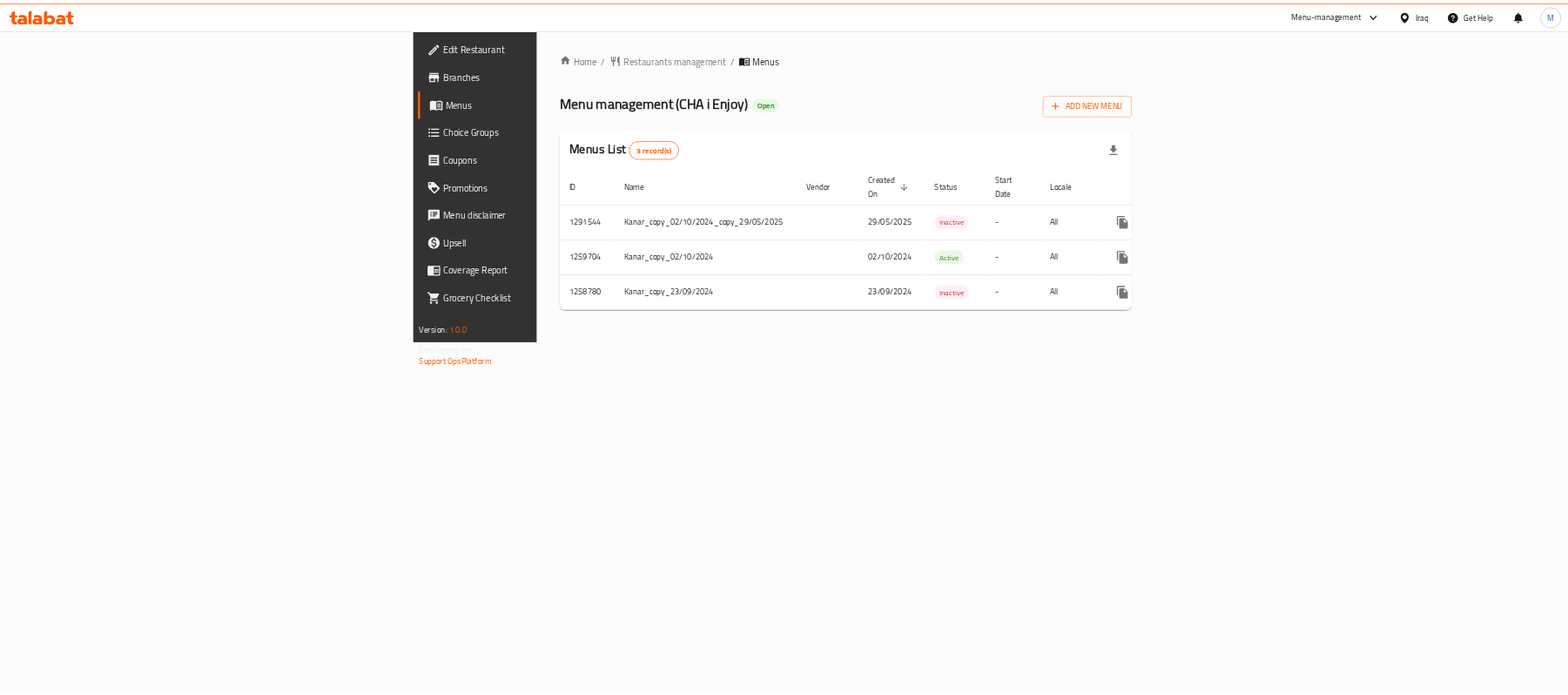 scroll, scrollTop: 0, scrollLeft: 0, axis: both 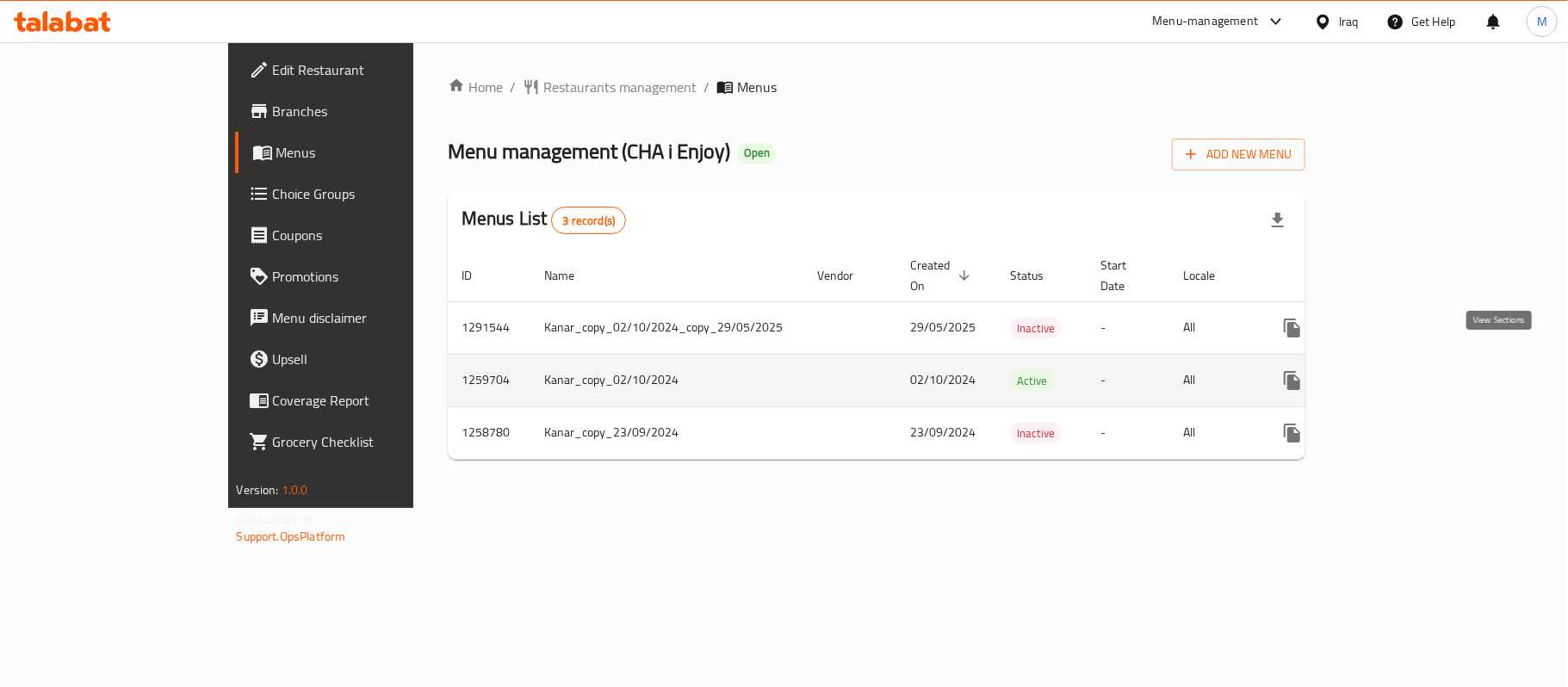 click 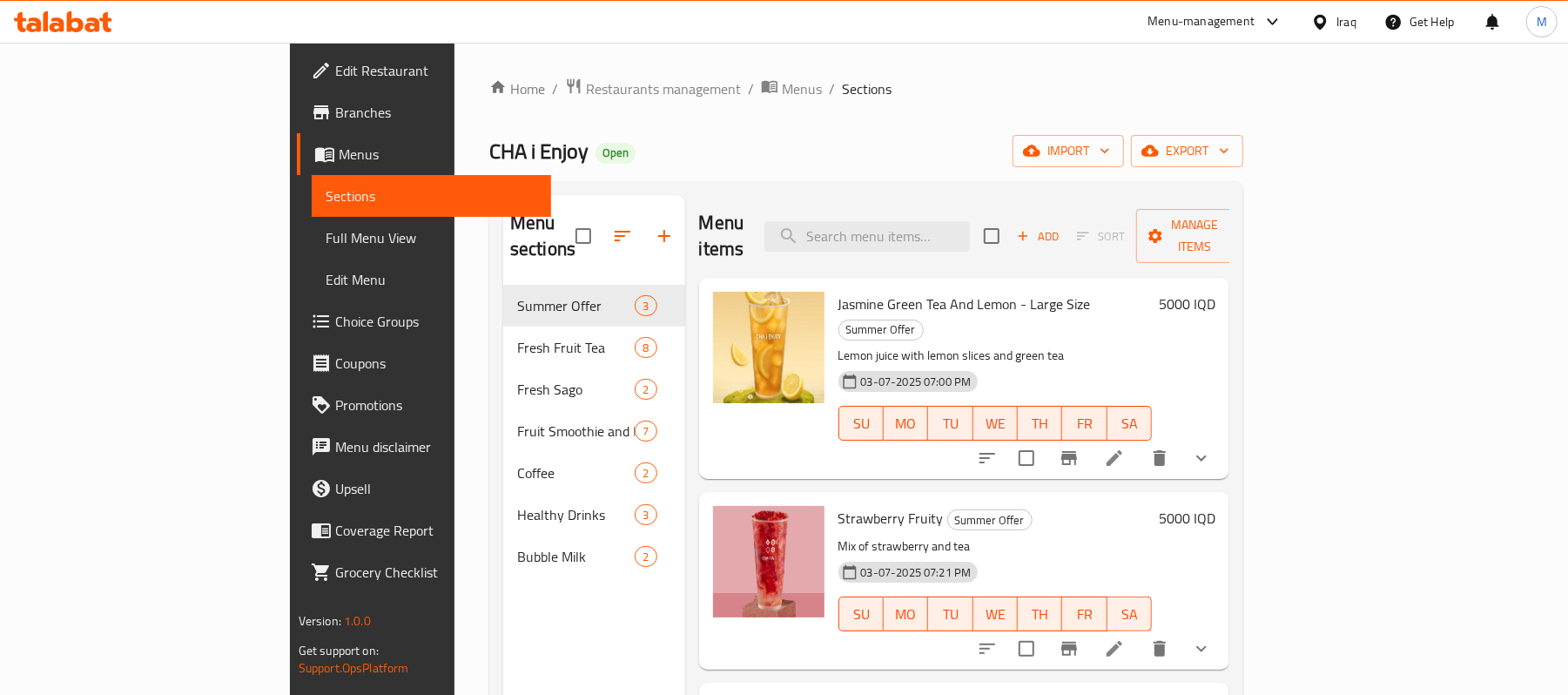 click on "Choice Groups" at bounding box center (436, 321) 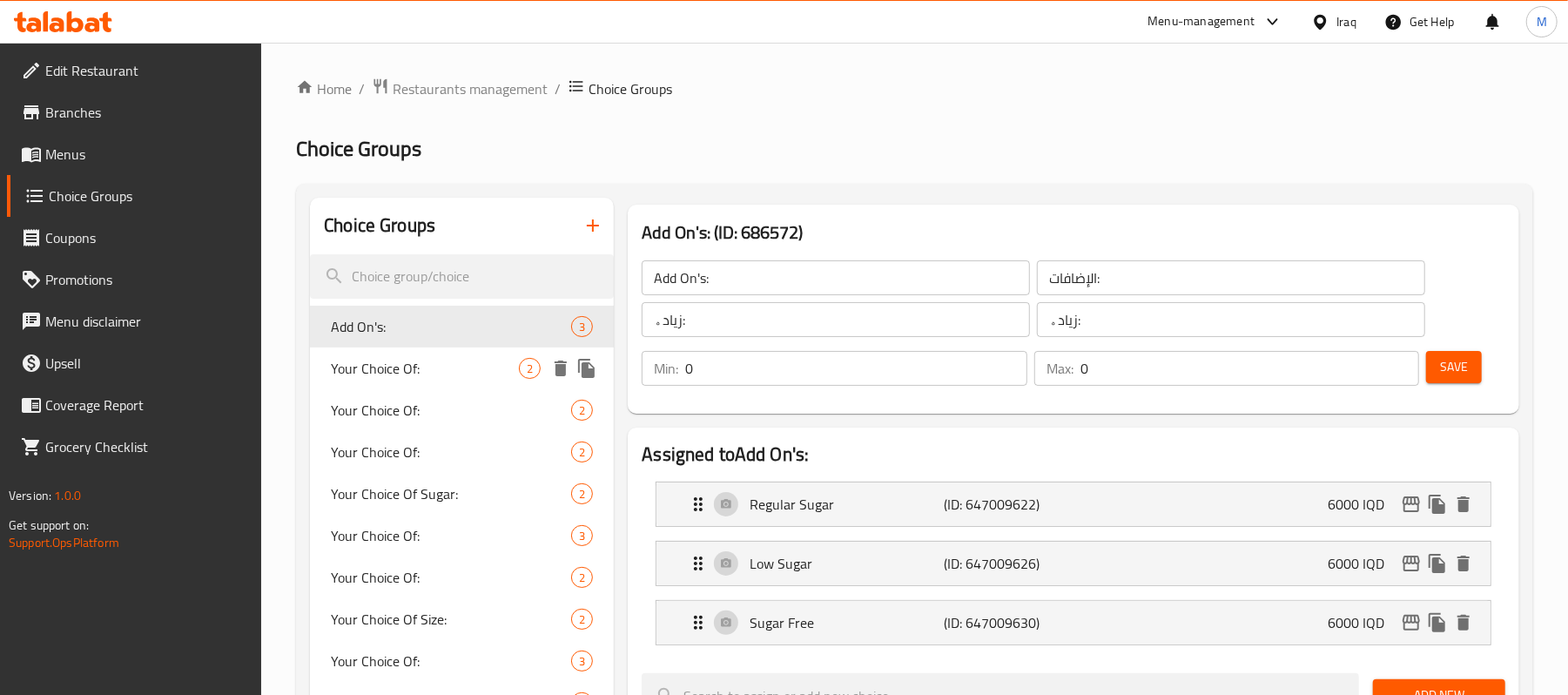 click on "Your Choice Of:" at bounding box center [425, 368] 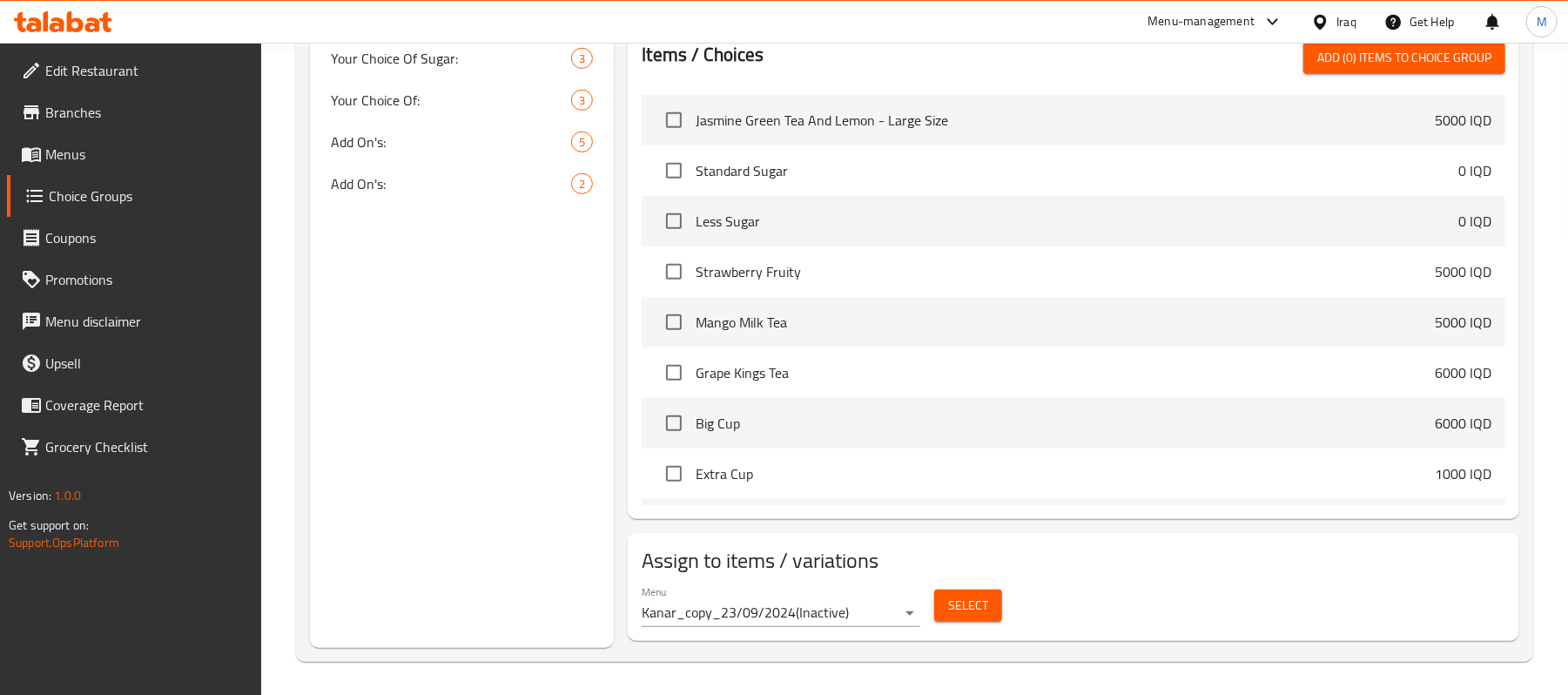 scroll, scrollTop: 648, scrollLeft: 0, axis: vertical 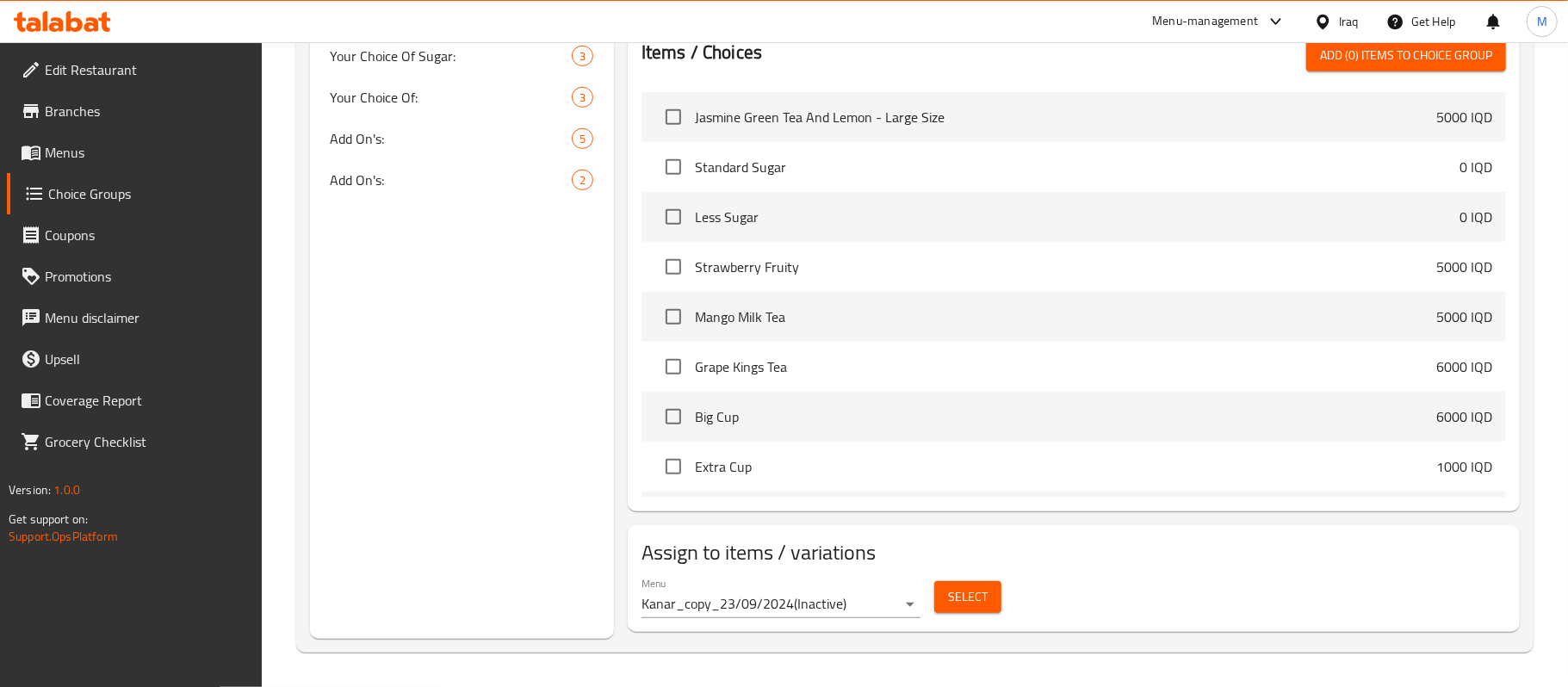 click on "​ Menu-management Iraq Get Help M   Edit Restaurant   Branches   Menus   Choice Groups   Coupons   Promotions   Menu disclaimer   Upsell   Coverage Report   Grocery Checklist  Version:    1.0.0  Get support on:    Support.OpsPlatform Home / Restaurants management / Choice Groups Choice Groups Choice Groups Add On's: 3 Your Choice Of:                2 Your Choice Of:    2 Your Choice Of:                 2 Your Choice Of Sugar:  2 Your Choice Of:         3 Your Choice Of:       2 Your Choice Of Size:    2 Your Choice Of:   3 Your Choice Of Sugar: 3     Your Choice Of: 3 Add On's:    5 Add On's:   2 Your Choice Of:                (ID: 686901) Your Choice Of: ​ إختيارك من: ​ هەڵبژاردنت لە: ​ هەڵبژاردنت لە: ​ Min: 1 ​ Max: 1 ​ Save Assigned to  Your Choice Of:                Big Cup (ID: 650900188) 6000 IQD Name (En) Big Cup Name (En) Name (Ar) كوب كبير Name (Ar) Name (KuSo) کوپێکی گەورە Name (KuSo) Name (KuBa) کوپێکی گەورە Name (KuBa) IQD" at bounding box center (784, -275) 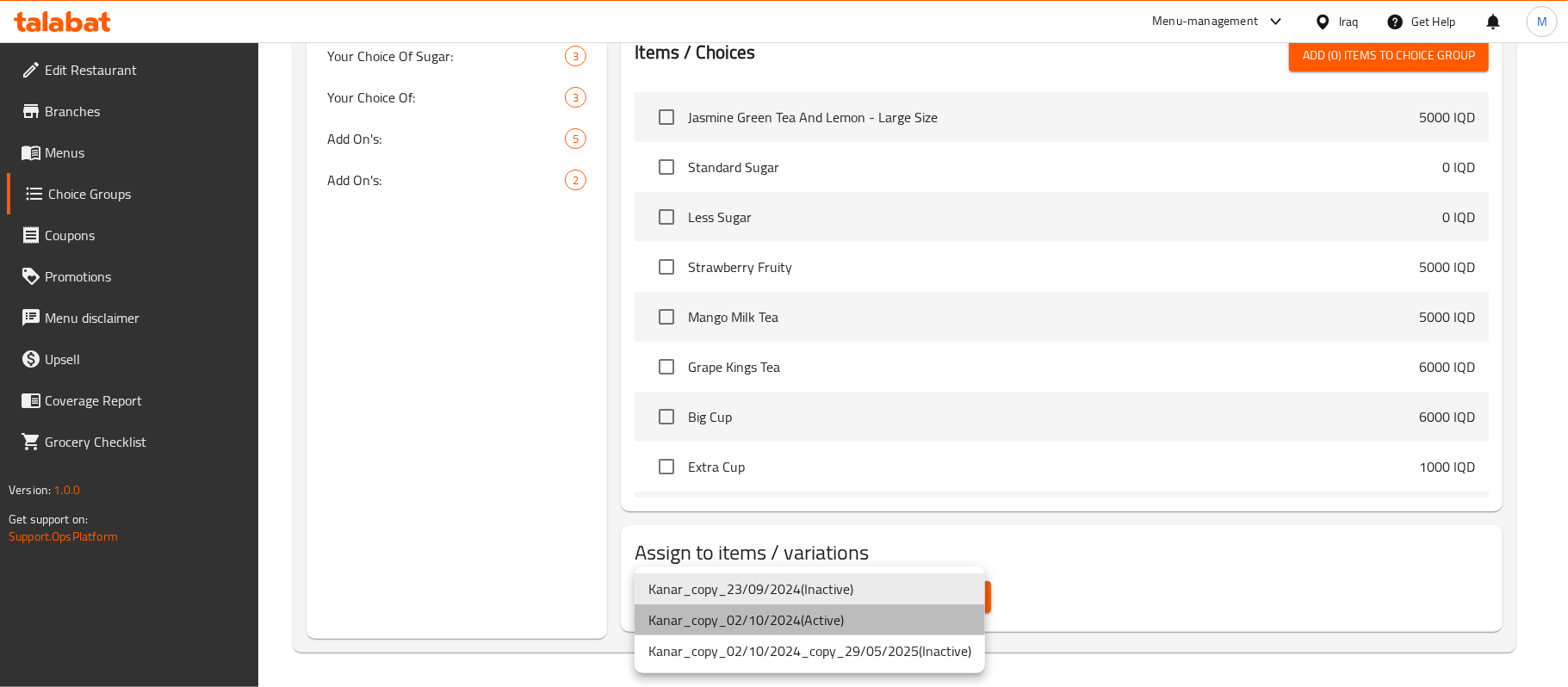 click on "[NAME]_copy_[DATE] ( Active )" at bounding box center (809, 620) 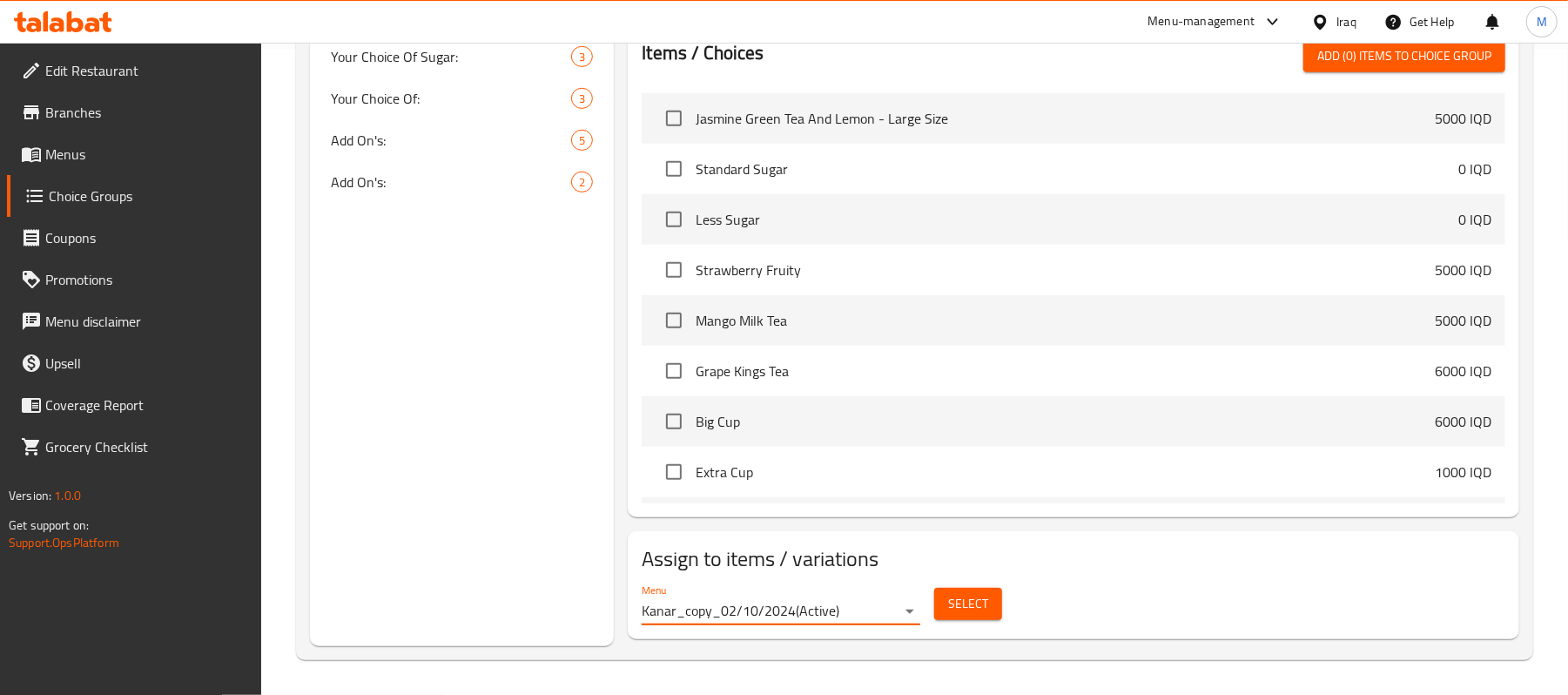 click on "Select" at bounding box center [968, 604] 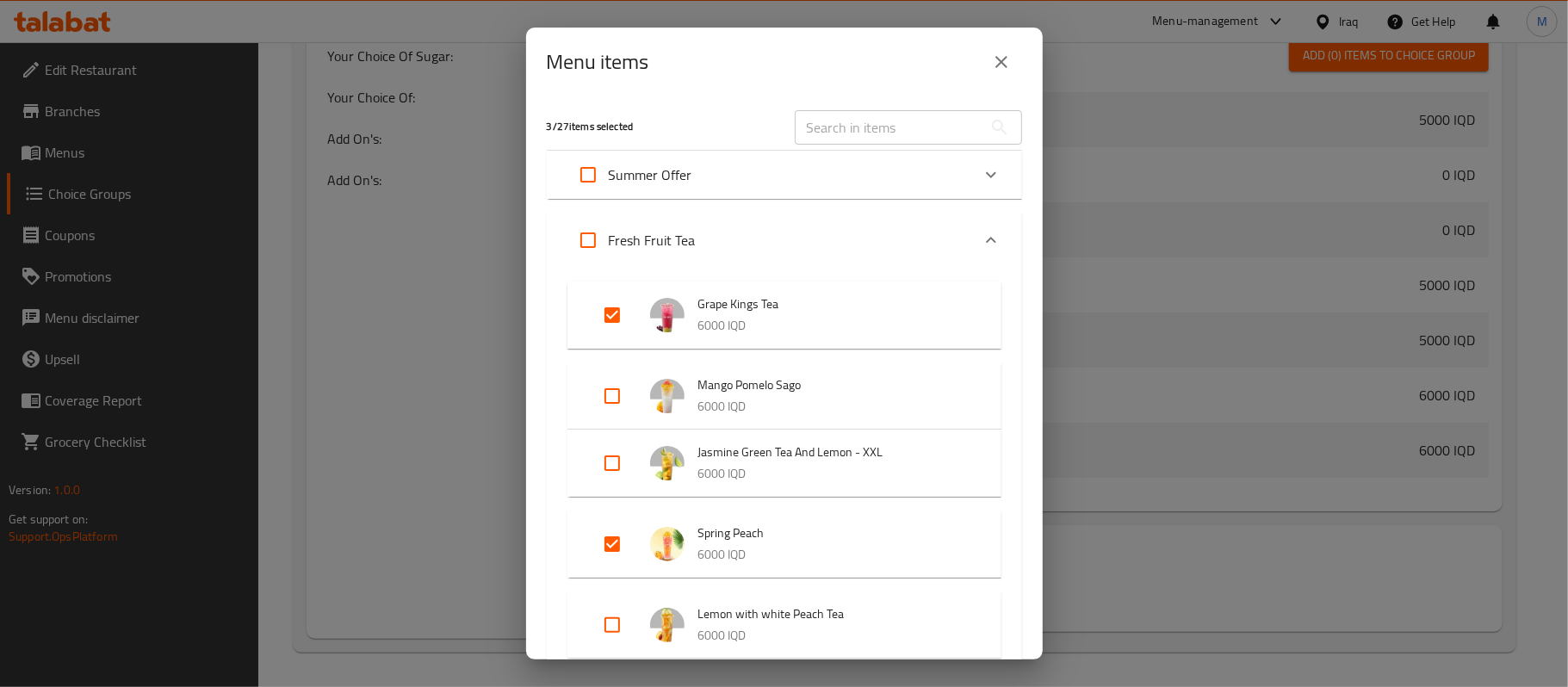 type 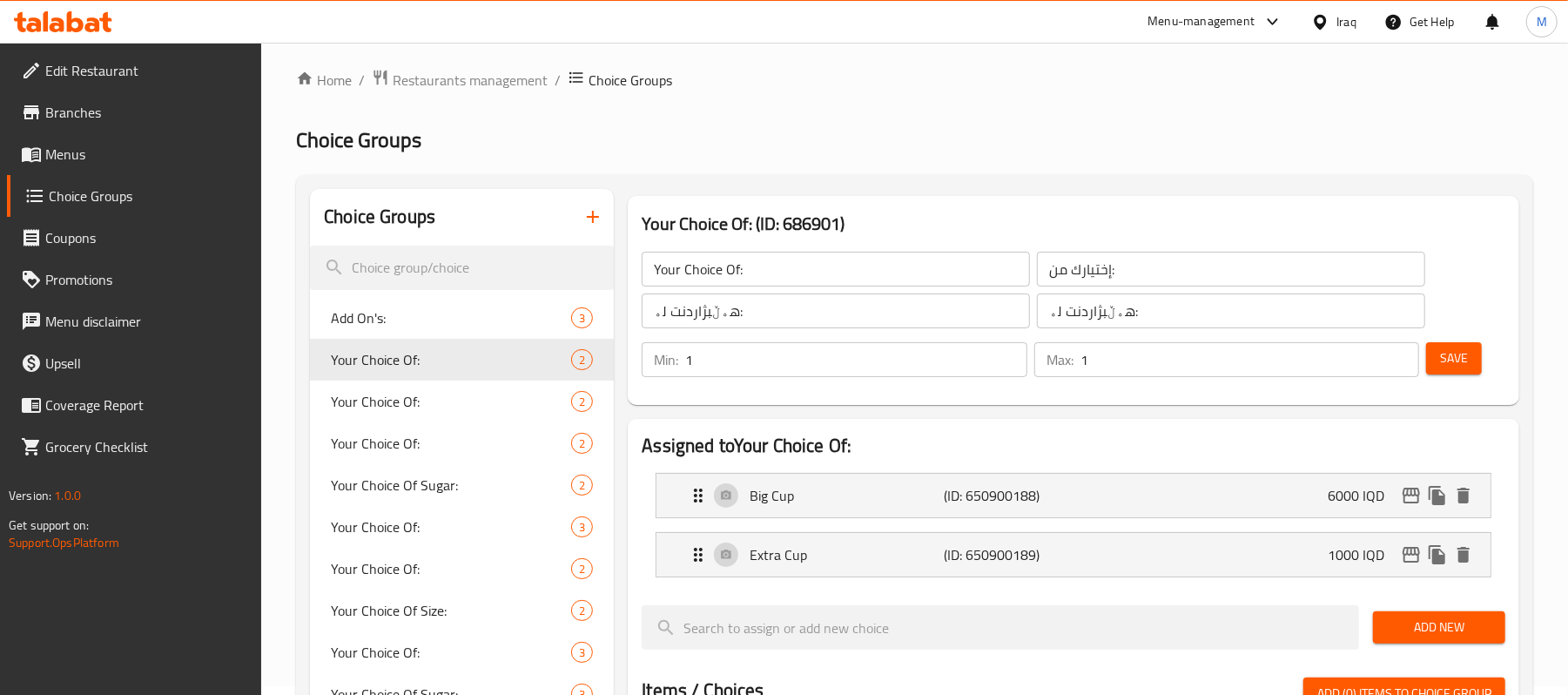scroll, scrollTop: 0, scrollLeft: 0, axis: both 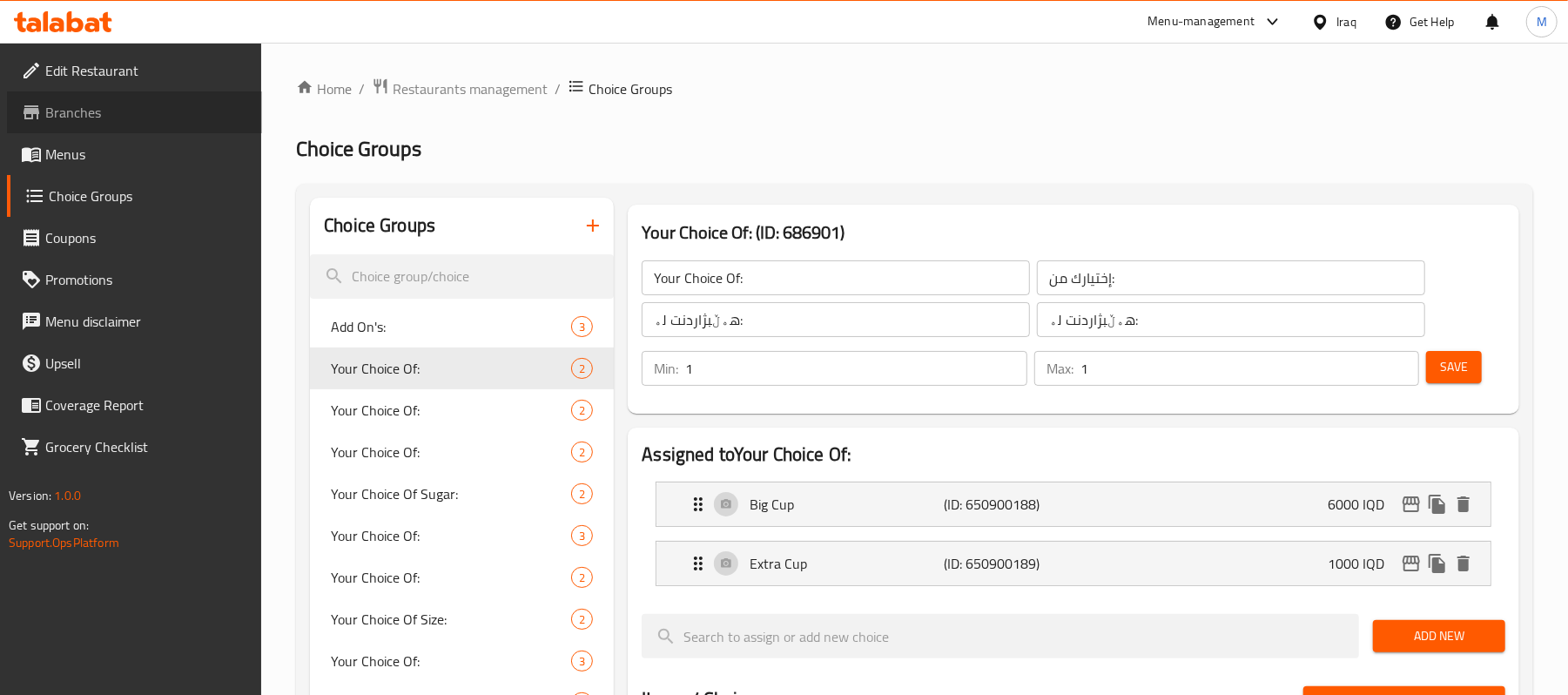 click on "Branches" at bounding box center [146, 112] 